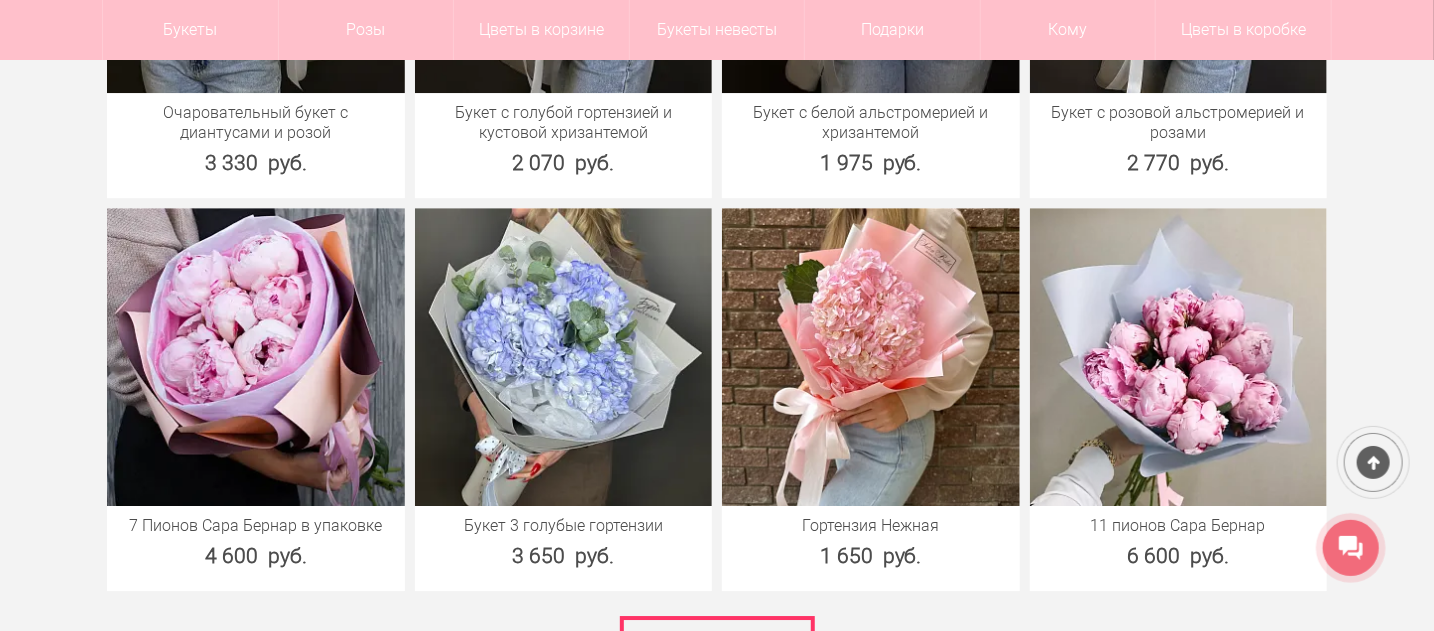 scroll, scrollTop: 2900, scrollLeft: 0, axis: vertical 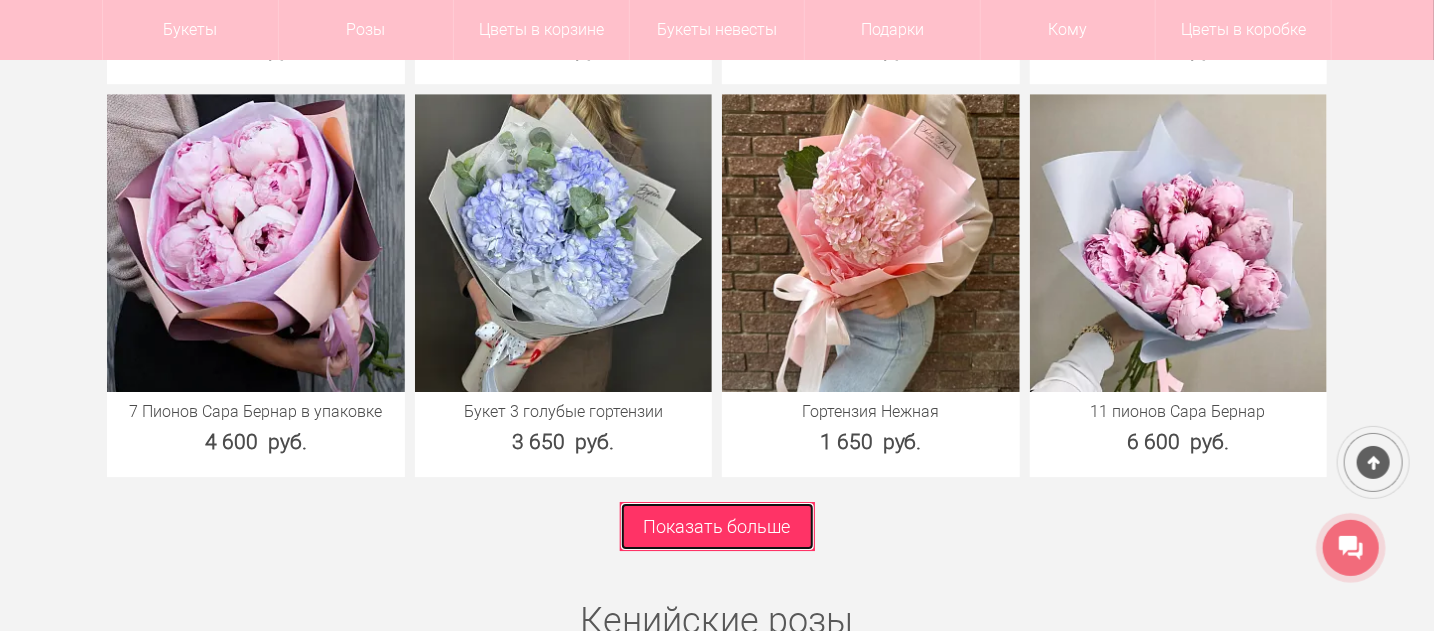 click on "Показать больше" at bounding box center [717, 526] 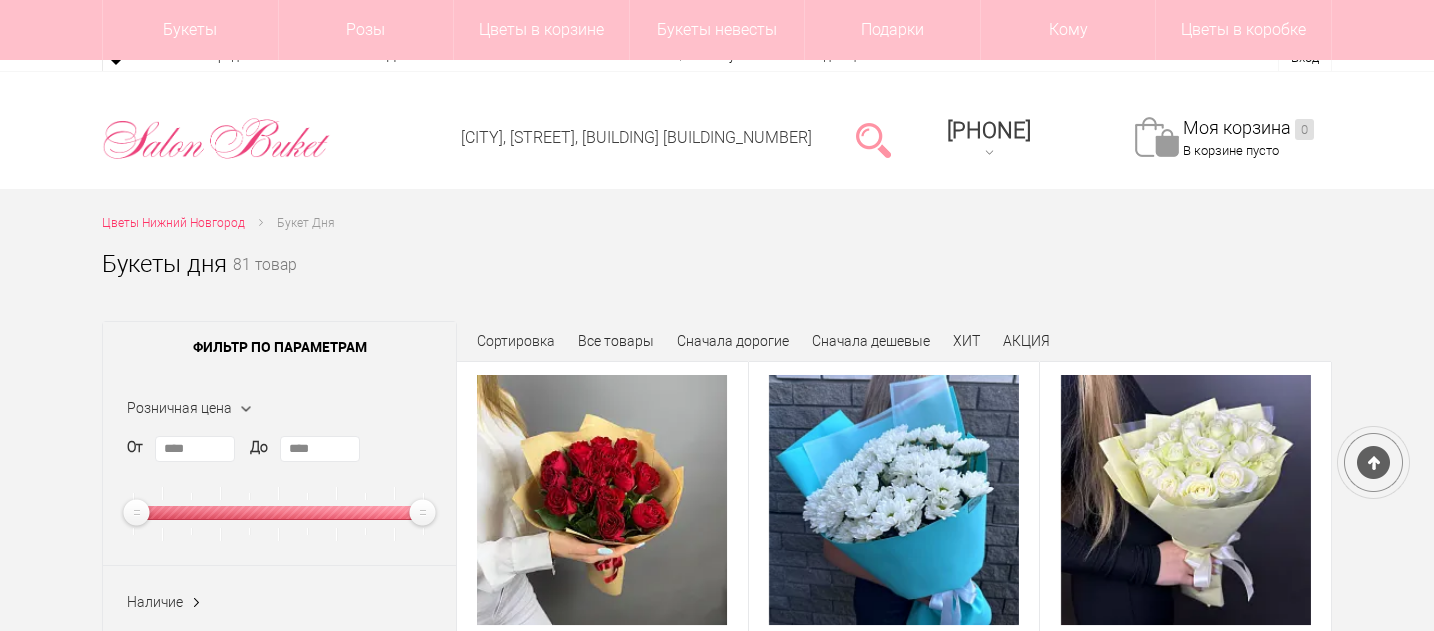 scroll, scrollTop: 300, scrollLeft: 0, axis: vertical 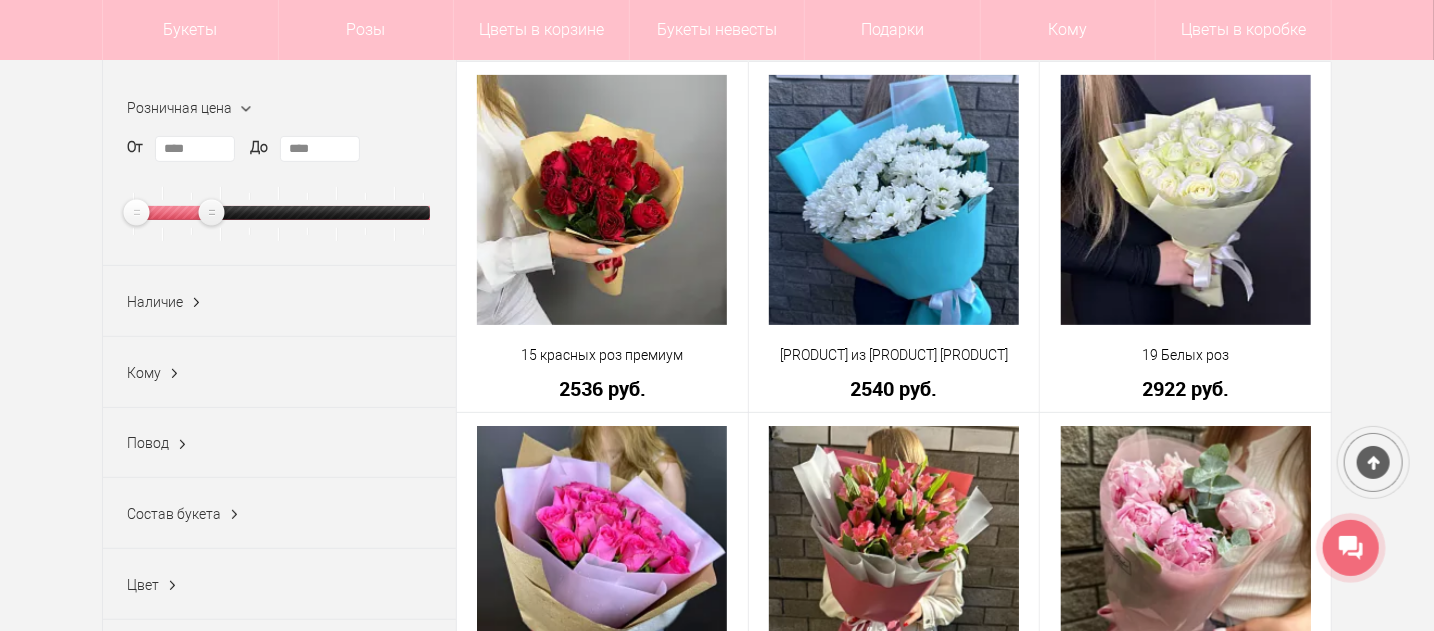 type on "****" 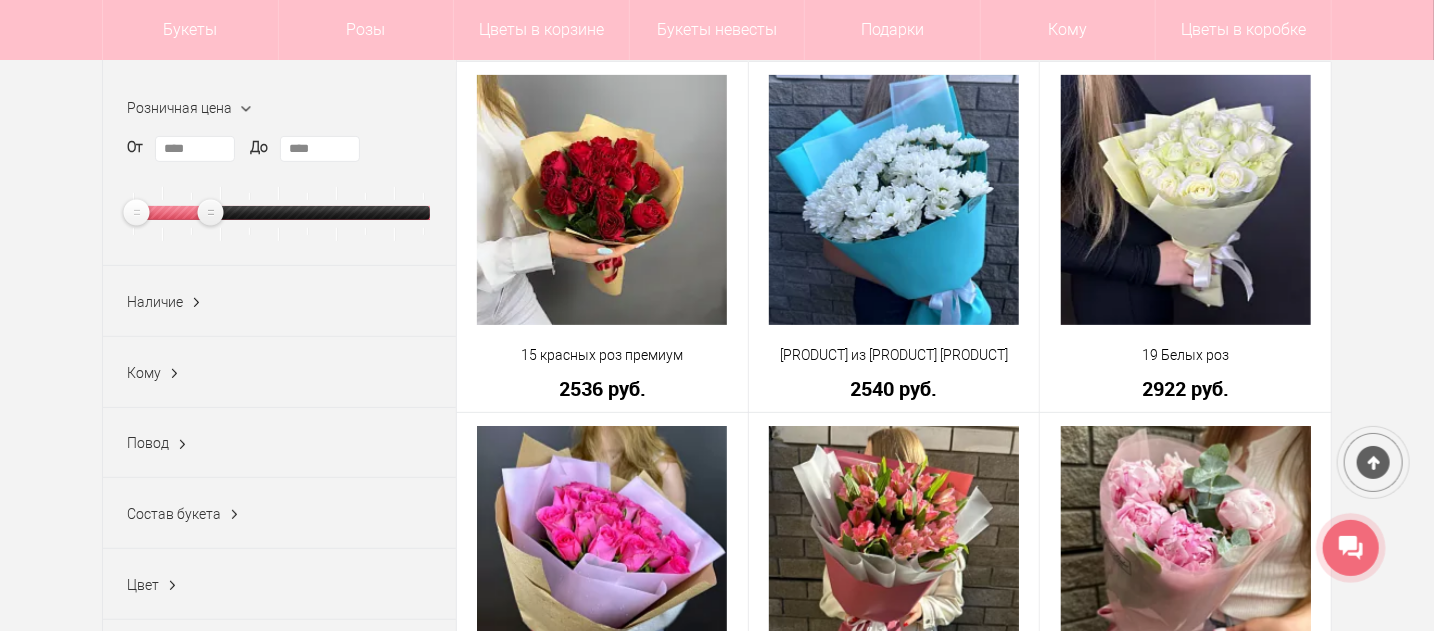 drag, startPoint x: 416, startPoint y: 211, endPoint x: 204, endPoint y: 211, distance: 212 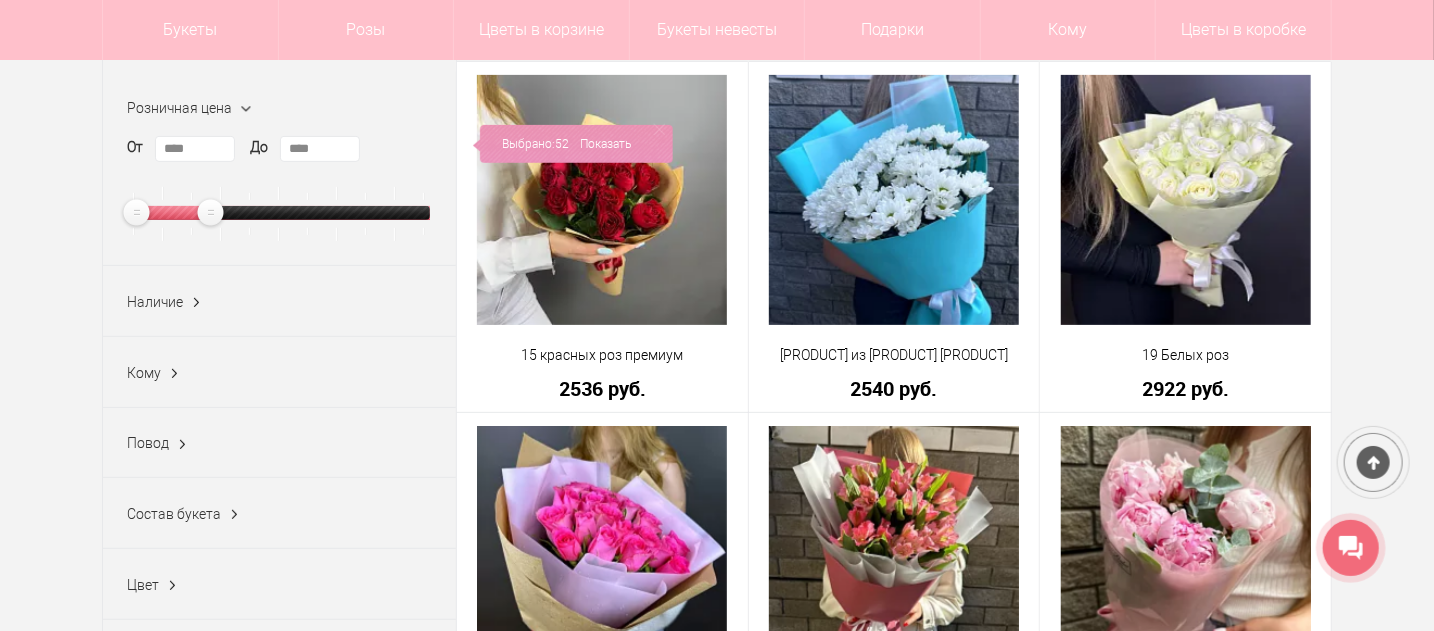 click on "Выбрано:  52 			 Показать" at bounding box center [573, 144] 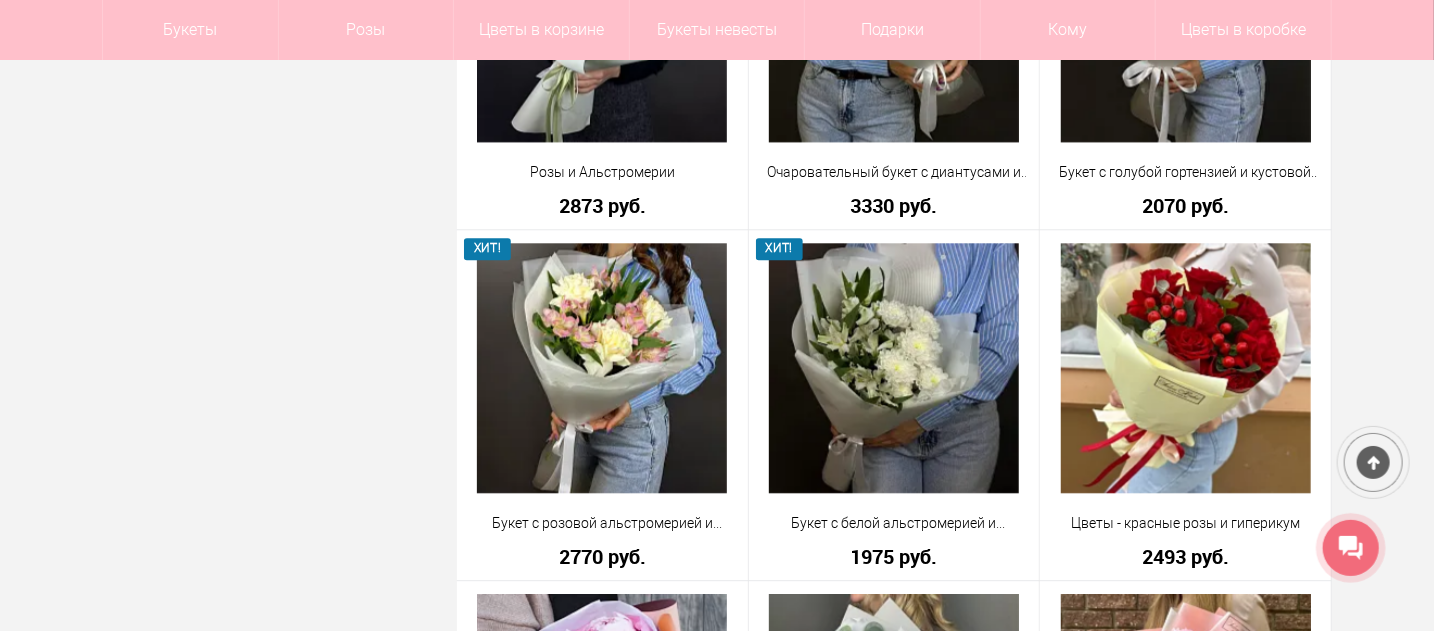 scroll, scrollTop: 2300, scrollLeft: 0, axis: vertical 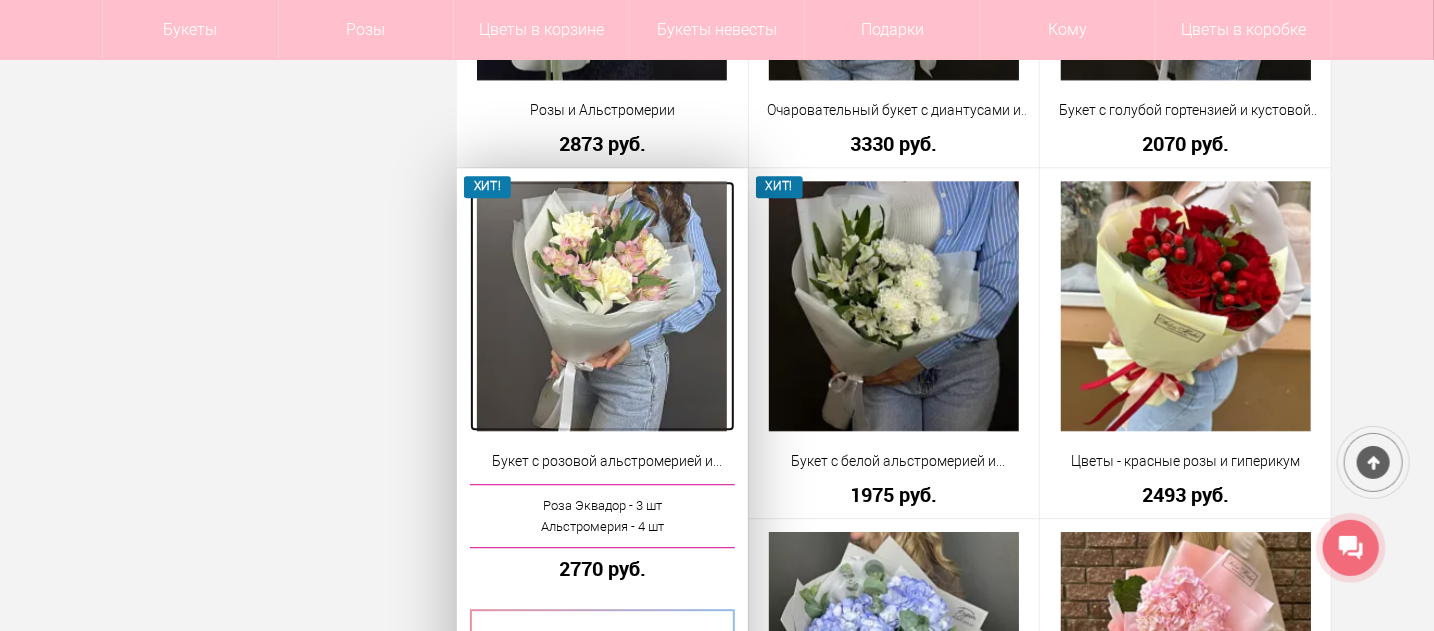 click at bounding box center [602, 306] 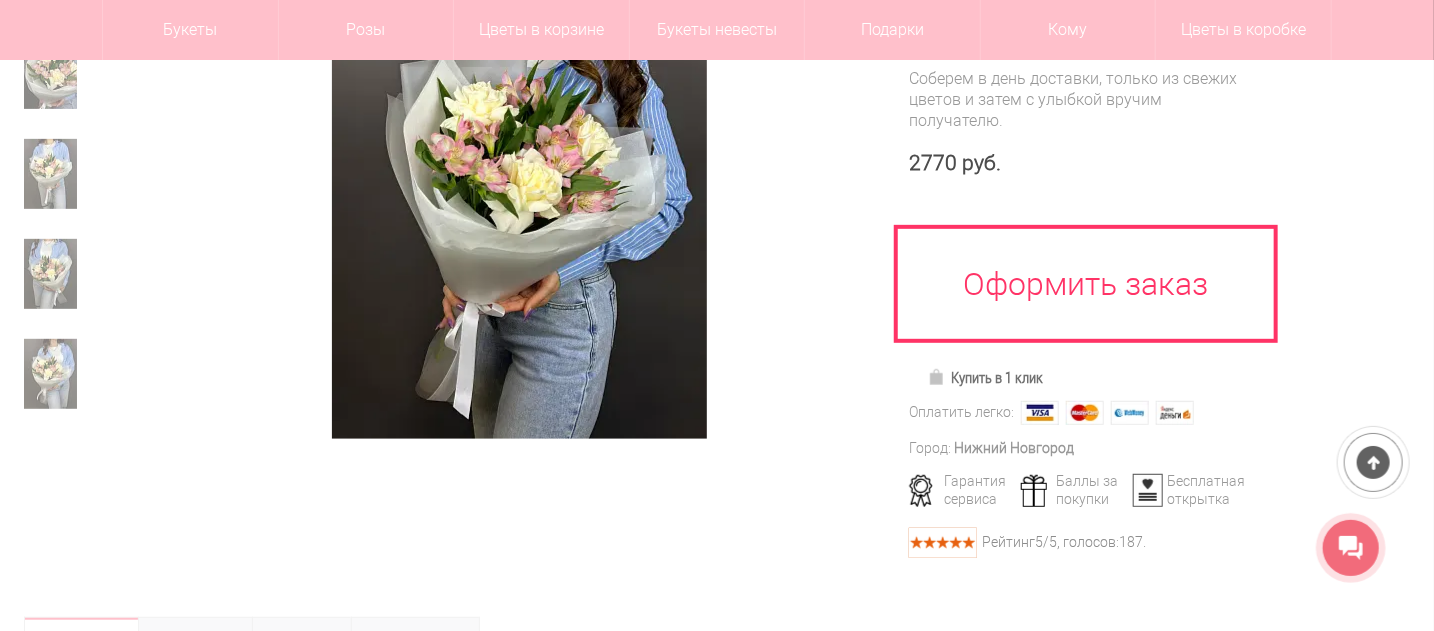 scroll, scrollTop: 200, scrollLeft: 0, axis: vertical 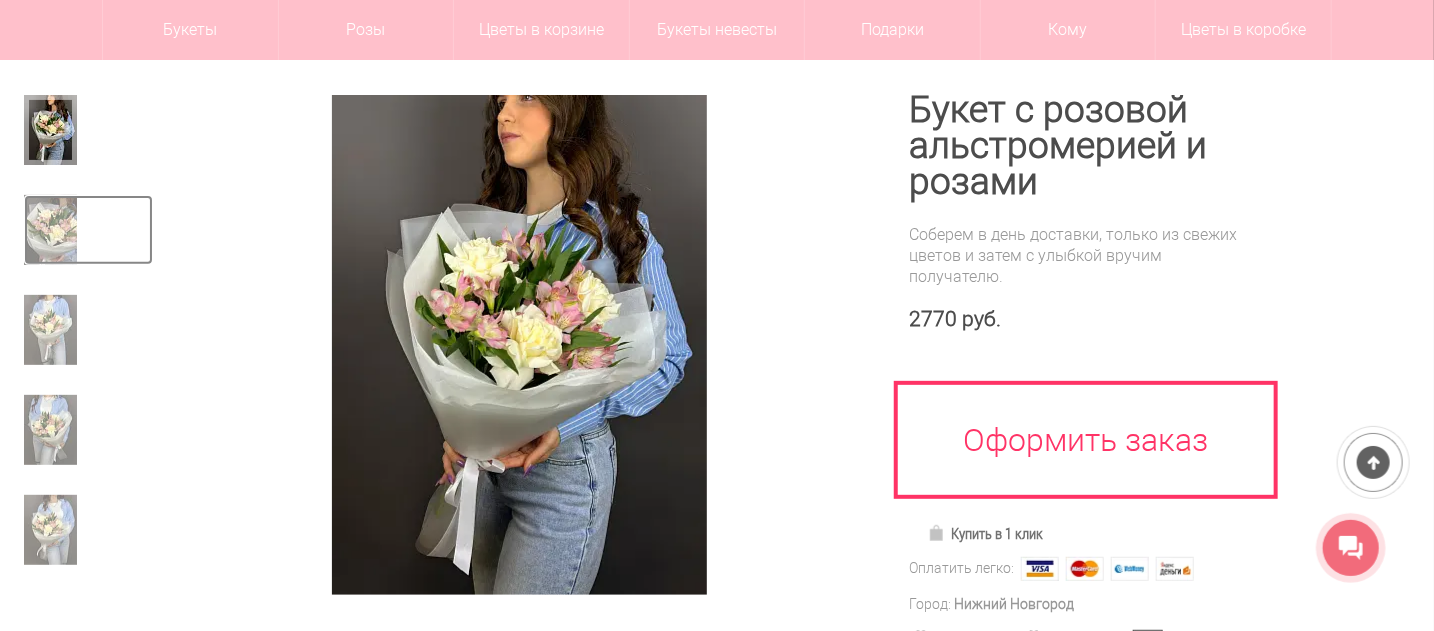 click at bounding box center [50, 230] 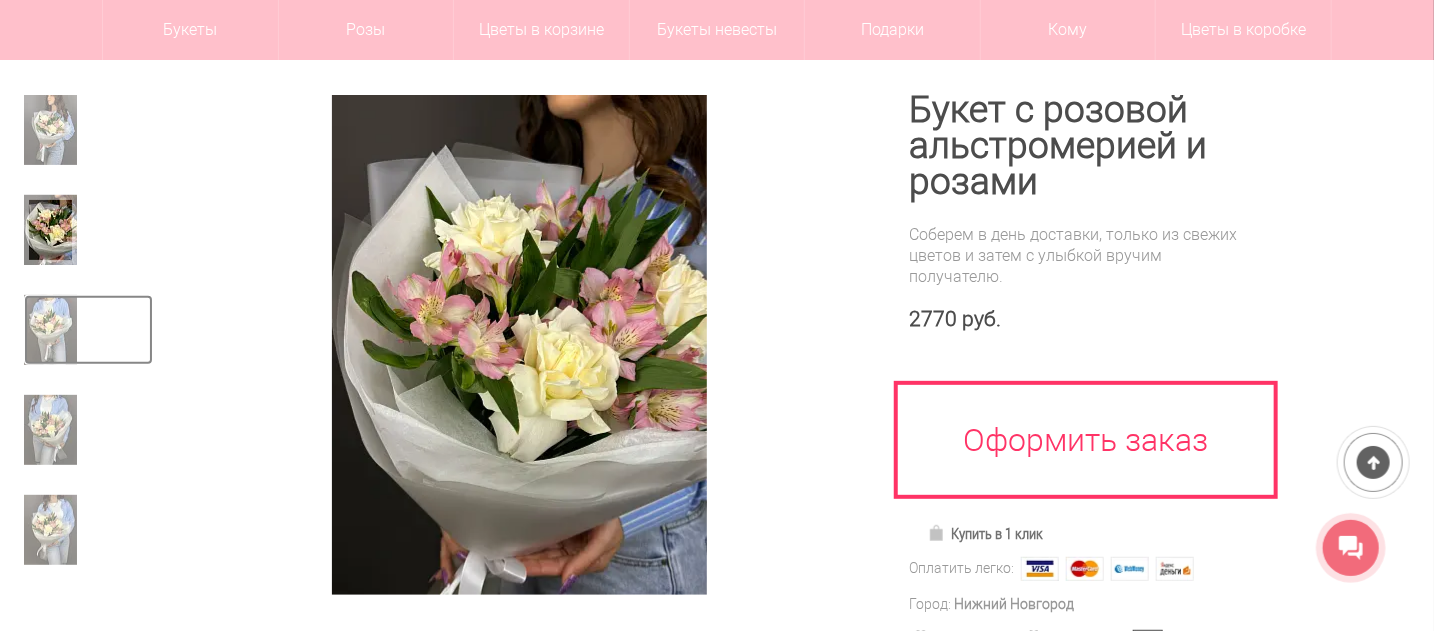 click at bounding box center (50, 330) 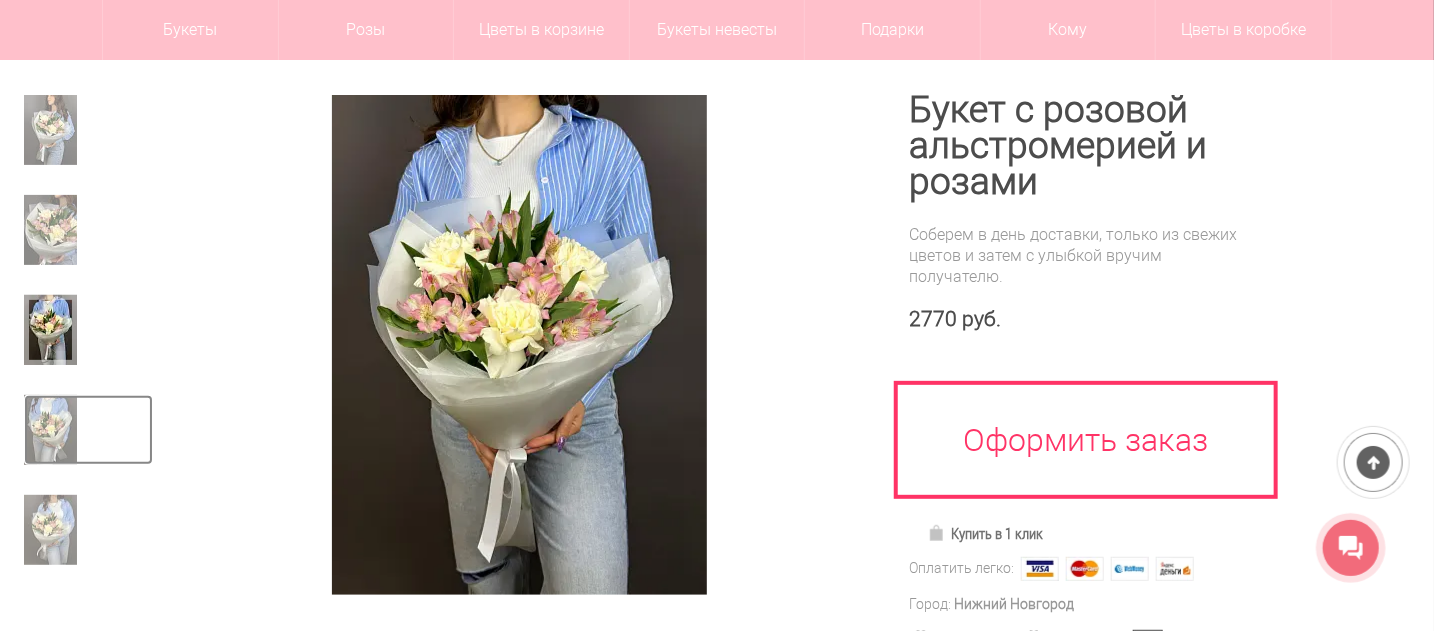 click at bounding box center [50, 430] 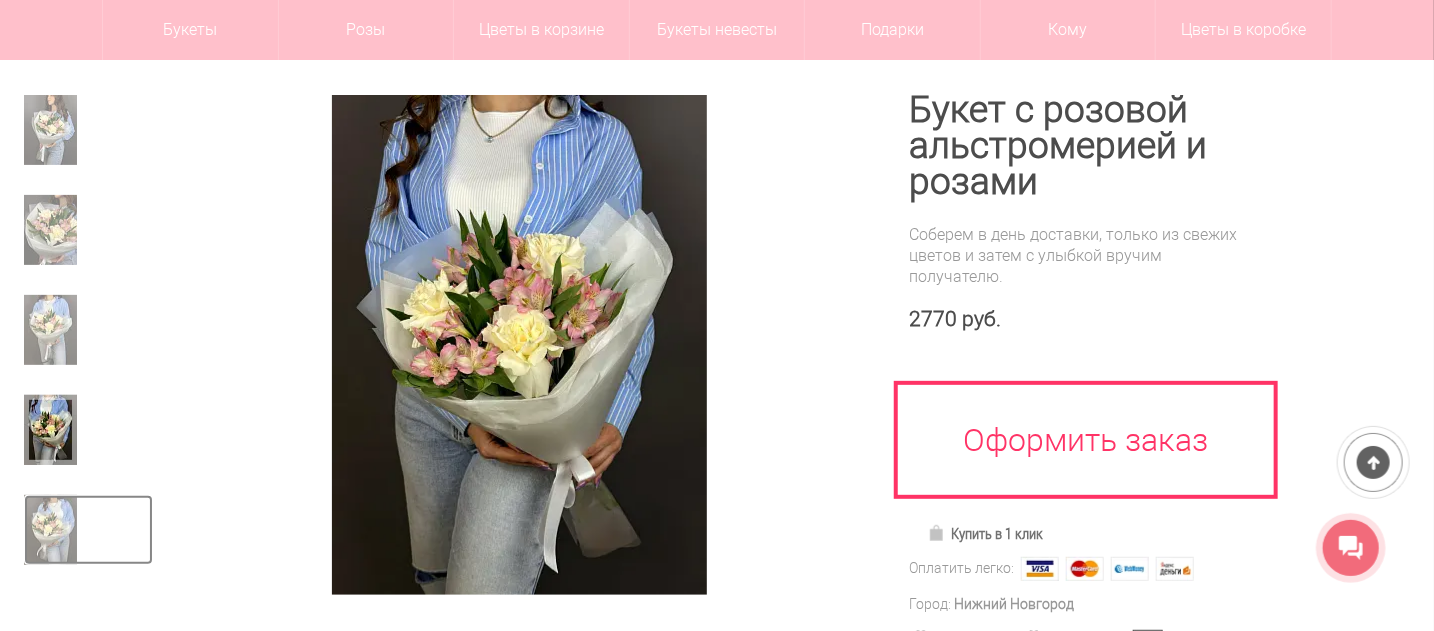 click at bounding box center [50, 530] 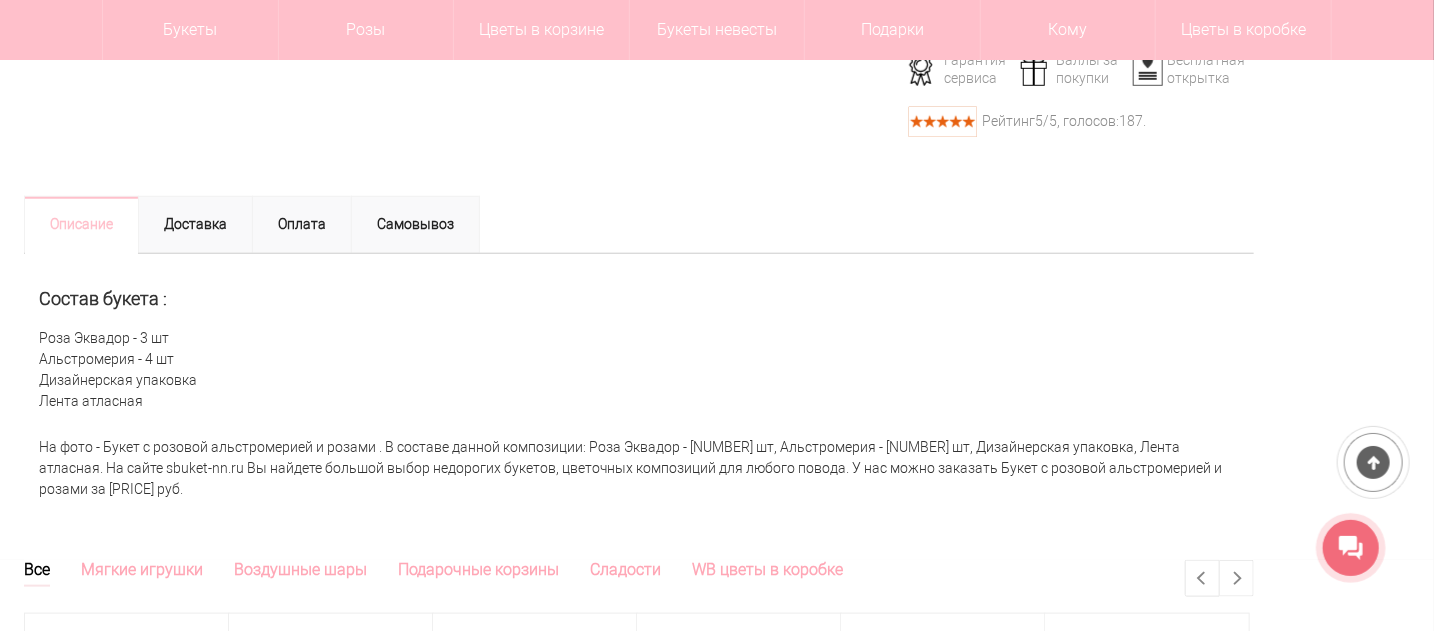 scroll, scrollTop: 800, scrollLeft: 0, axis: vertical 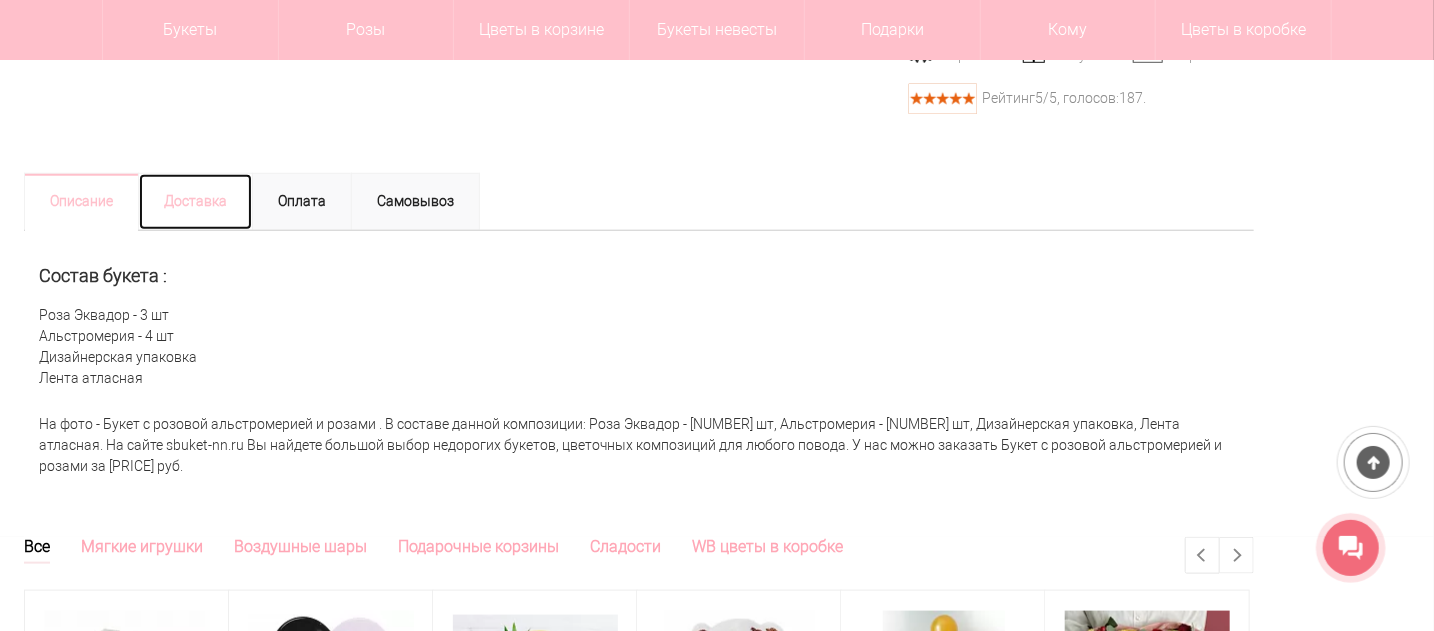 click on "Доставка" at bounding box center (195, 202) 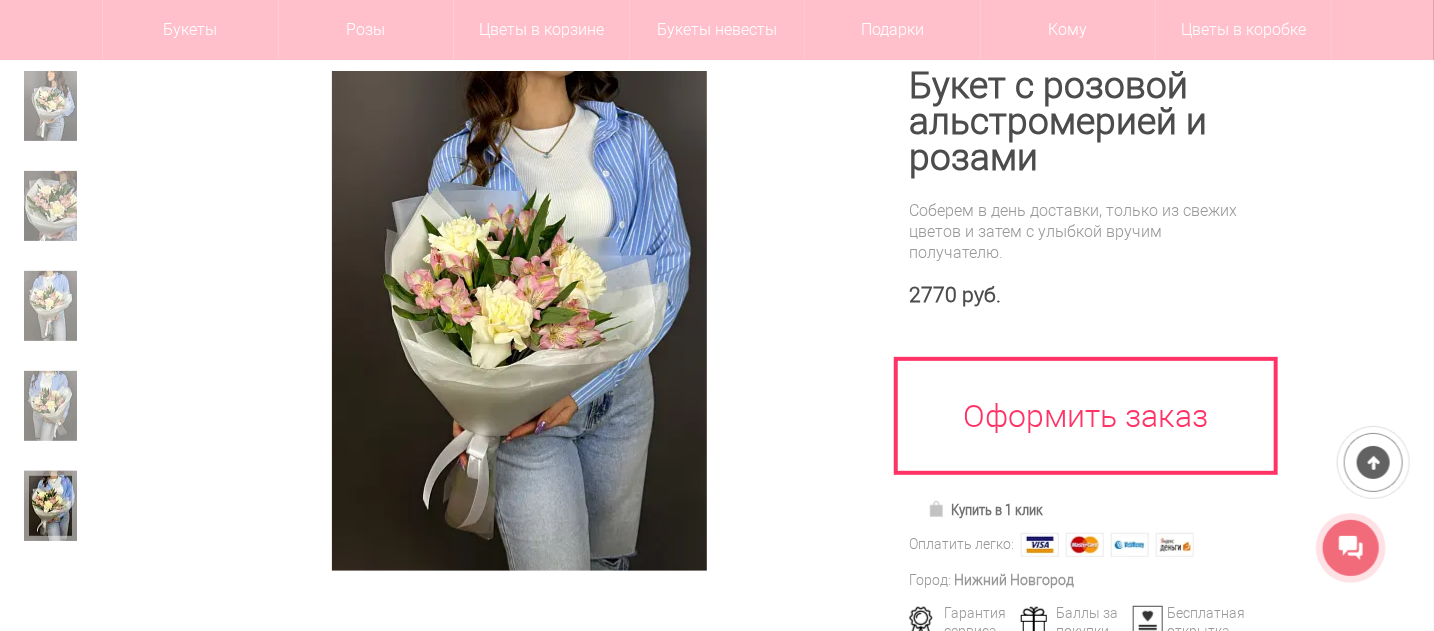 scroll, scrollTop: 0, scrollLeft: 0, axis: both 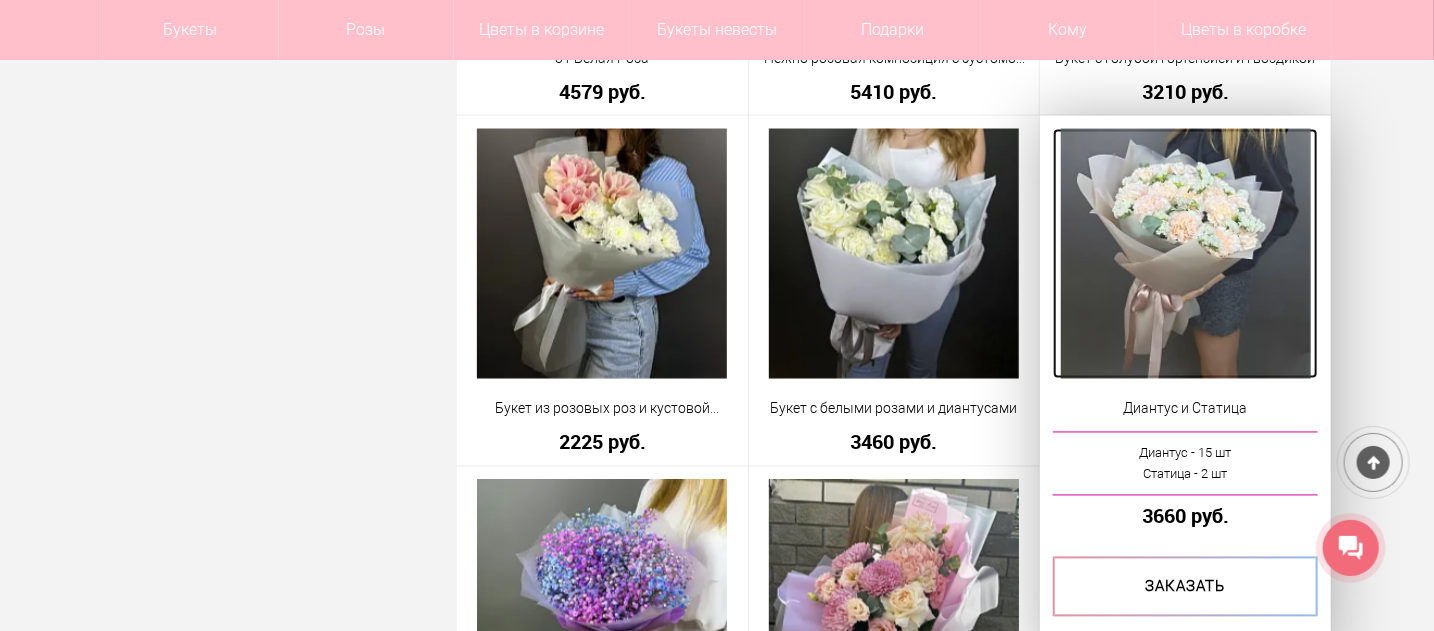 click at bounding box center (1186, 254) 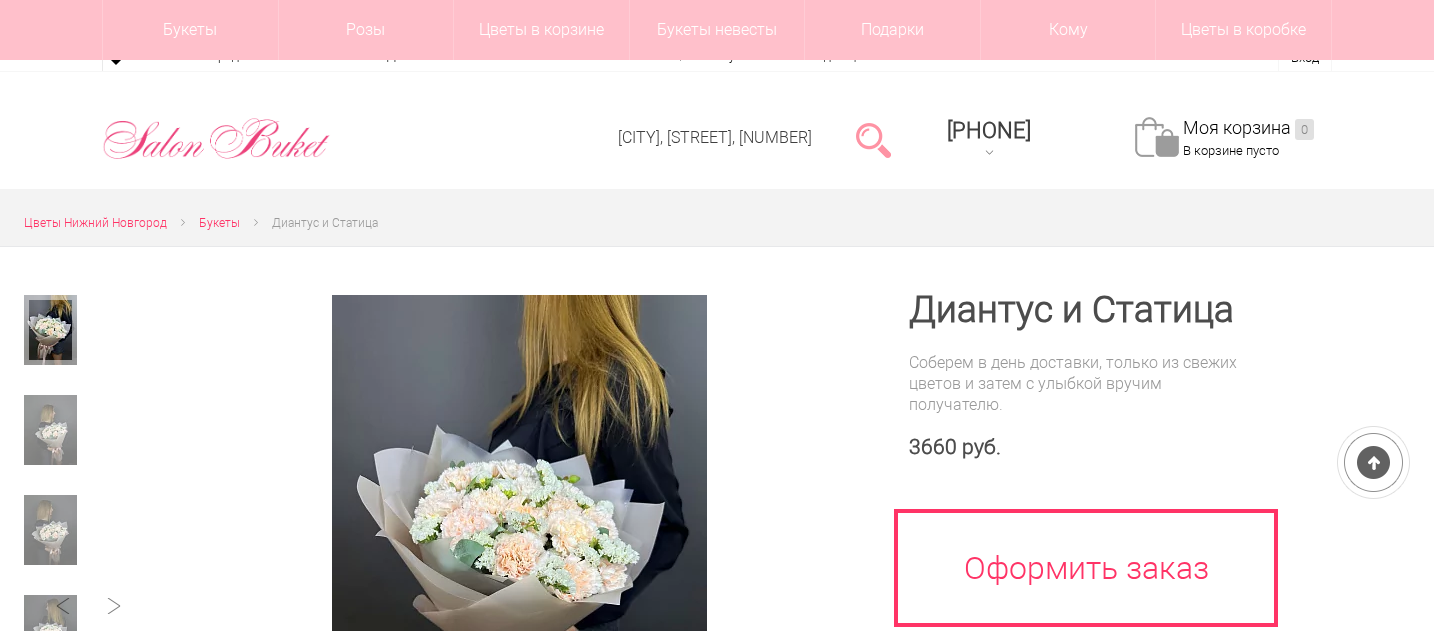 scroll, scrollTop: 300, scrollLeft: 0, axis: vertical 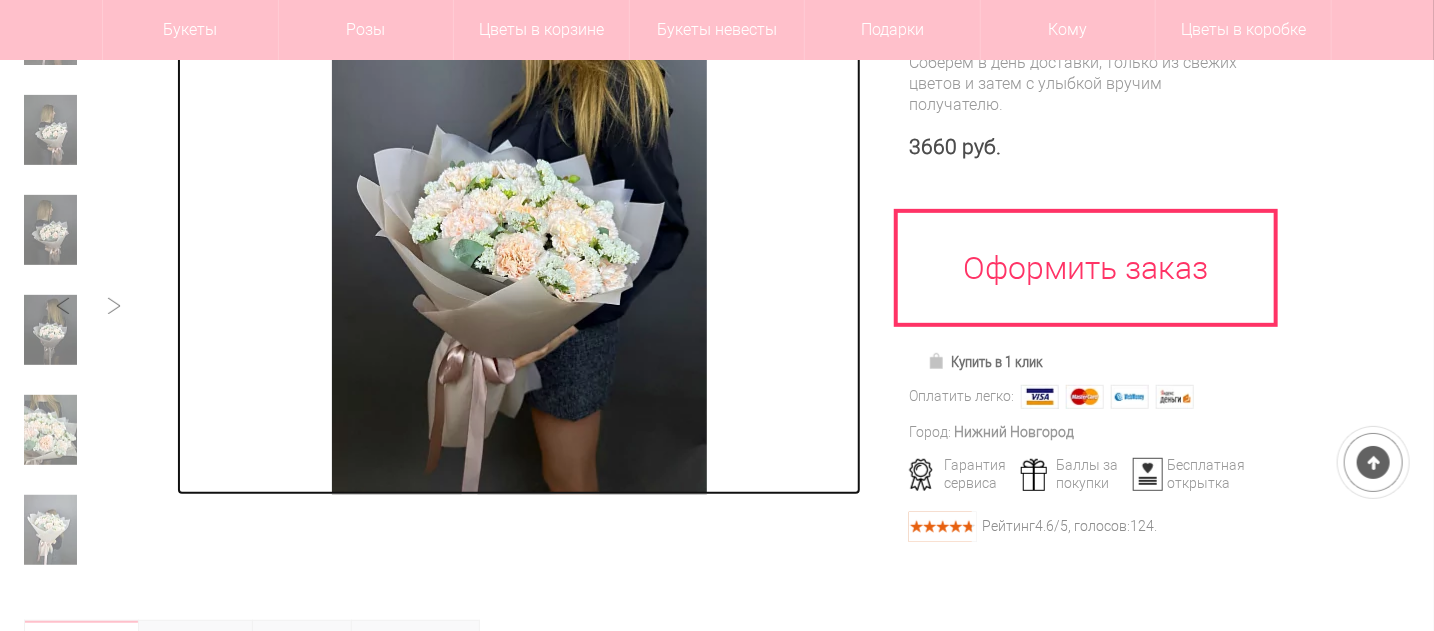 click at bounding box center (519, 245) 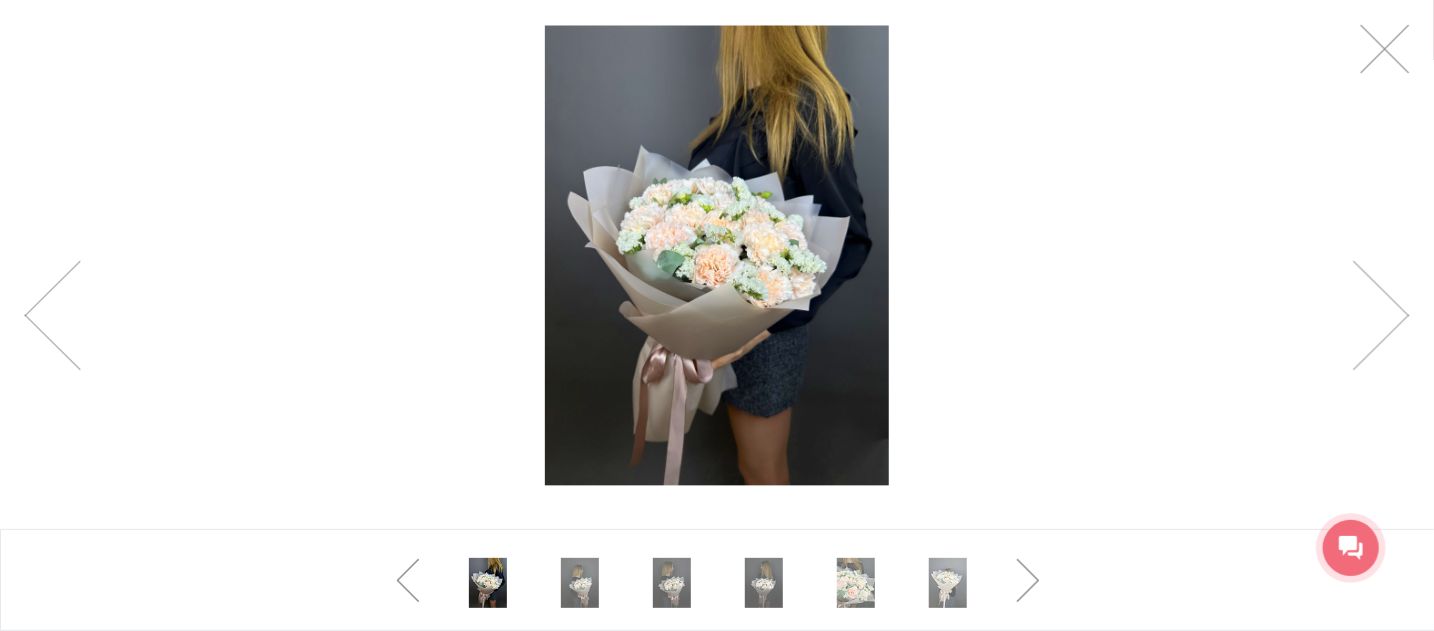 click at bounding box center (717, 256) 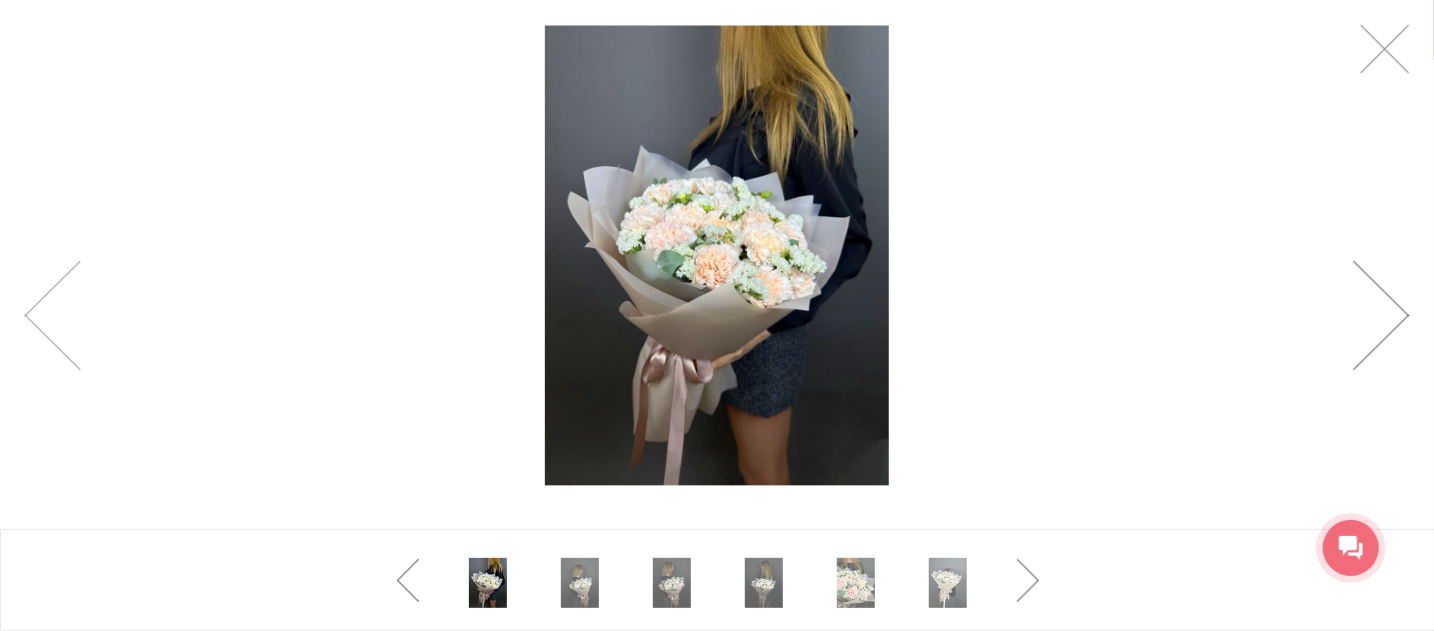 click at bounding box center [1381, 316] 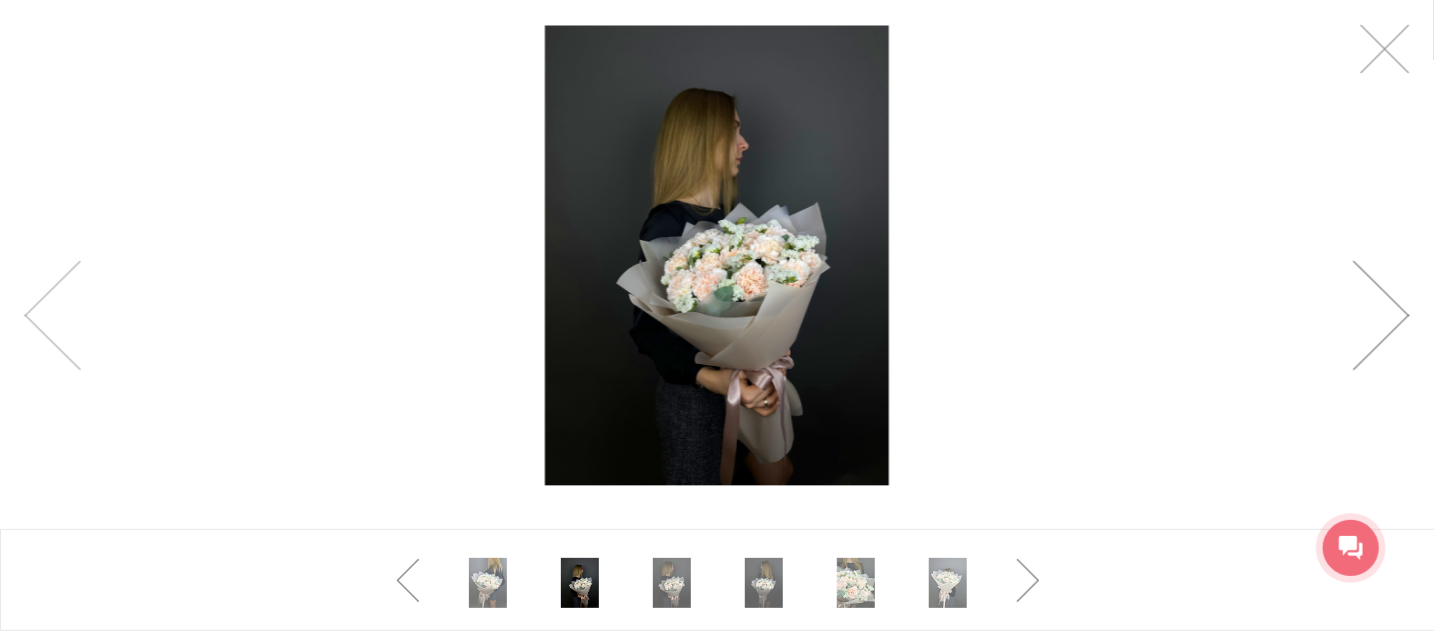 click at bounding box center (1381, 316) 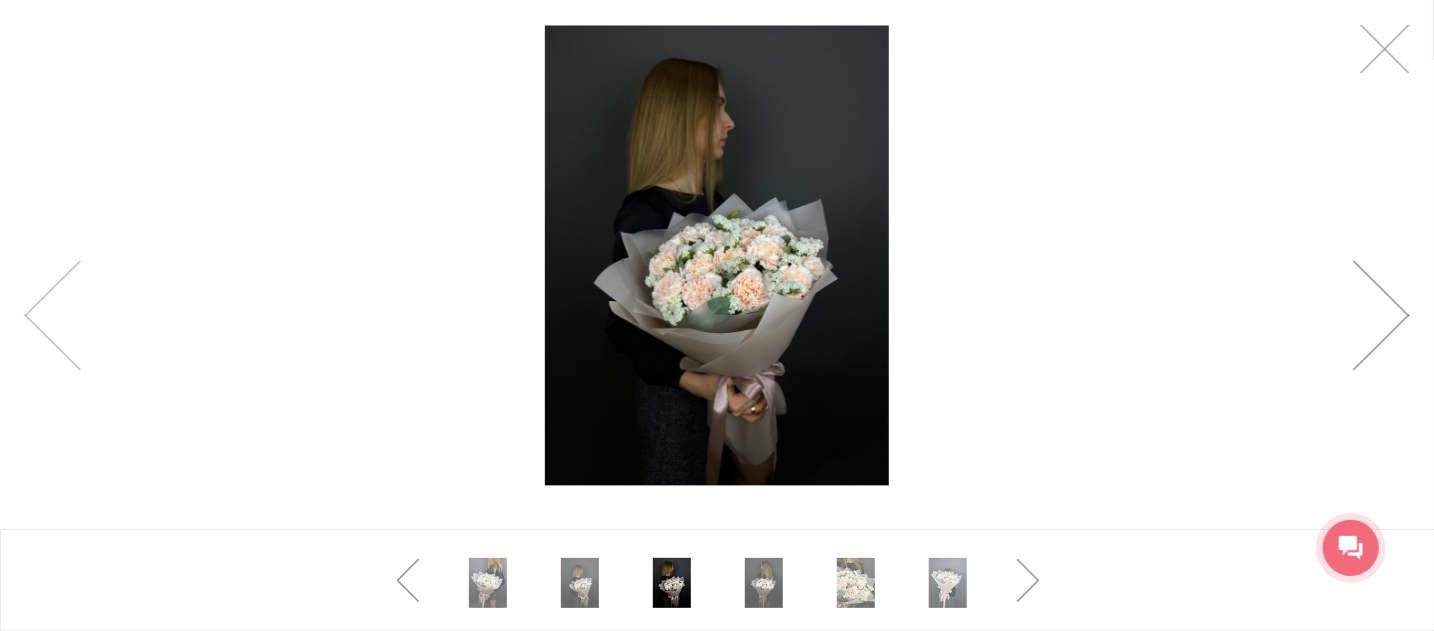 click at bounding box center [1381, 316] 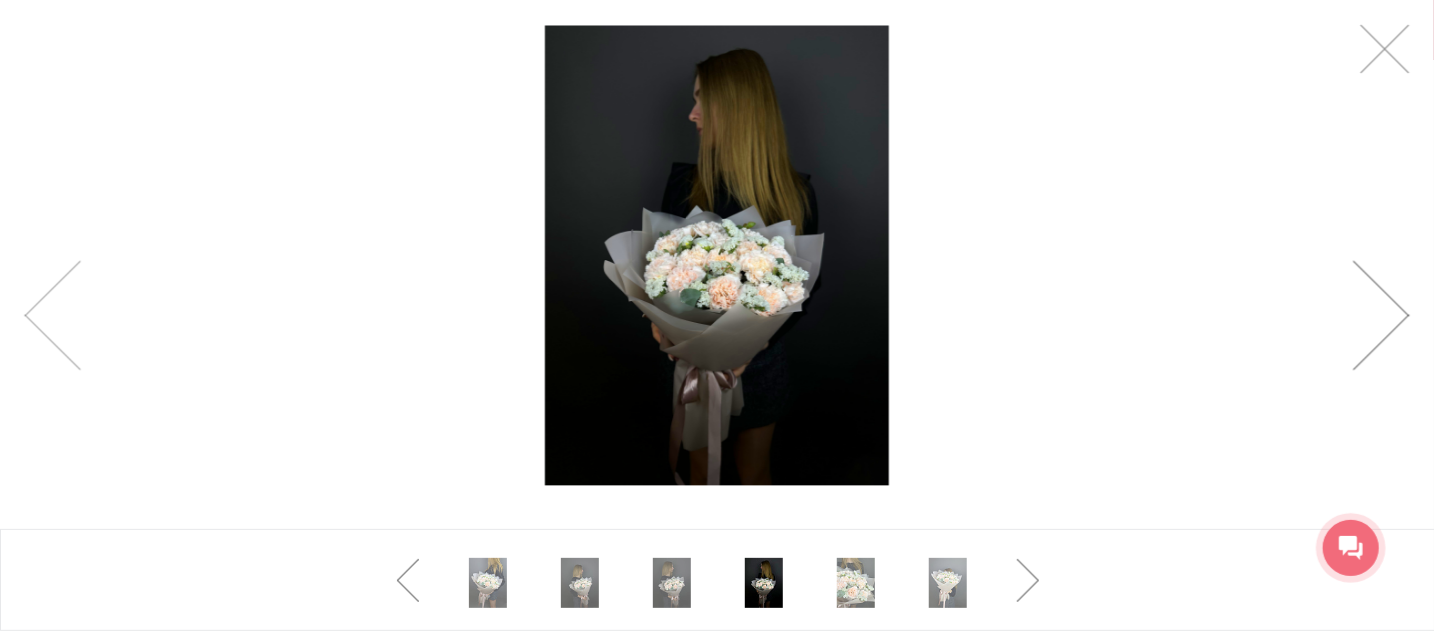 click at bounding box center (1381, 316) 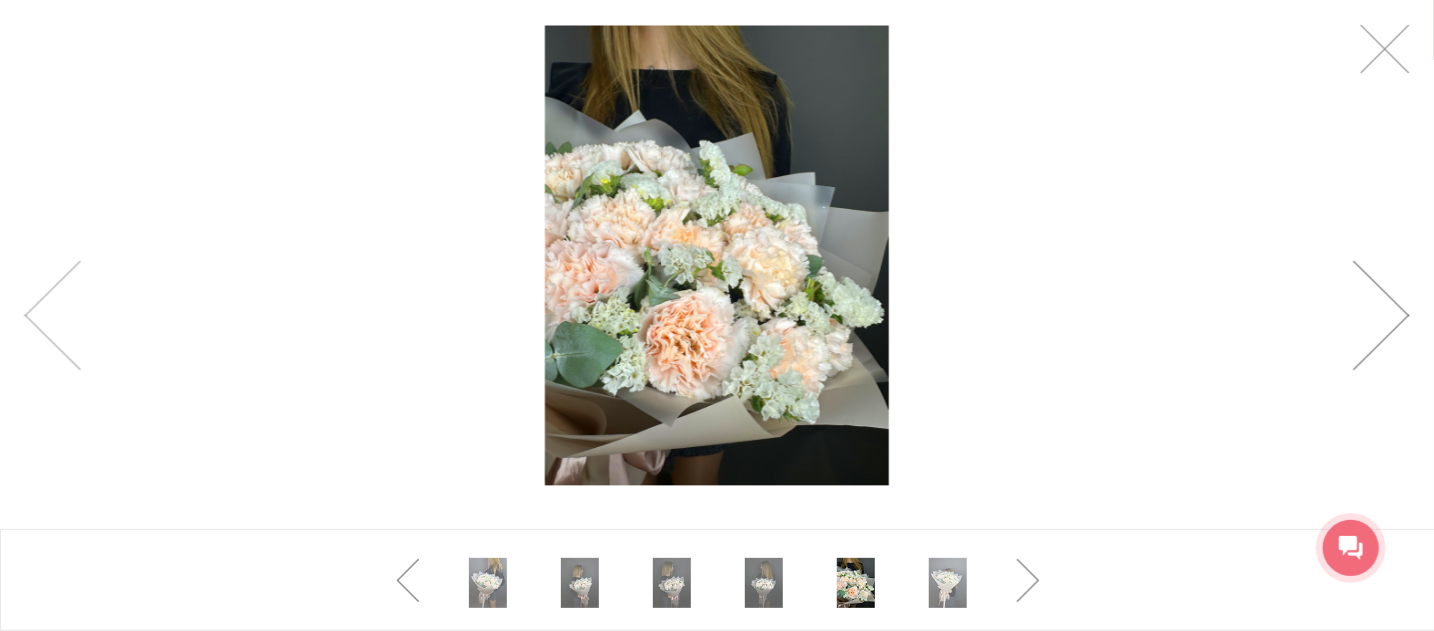 click at bounding box center [1381, 316] 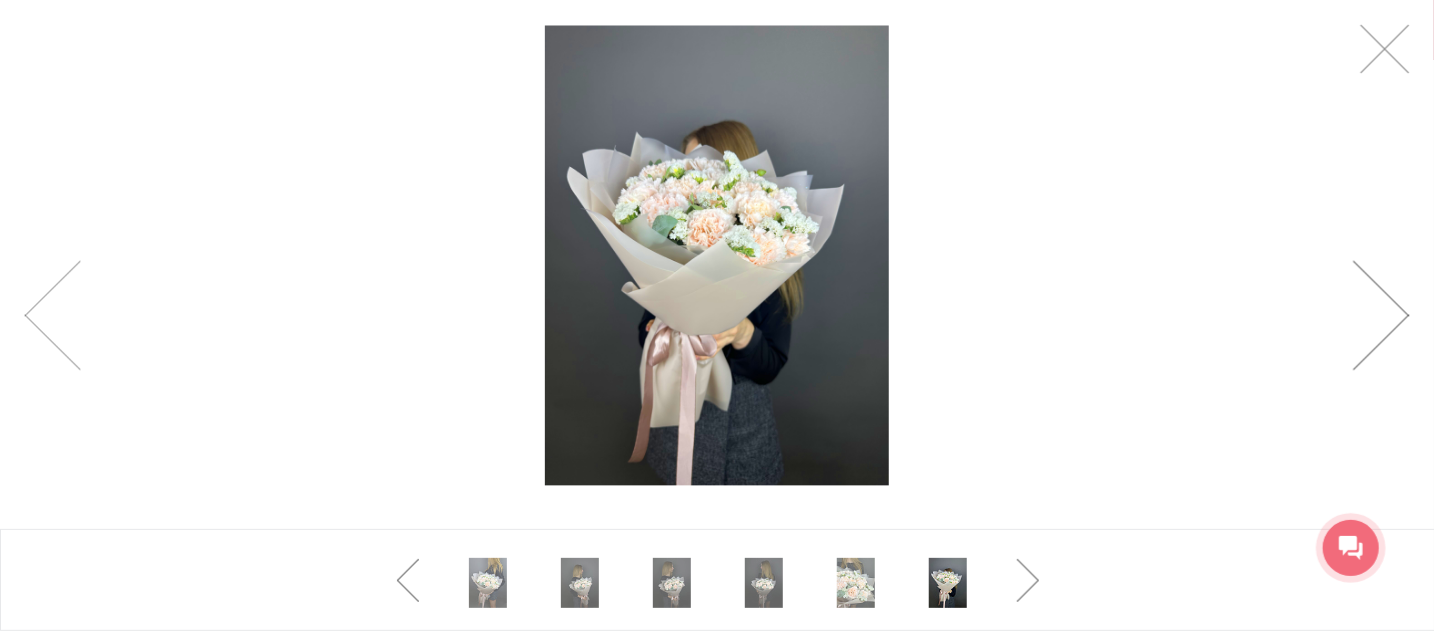 click at bounding box center [1381, 316] 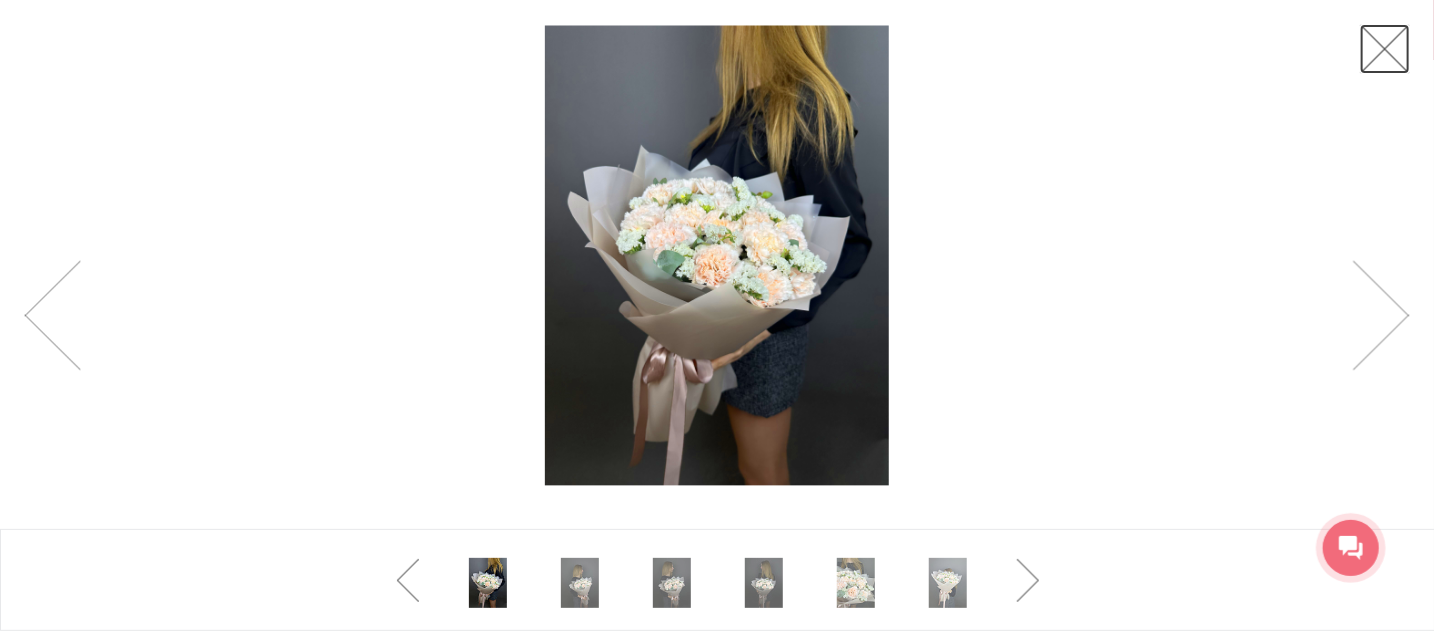 click at bounding box center (1385, 49) 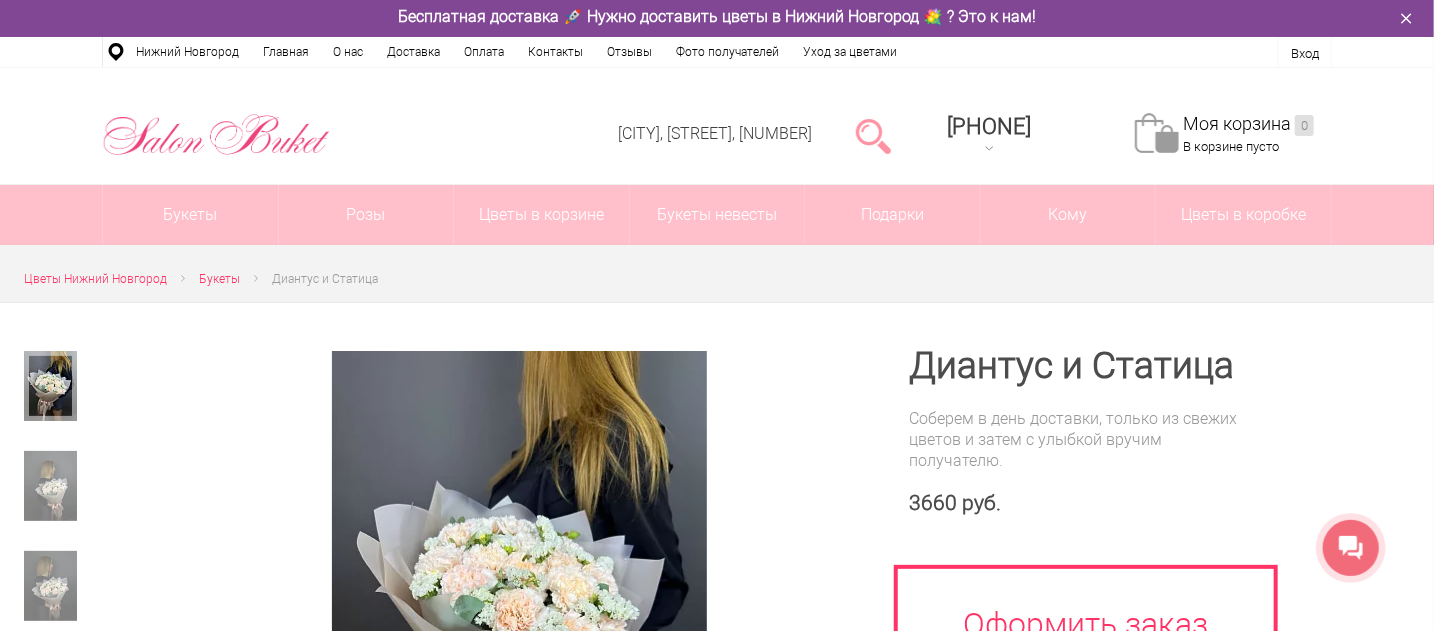 scroll, scrollTop: 0, scrollLeft: 0, axis: both 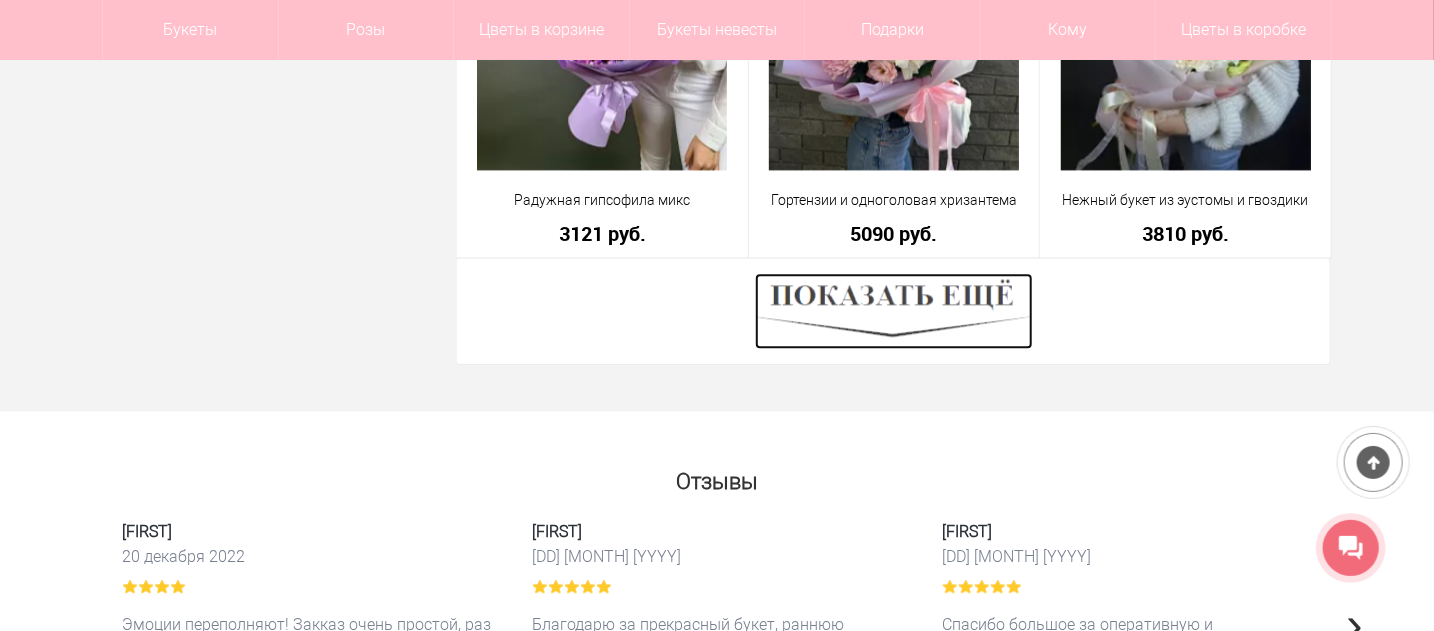 click at bounding box center [894, 311] 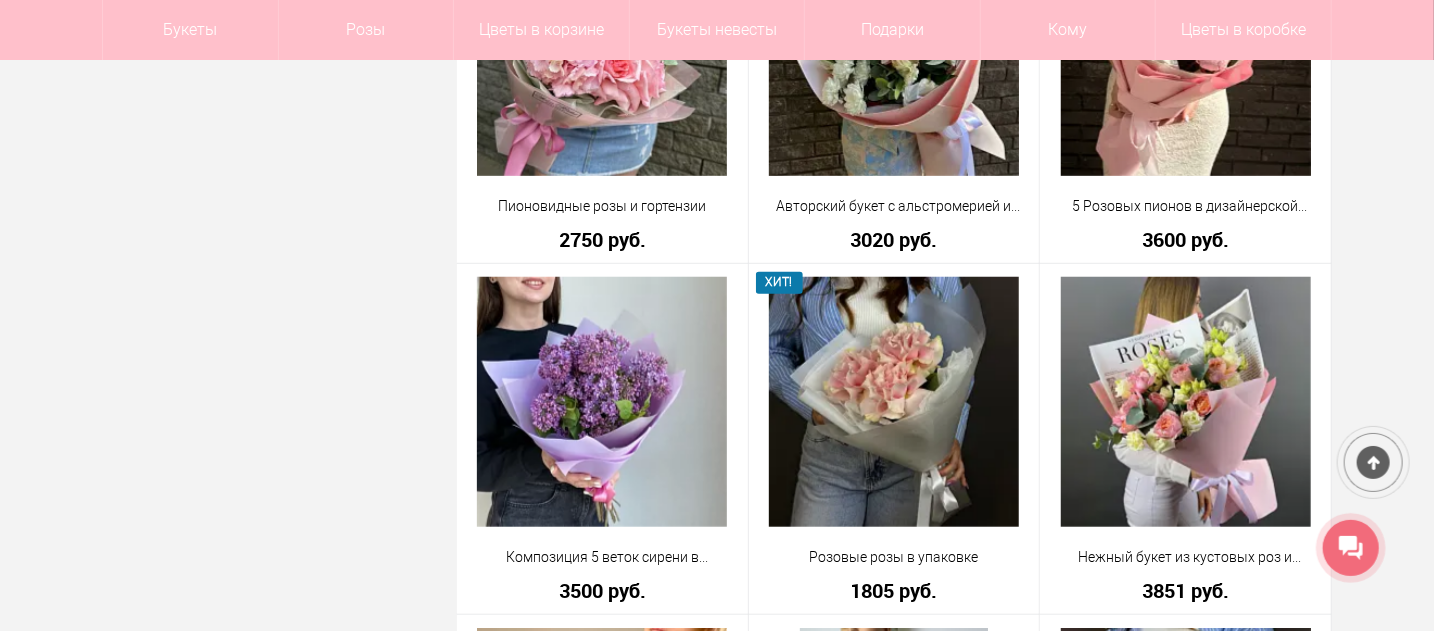 scroll, scrollTop: 7920, scrollLeft: 0, axis: vertical 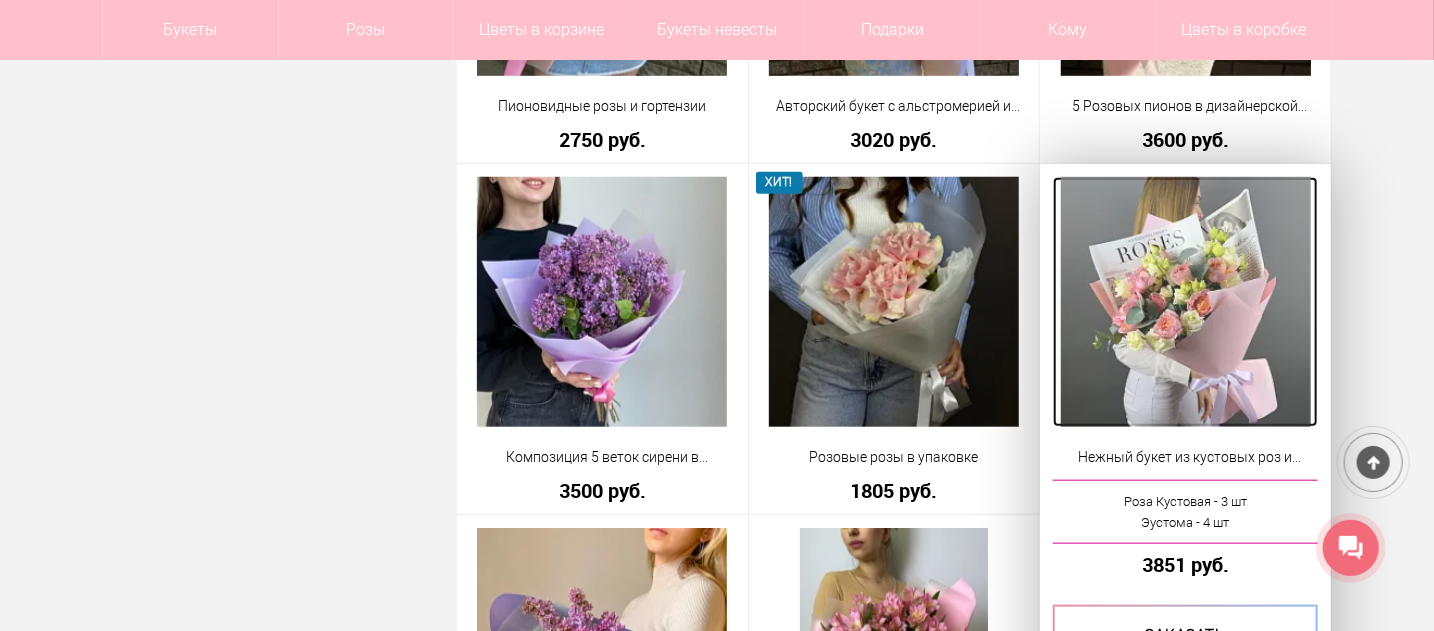 click at bounding box center (1186, 302) 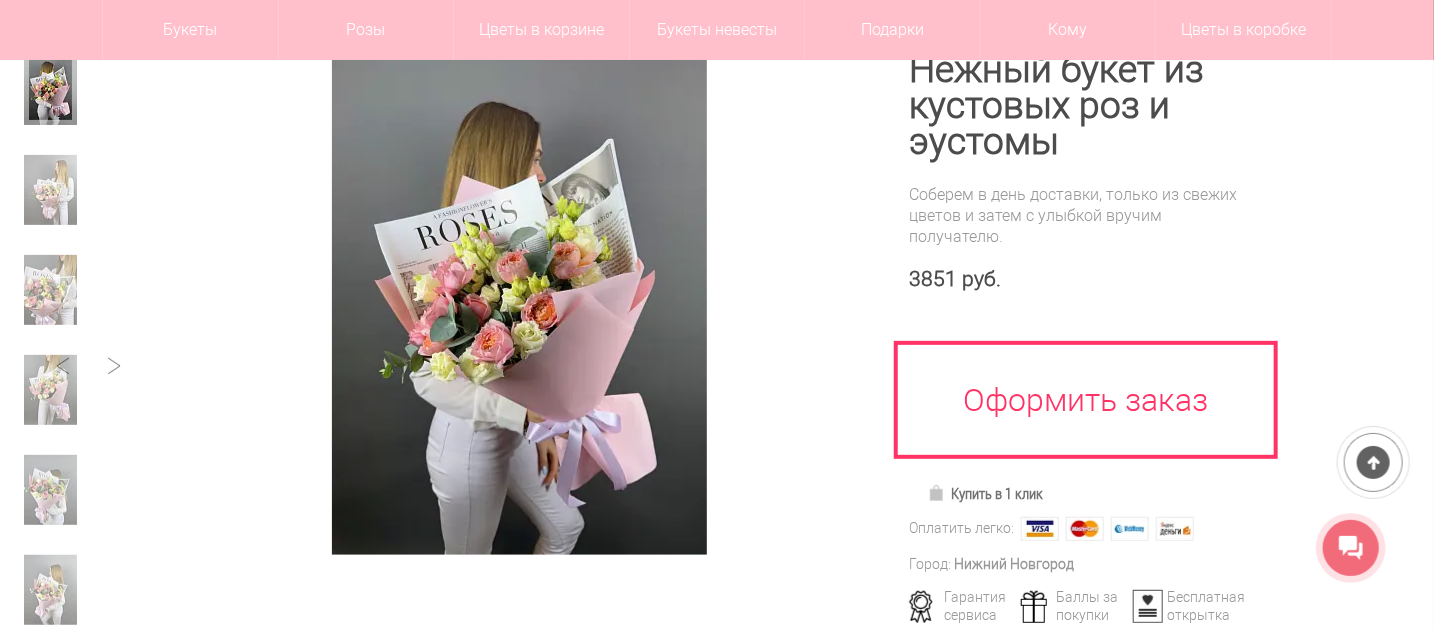 scroll, scrollTop: 200, scrollLeft: 0, axis: vertical 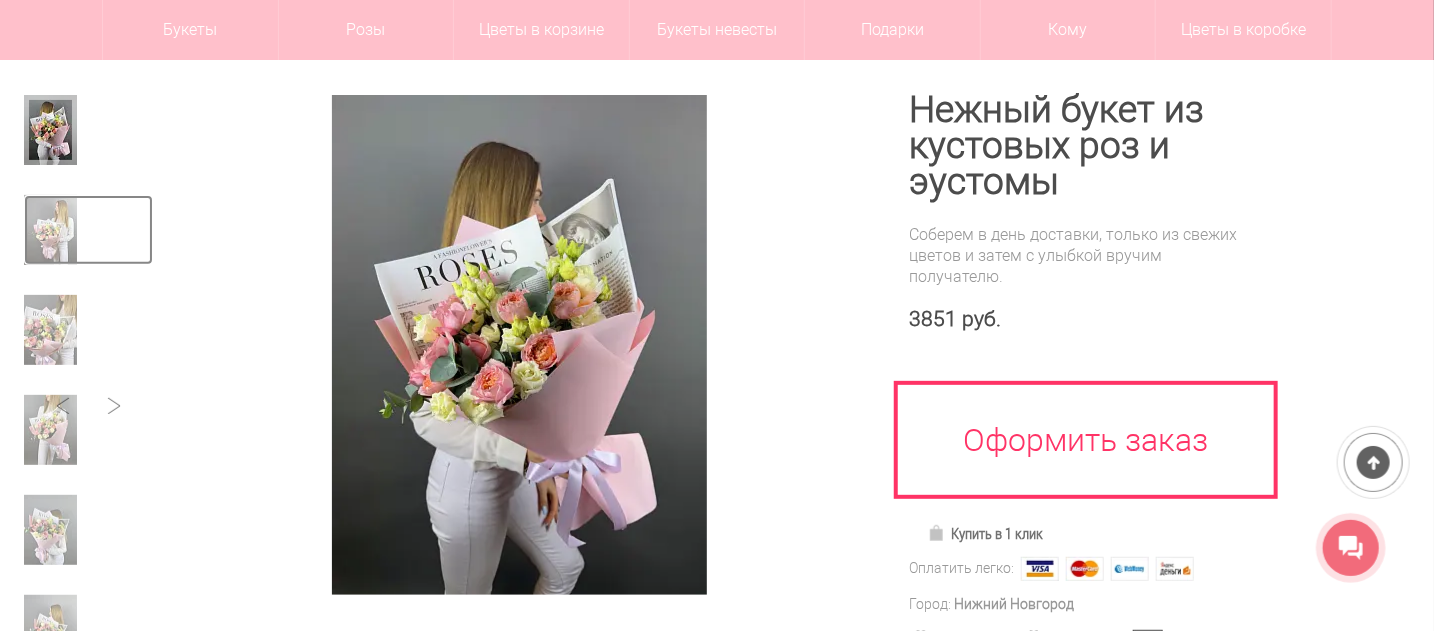 click at bounding box center [50, 230] 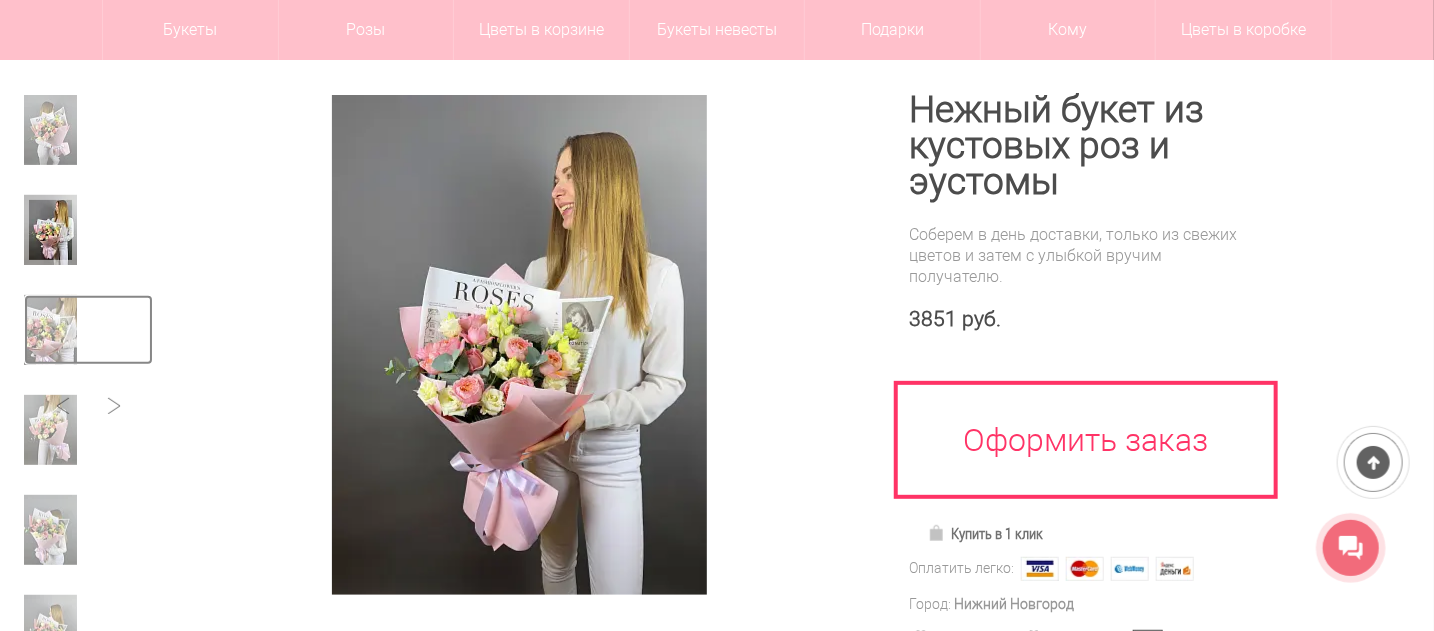 click at bounding box center [50, 330] 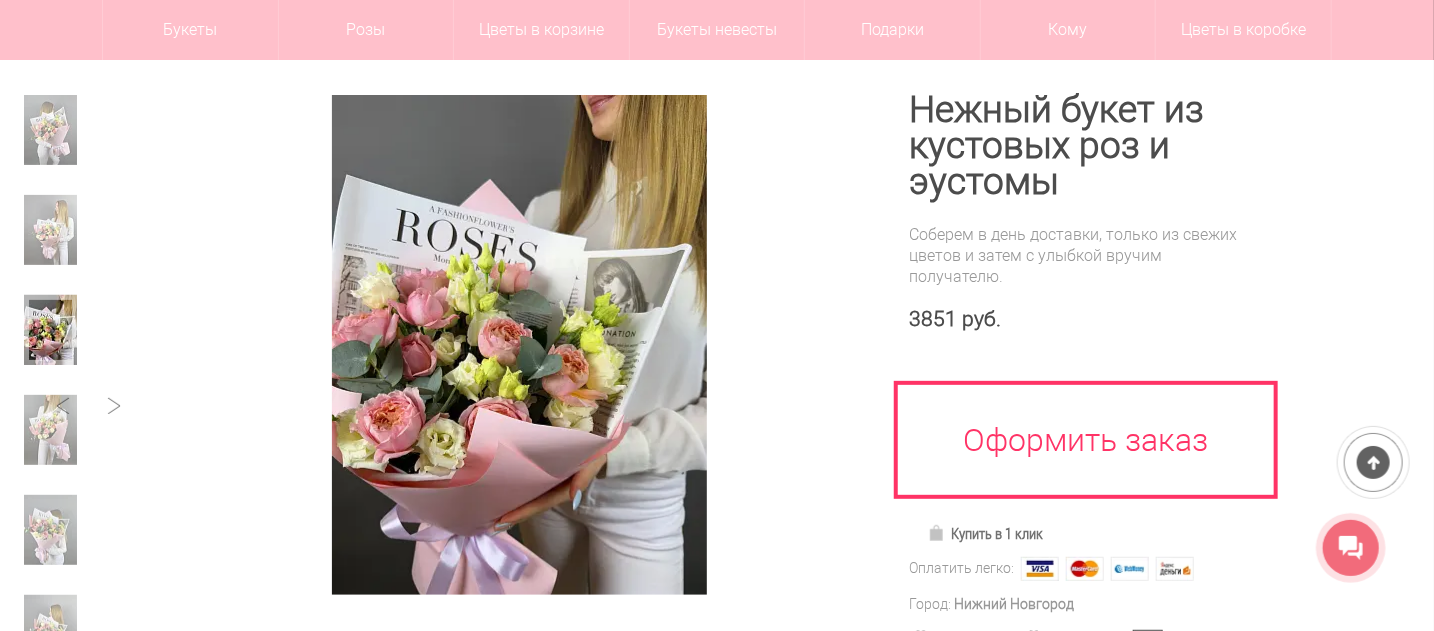 click at bounding box center [88, 395] 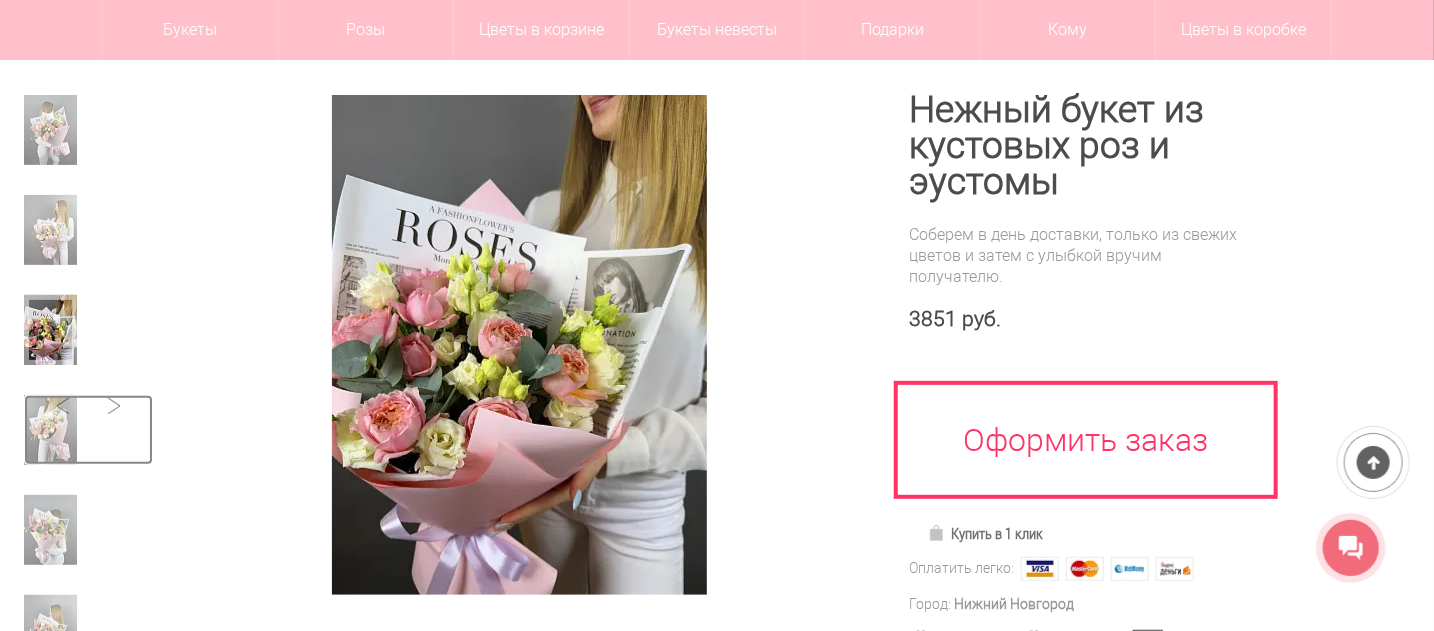 click at bounding box center (50, 430) 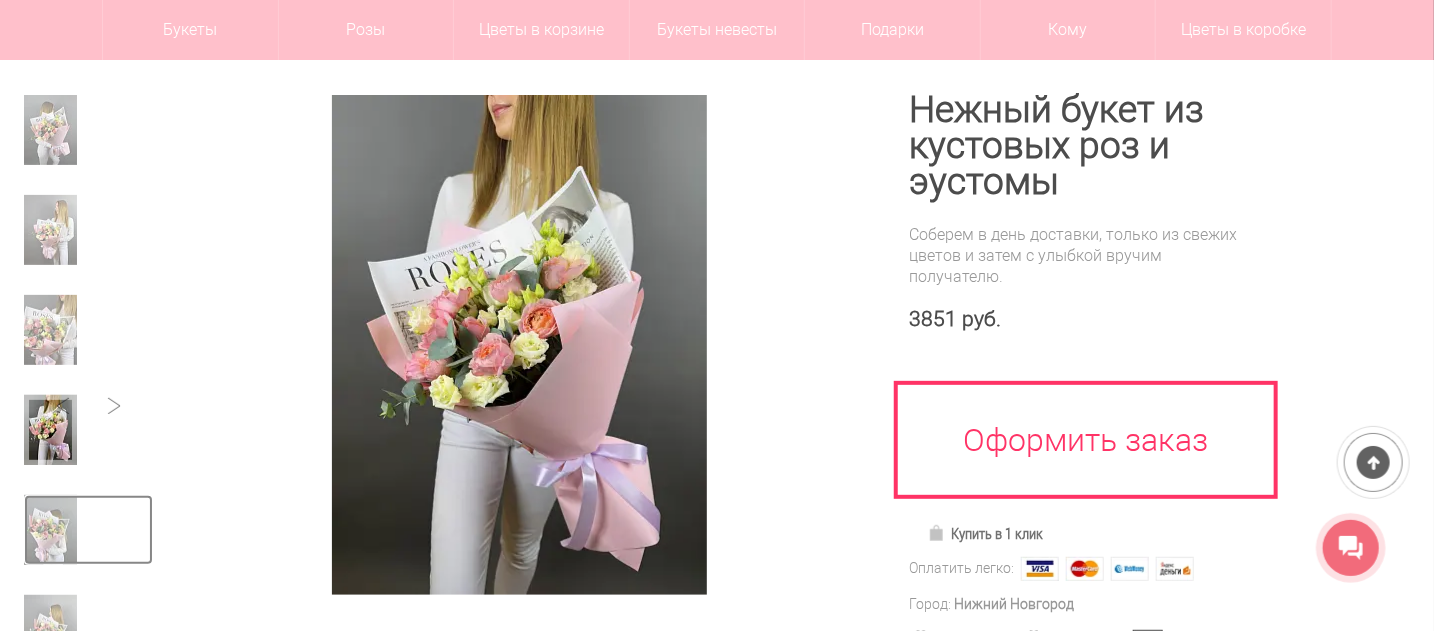 click at bounding box center (50, 530) 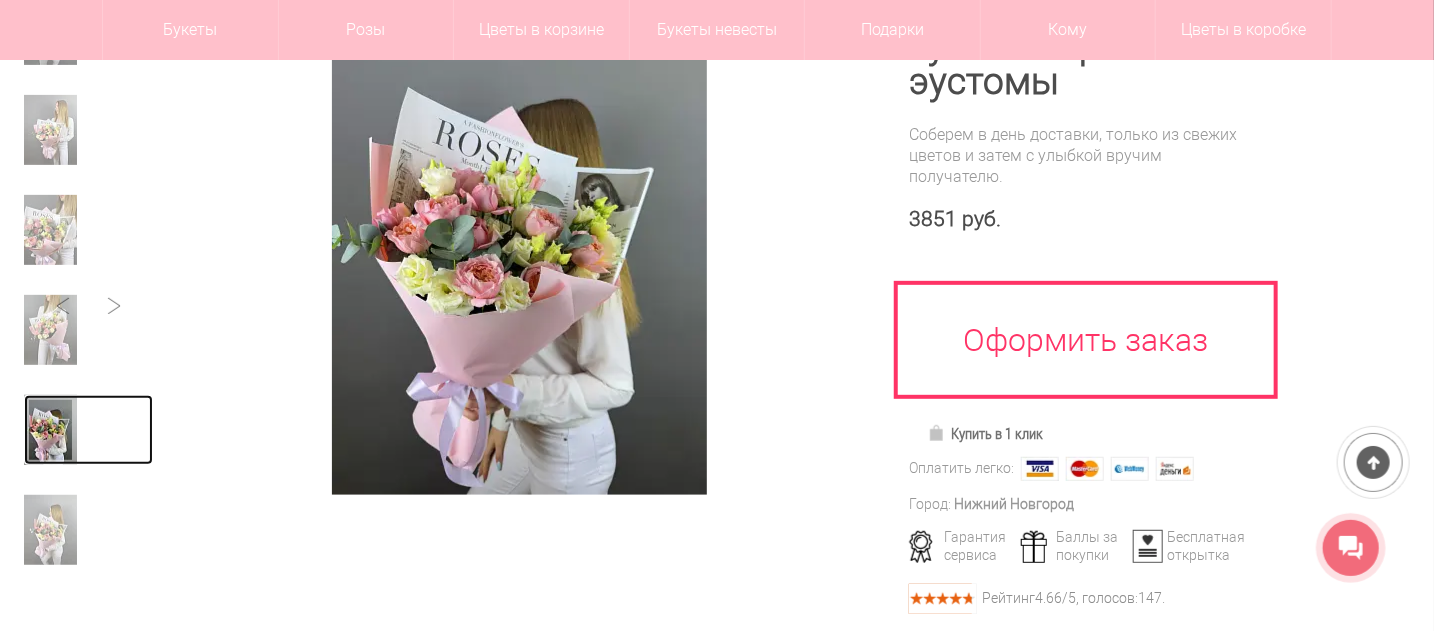 scroll, scrollTop: 400, scrollLeft: 0, axis: vertical 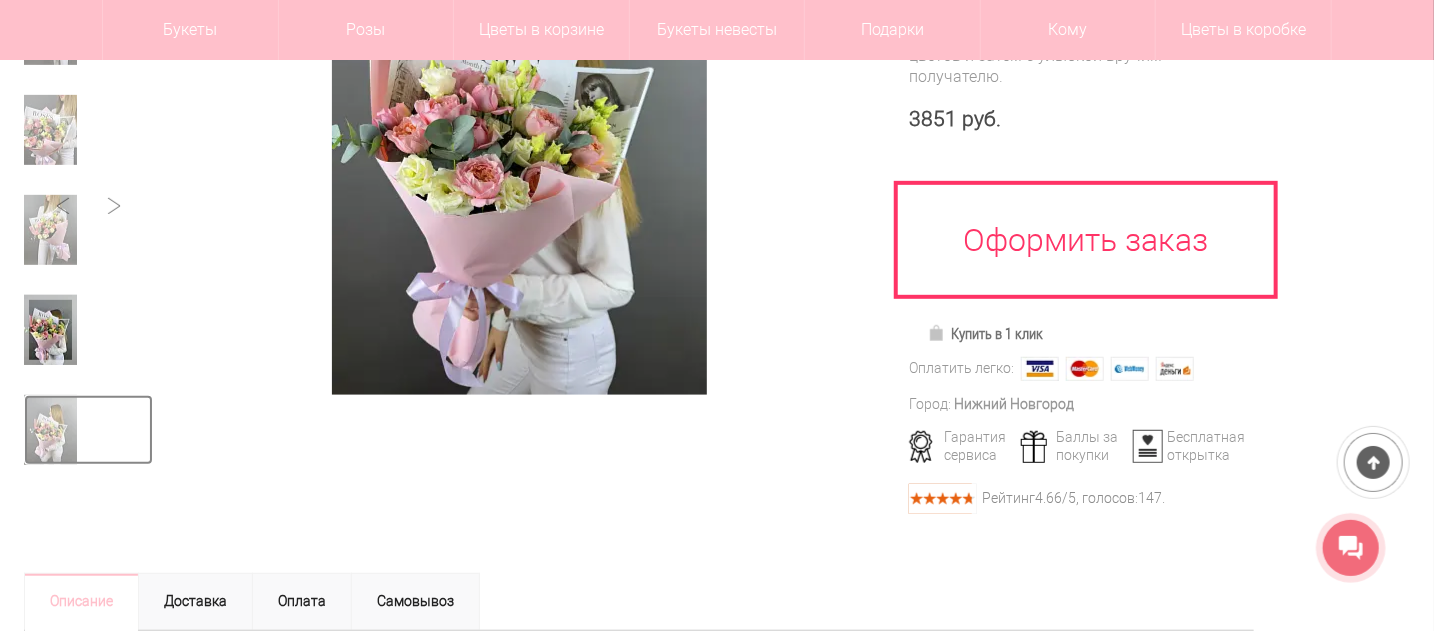 click at bounding box center (50, 430) 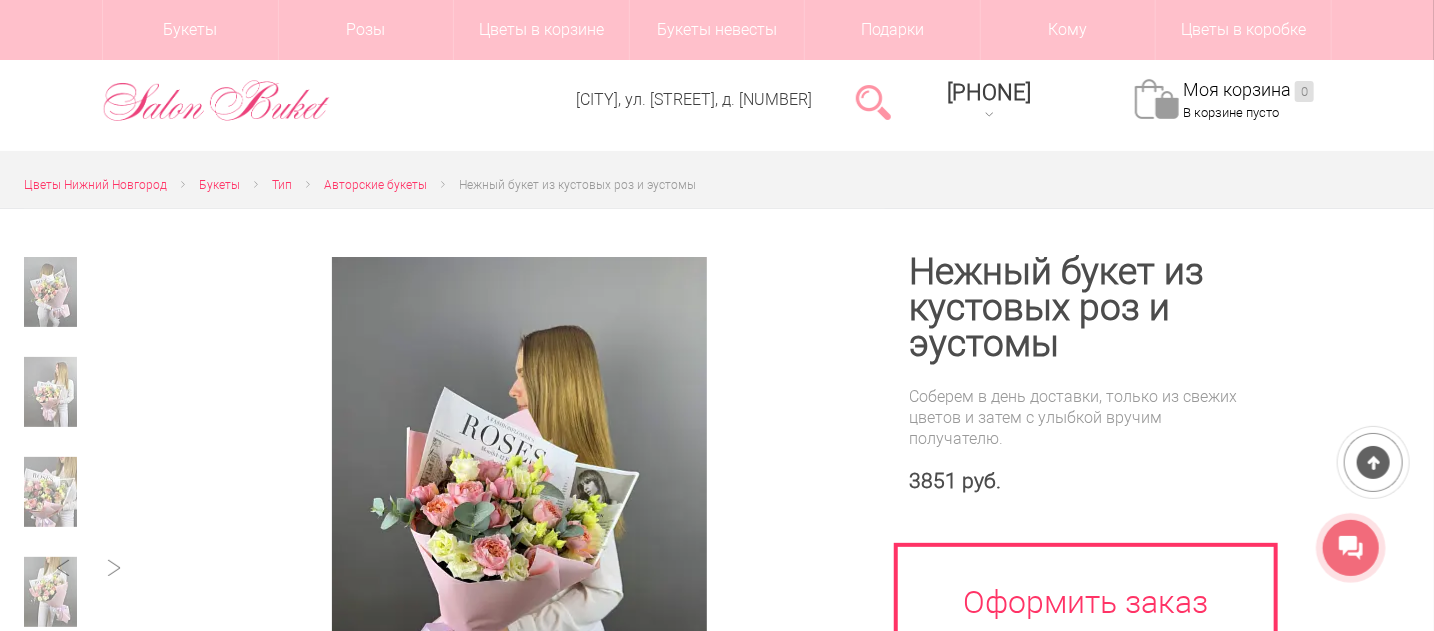 scroll, scrollTop: 0, scrollLeft: 0, axis: both 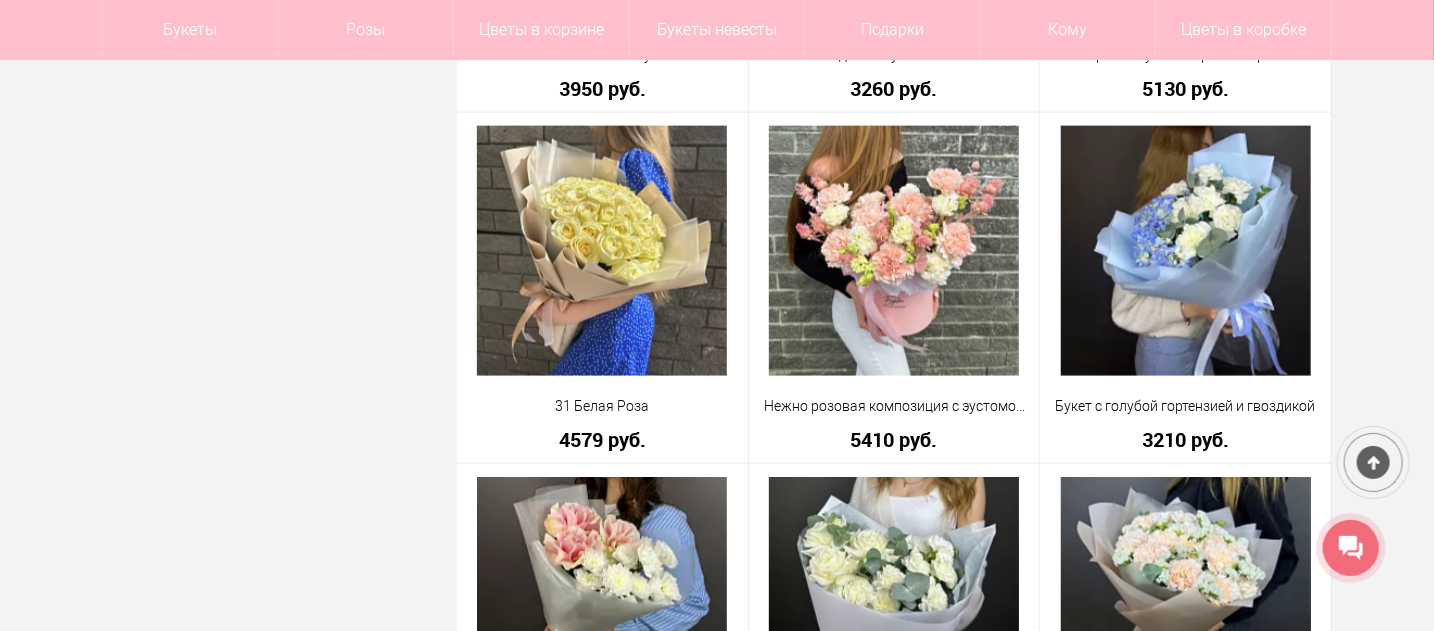 click on "Цветы [CITY]
Букет Дня
Букеты дня                             81 товар
Фильтр по параметрам
Розничная цена
От ****
До ****
Хит
Да																							 (8)" at bounding box center (717, -1387) 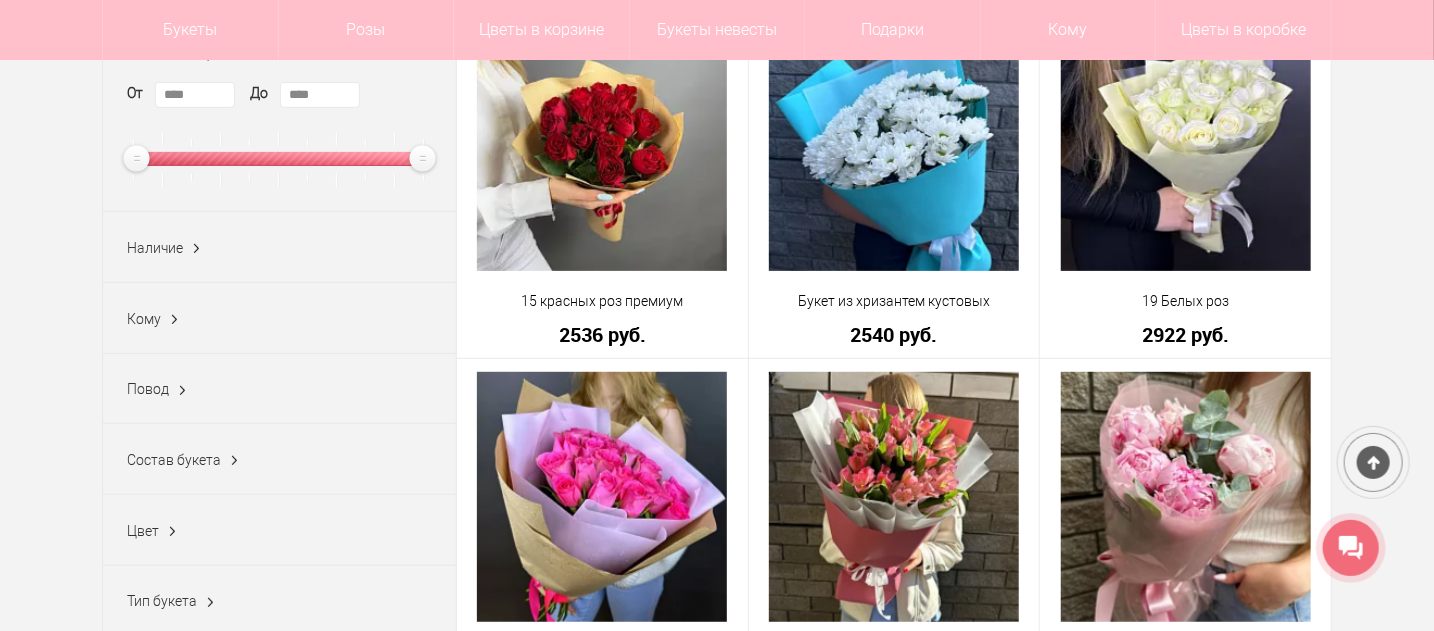 scroll, scrollTop: 400, scrollLeft: 0, axis: vertical 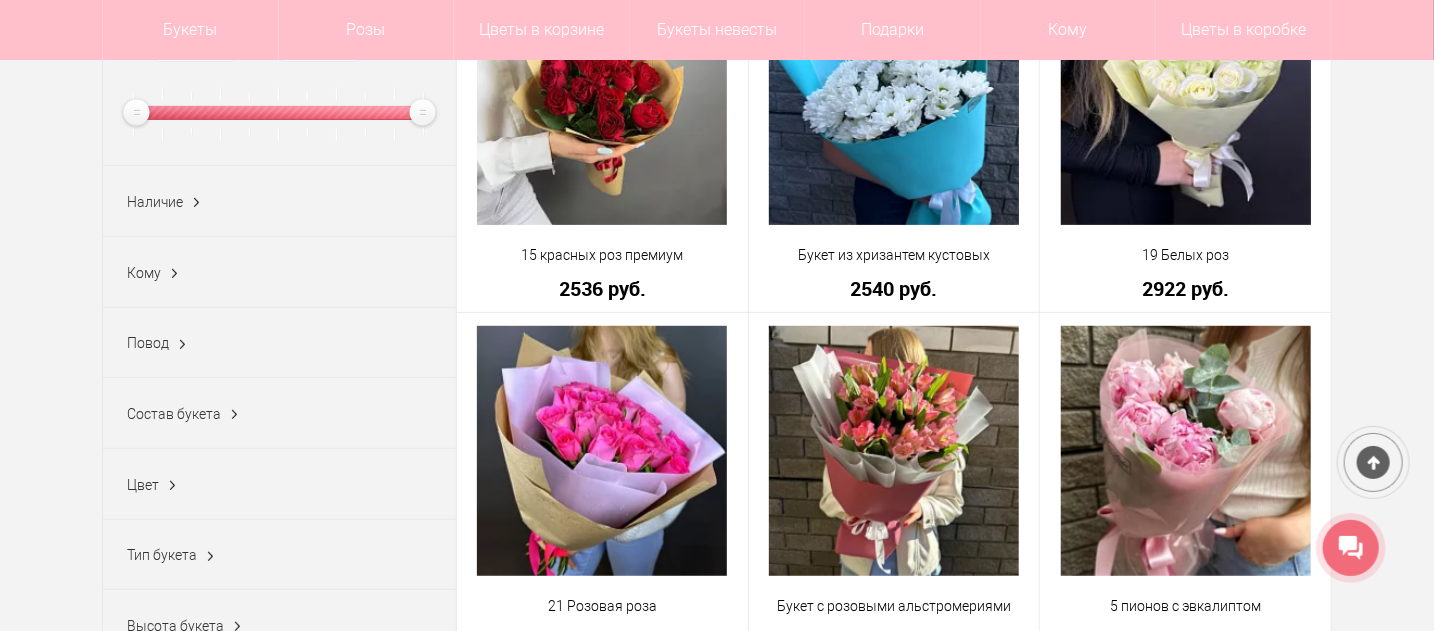 click on "Повод" at bounding box center (148, 343) 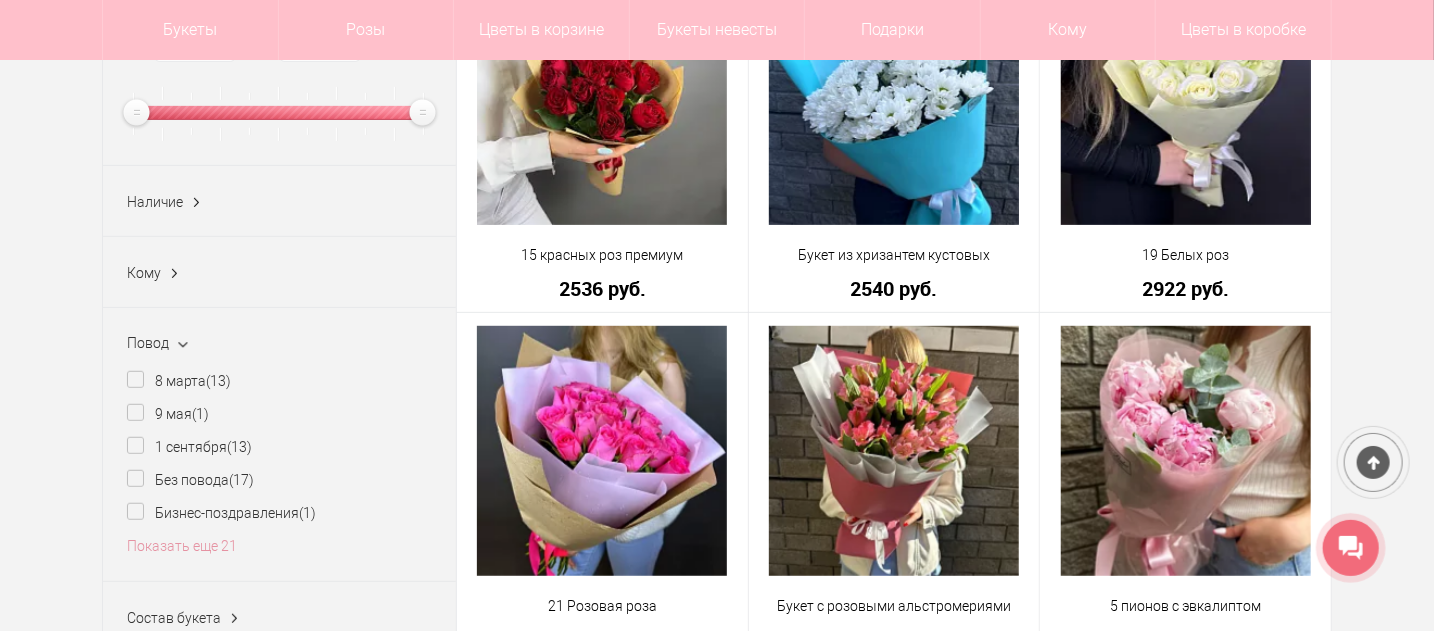click at bounding box center (183, 344) 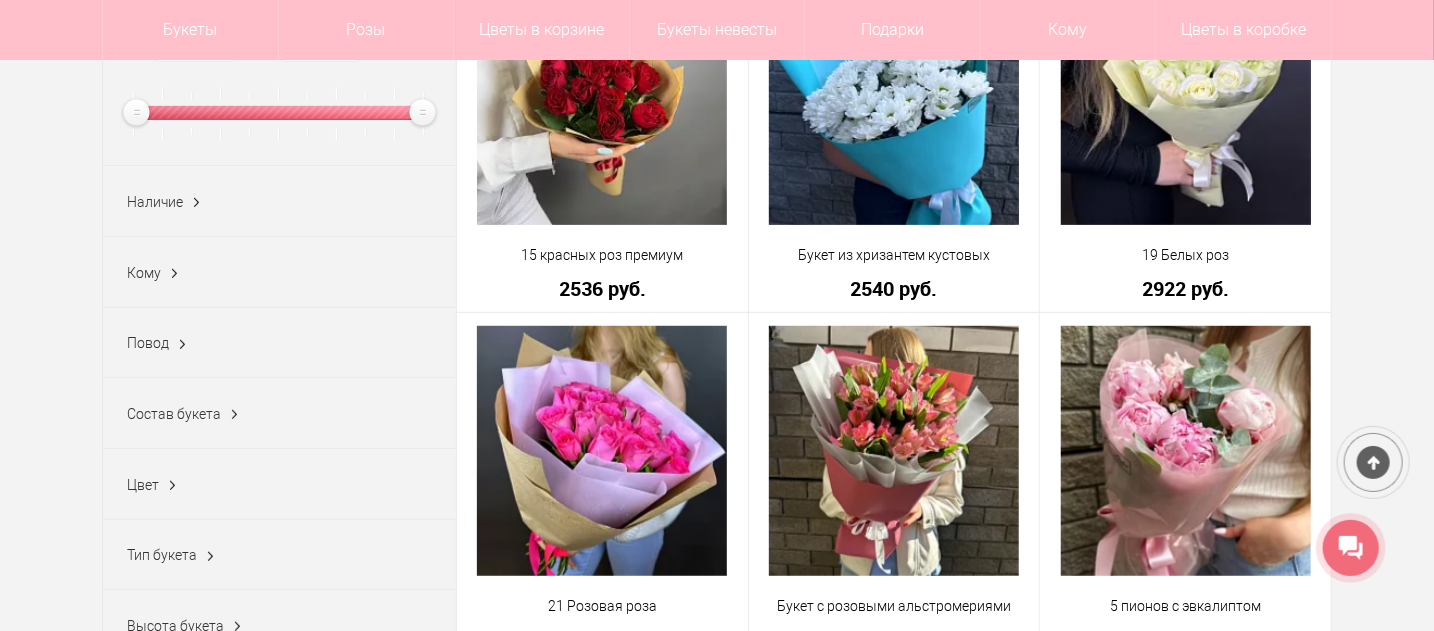 scroll, scrollTop: 500, scrollLeft: 0, axis: vertical 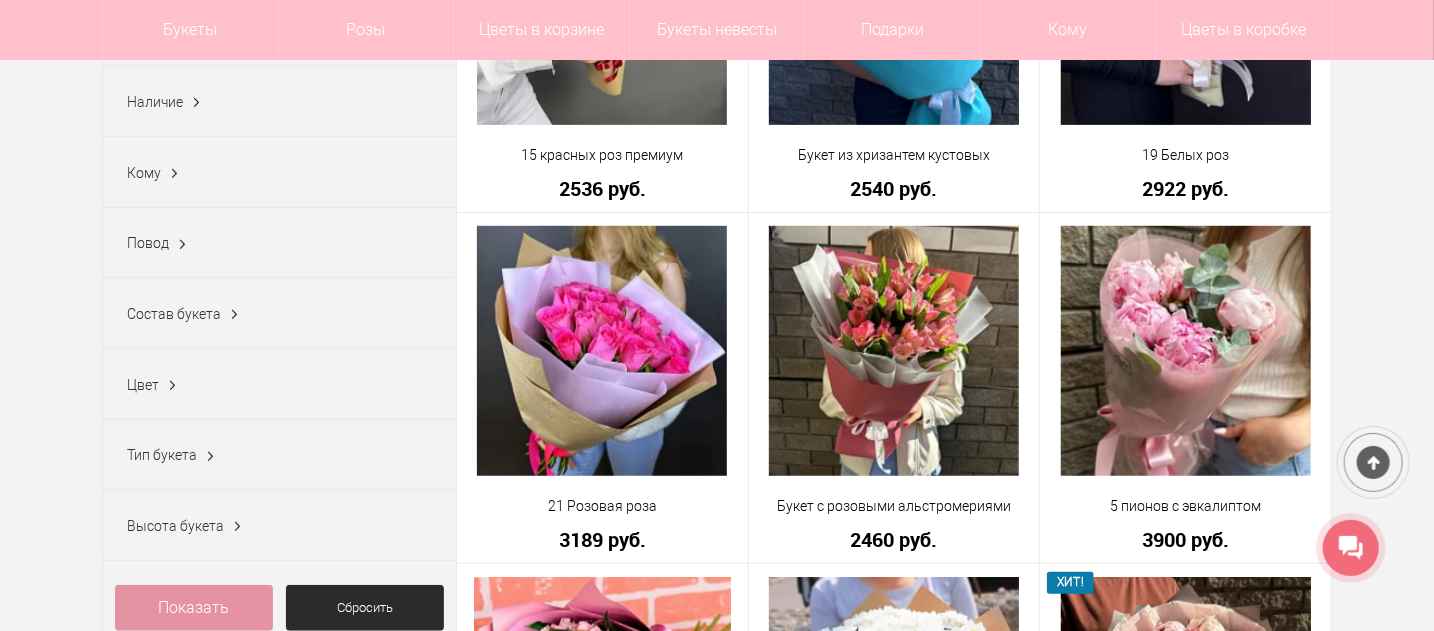 click on "Состав букета" at bounding box center [174, 314] 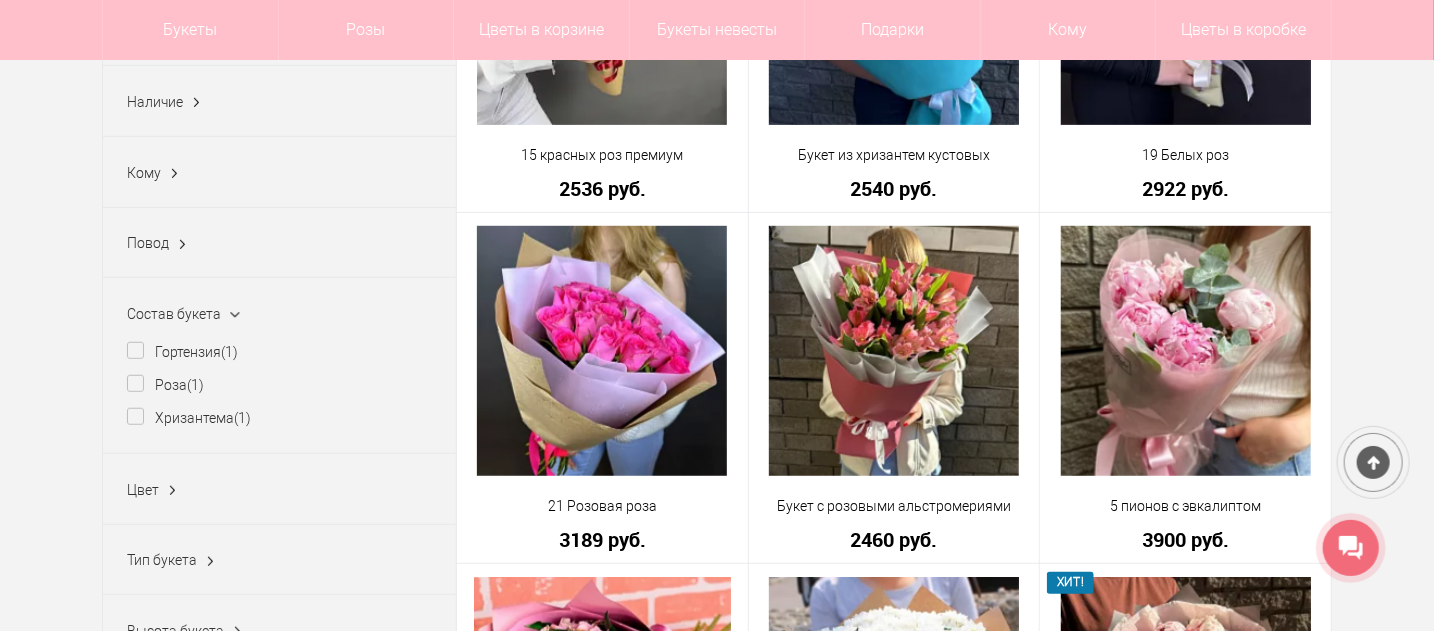 click on "Состав букета" at bounding box center [174, 314] 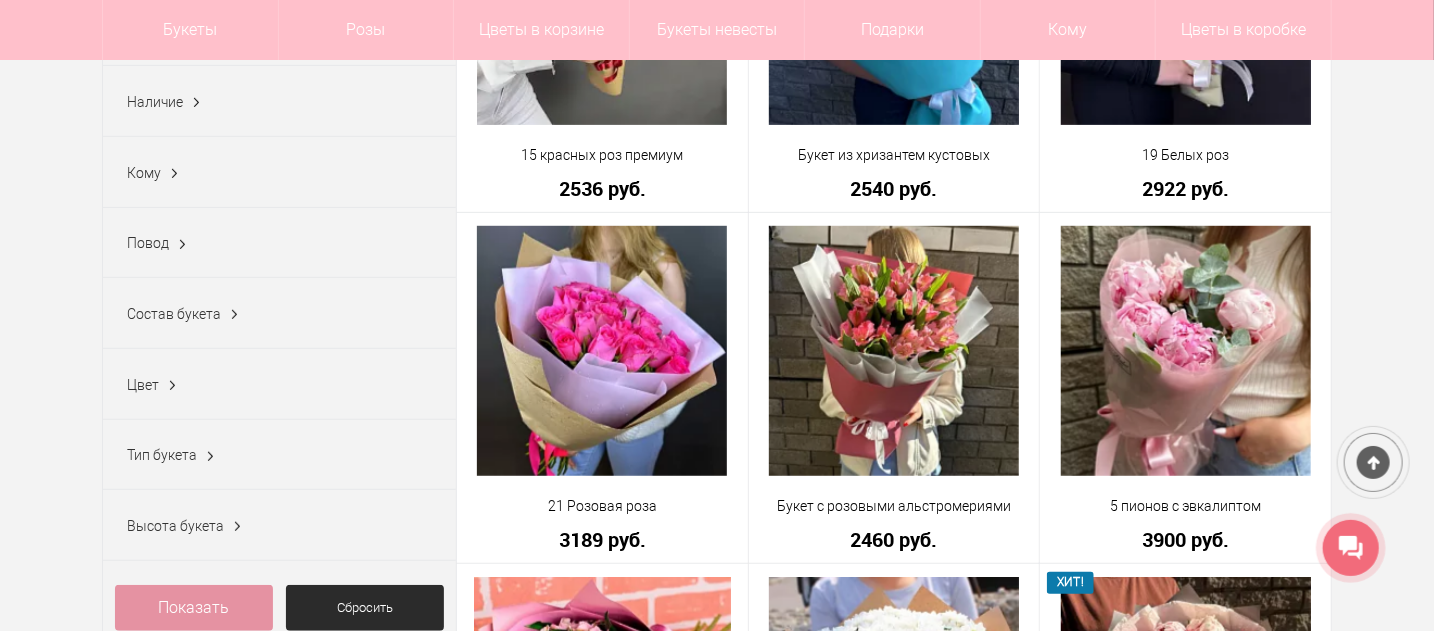 click on "Цвет" at bounding box center (143, 385) 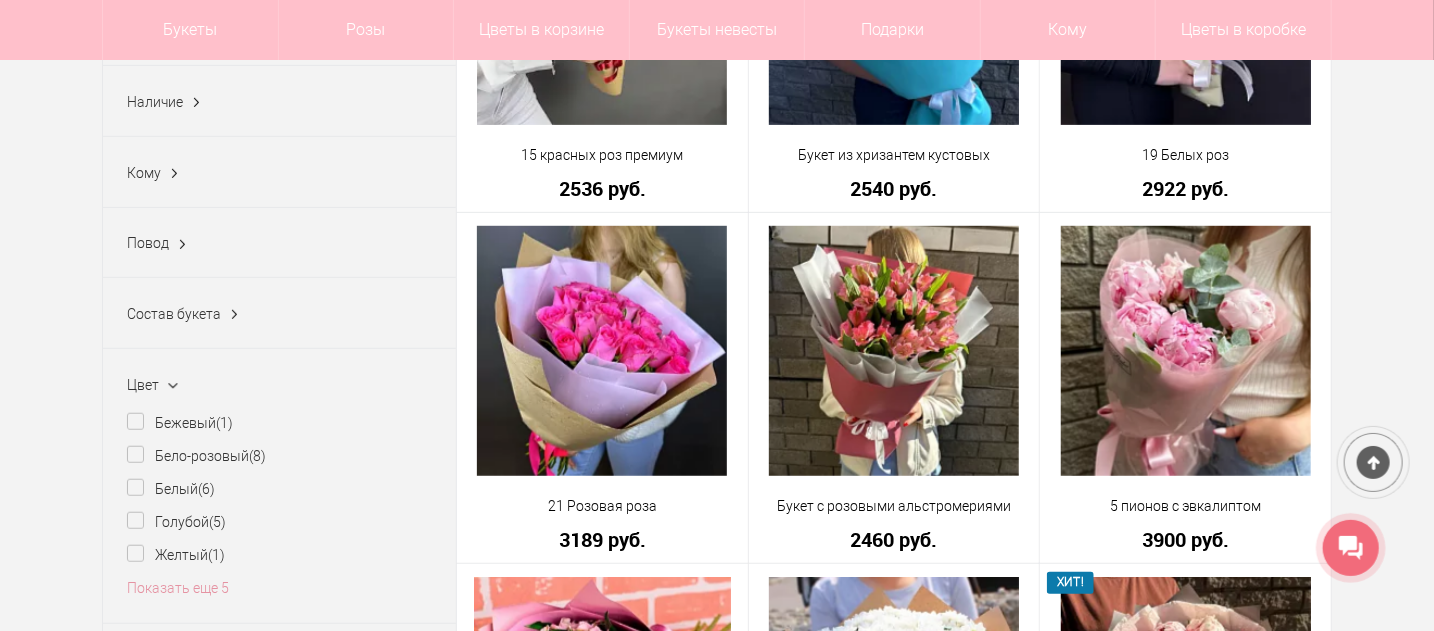 click on "Цвет" at bounding box center [143, 385] 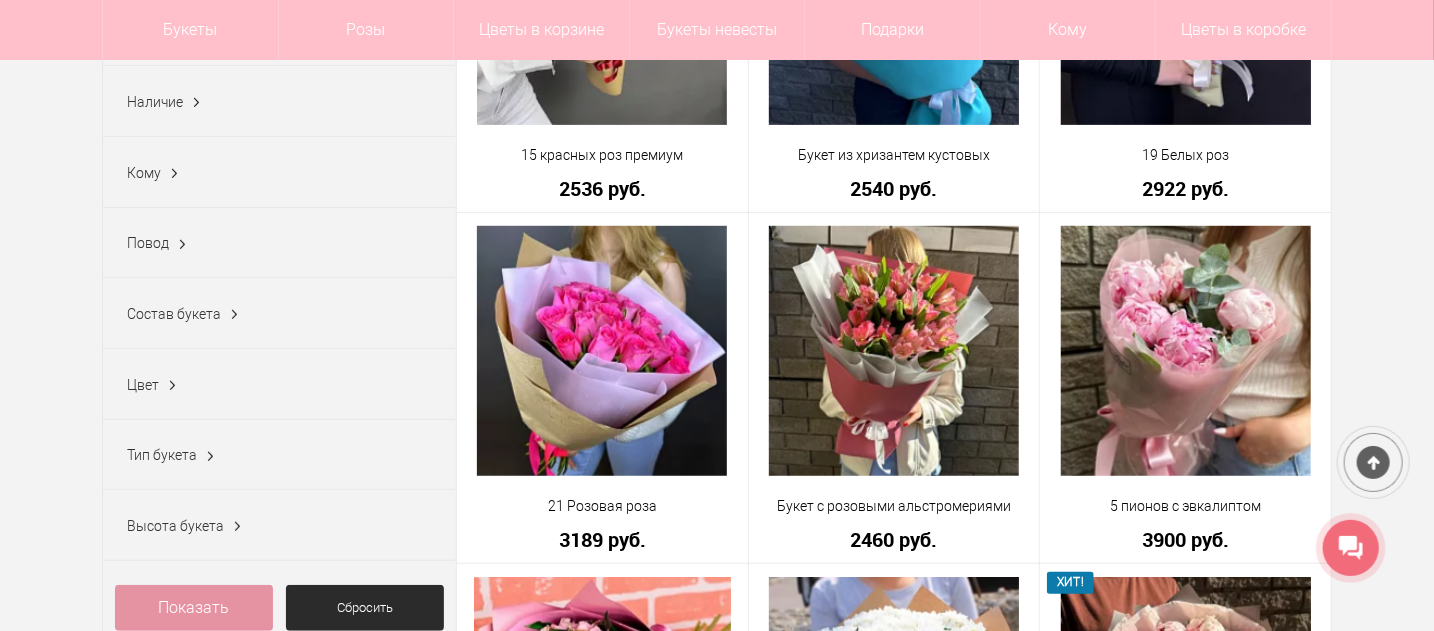 click on "Тип букета
Авторские																							 (18)
Большие																							 (1)
Букет Дня																							 (14)
Детские																							 (1)
Дизайнерские																							 (1)
Живые																							 (2)
Классические																							 (1)
(1) (2)" at bounding box center [279, 455] 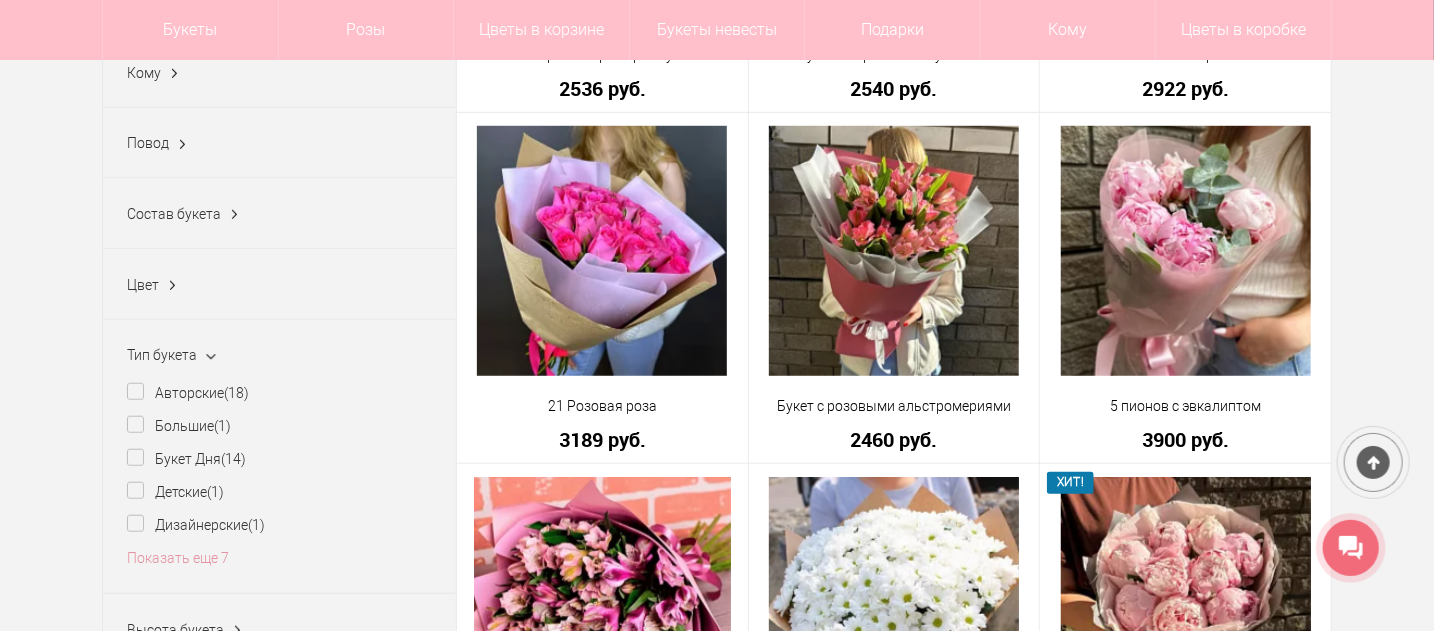 scroll, scrollTop: 700, scrollLeft: 0, axis: vertical 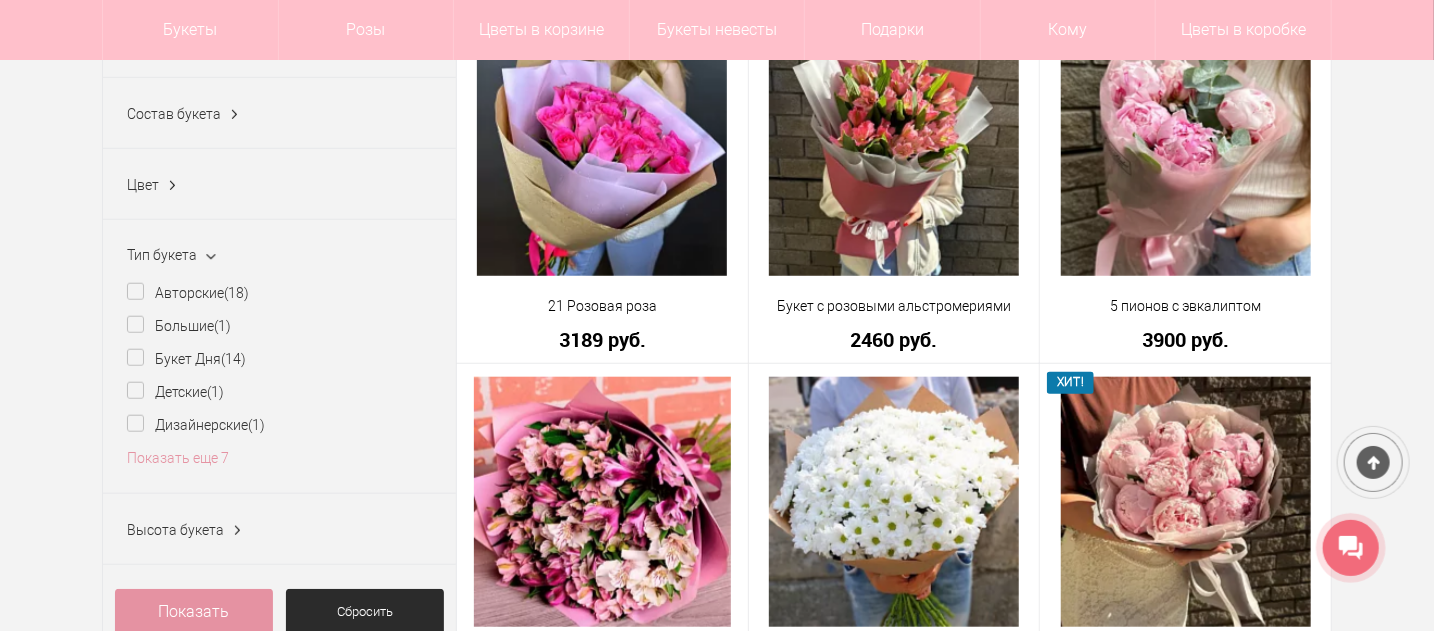 click on "Тип букета" at bounding box center [162, 255] 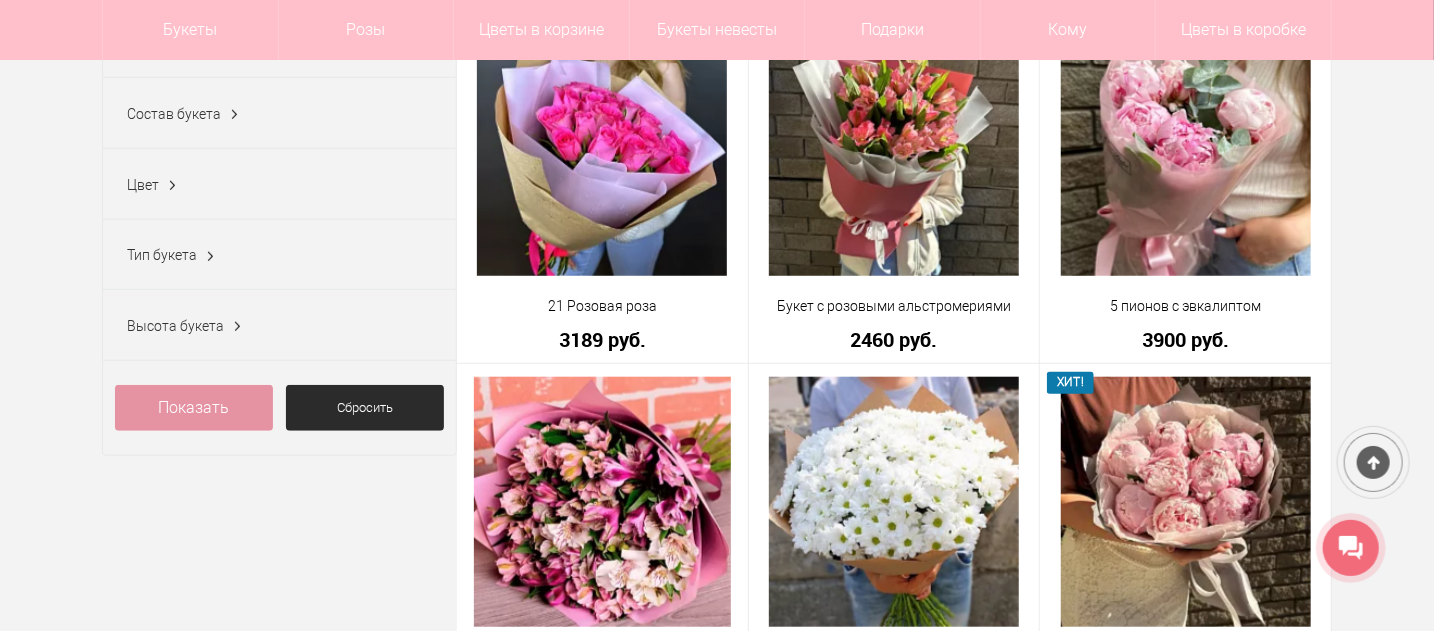 click on "Высота букета" at bounding box center (175, 326) 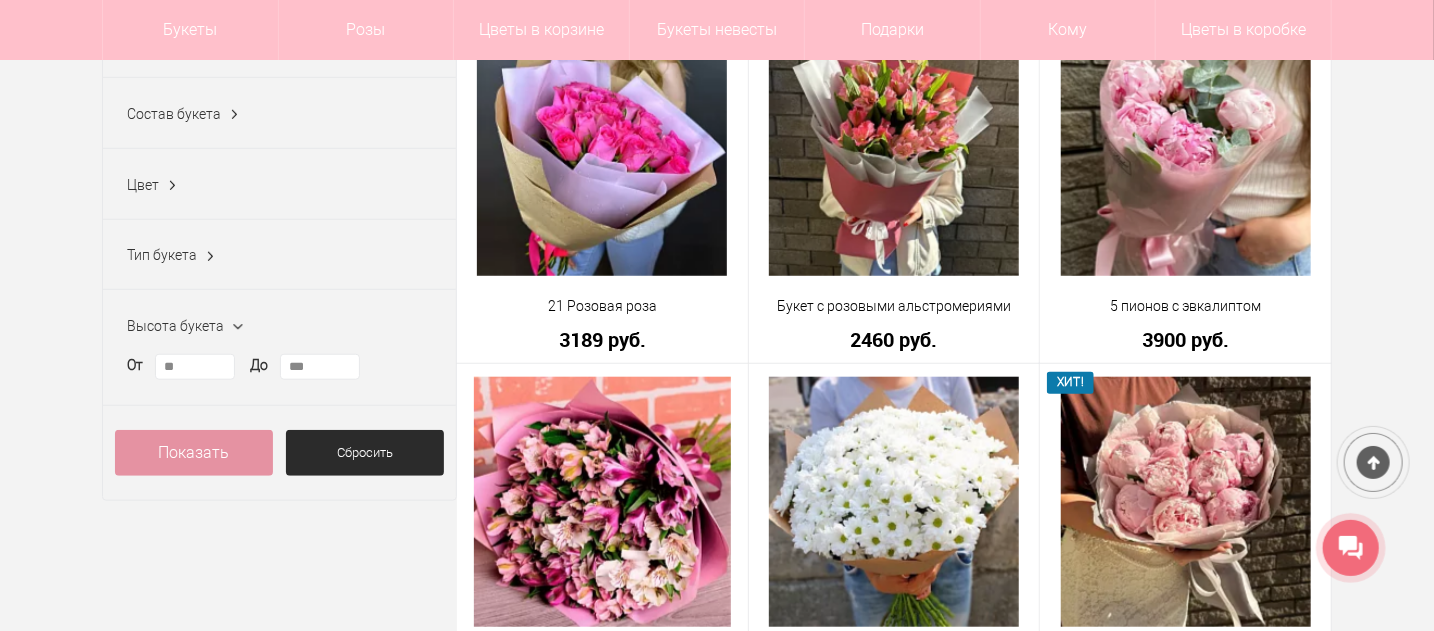 click on "Высота букета" at bounding box center [175, 326] 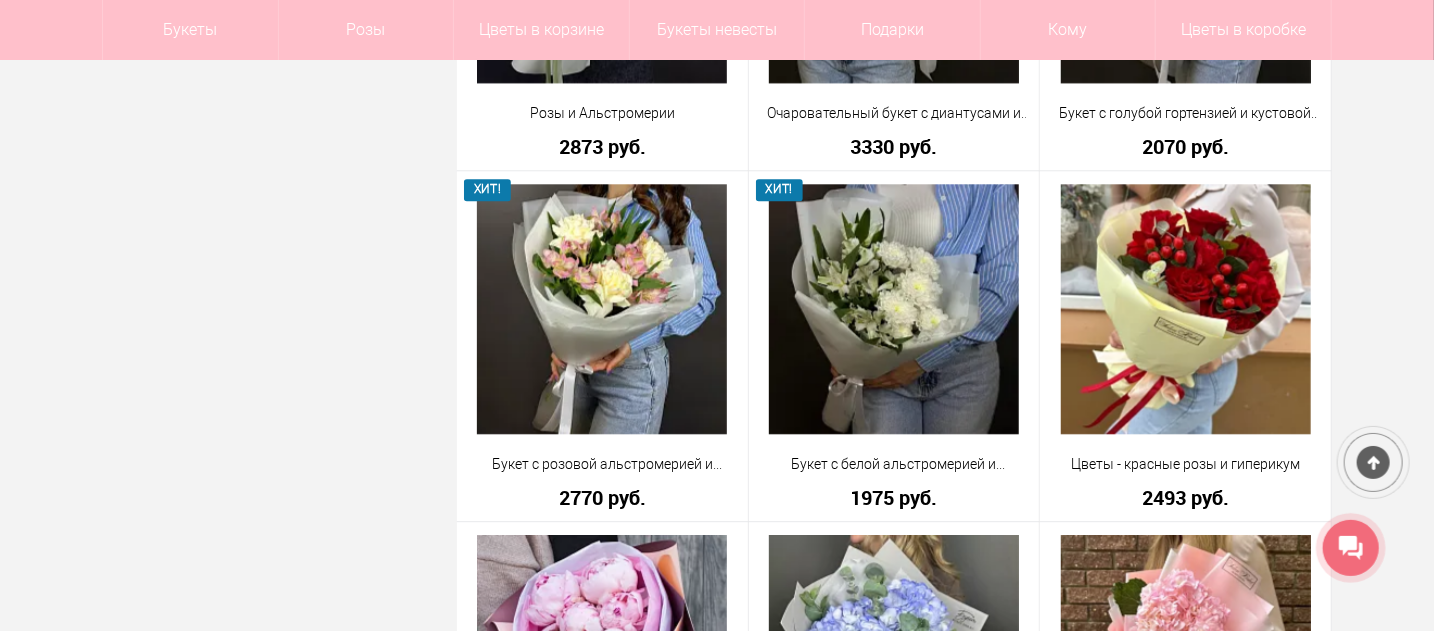 scroll, scrollTop: 2300, scrollLeft: 0, axis: vertical 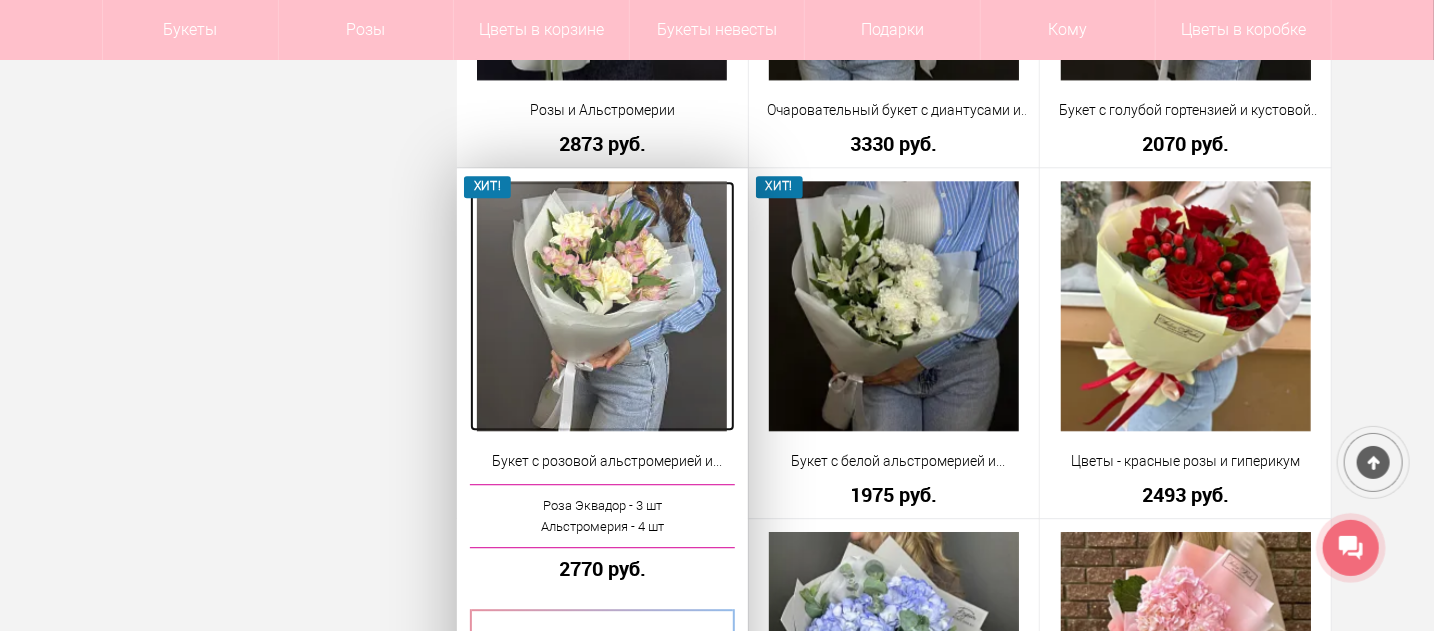 click at bounding box center [602, 306] 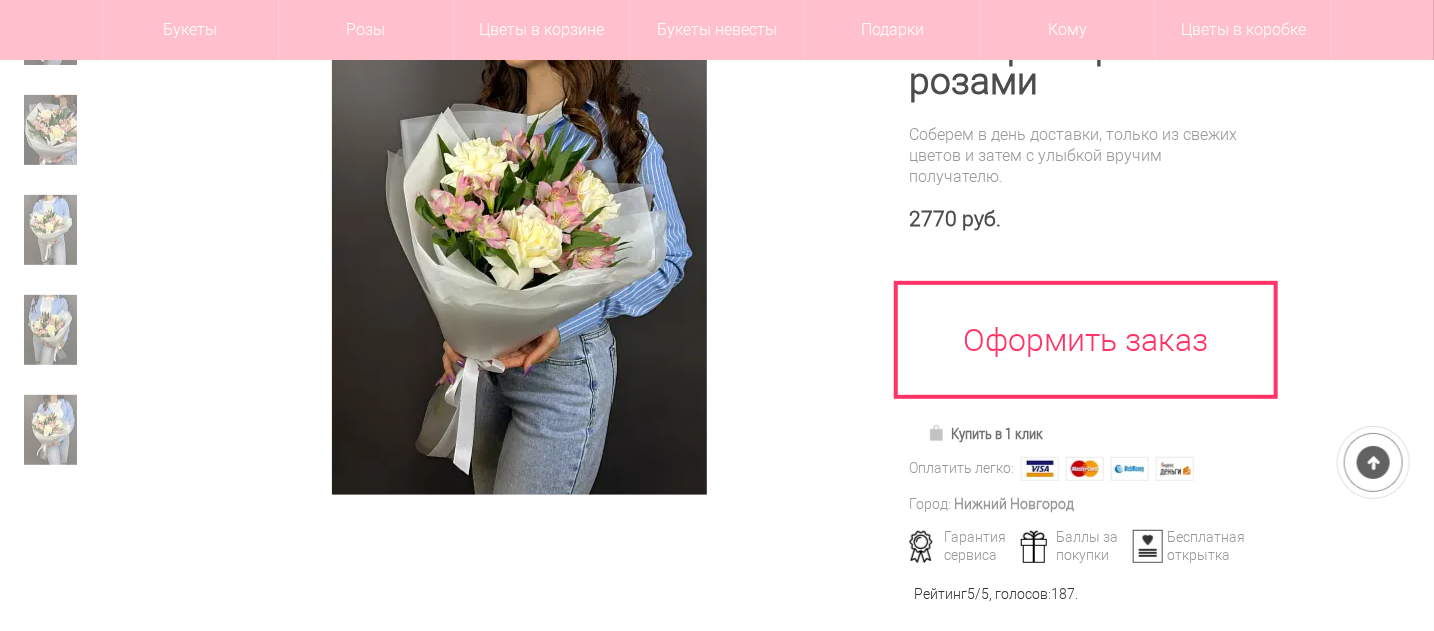 scroll, scrollTop: 300, scrollLeft: 0, axis: vertical 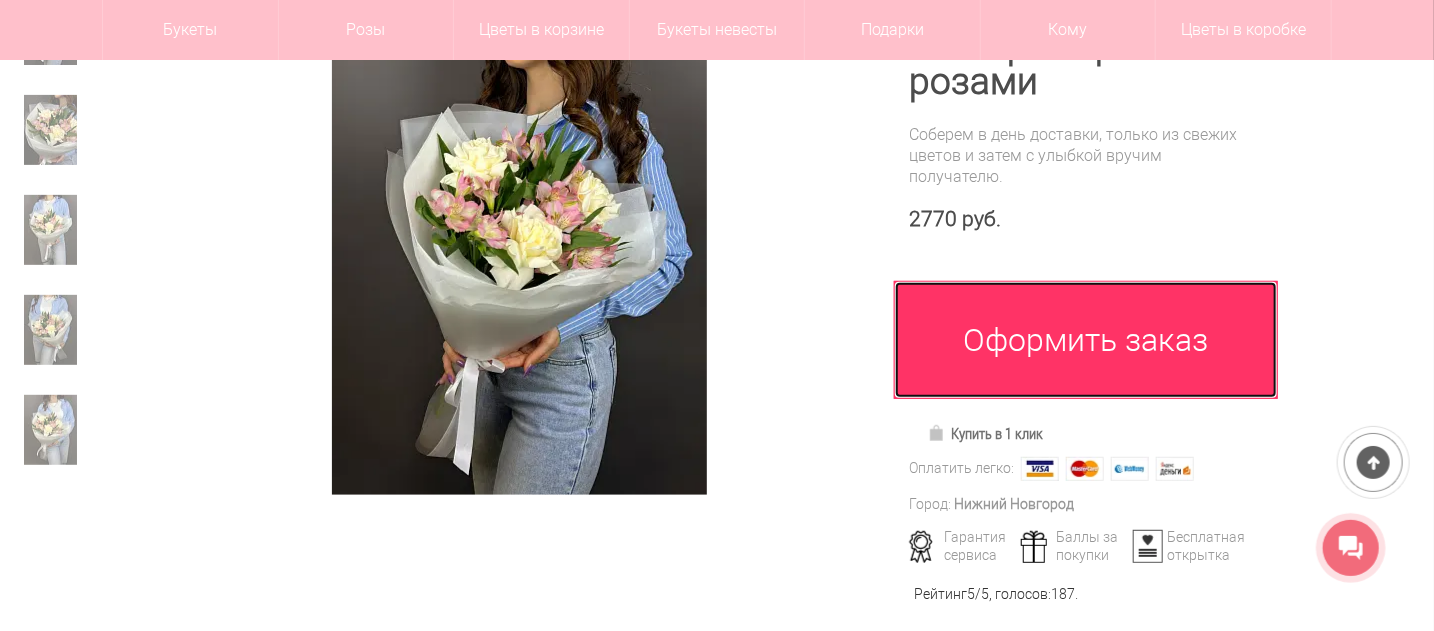 click on "Оформить заказ" at bounding box center [1086, 340] 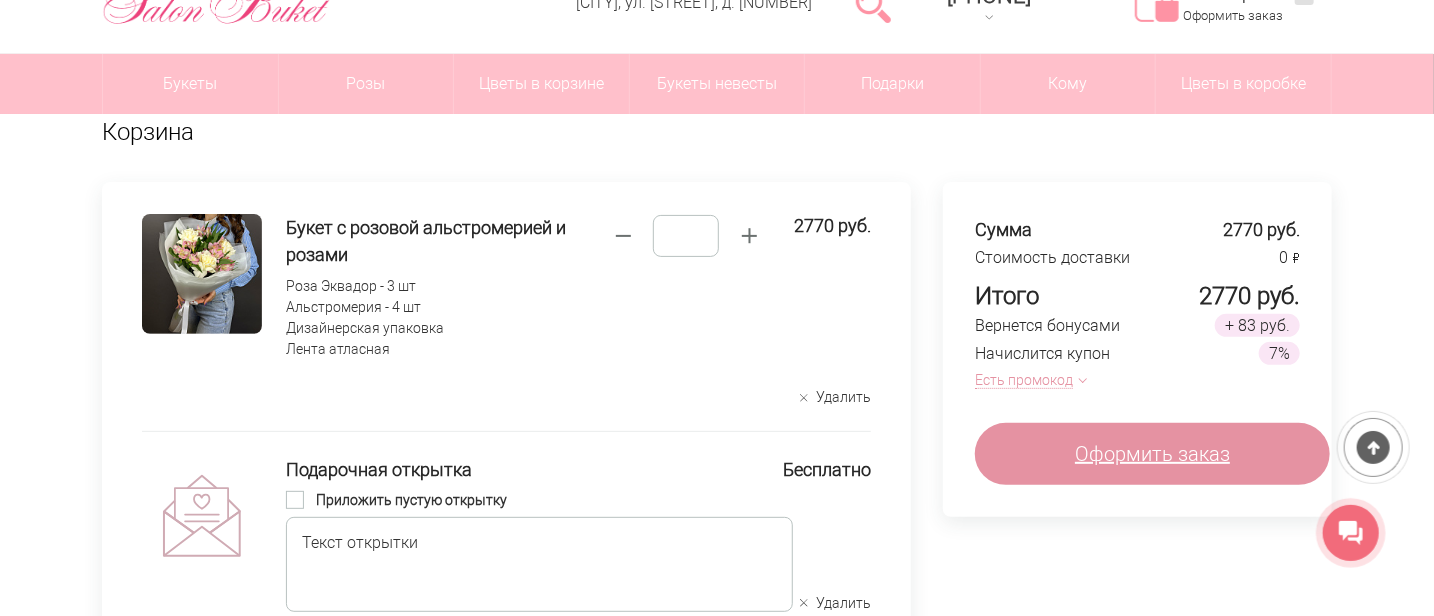 scroll, scrollTop: 100, scrollLeft: 0, axis: vertical 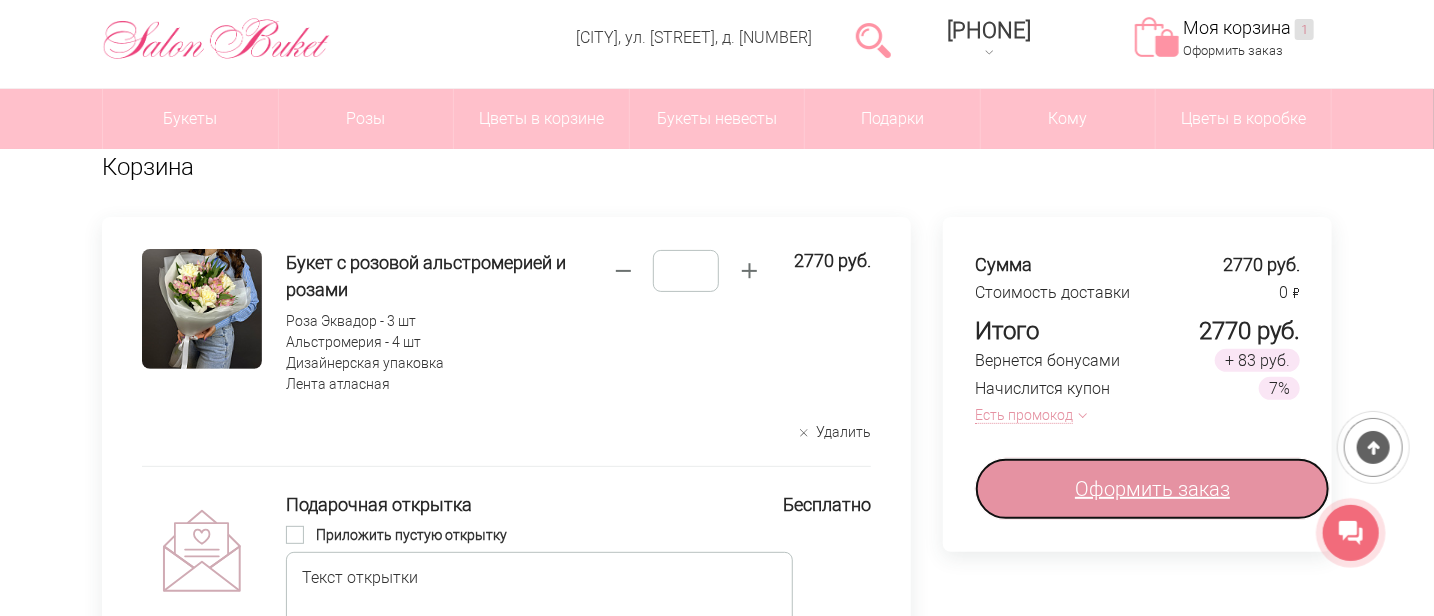 click on "Оформить заказ" at bounding box center [1152, 489] 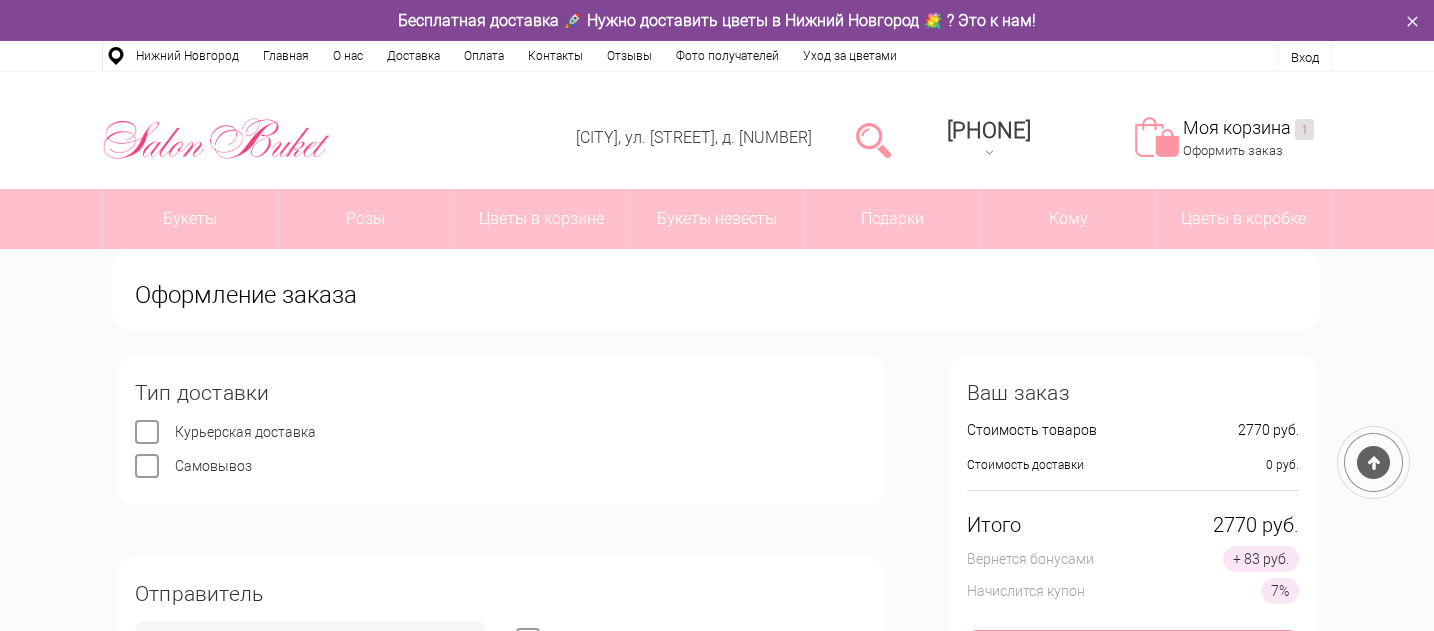 scroll, scrollTop: 228, scrollLeft: 0, axis: vertical 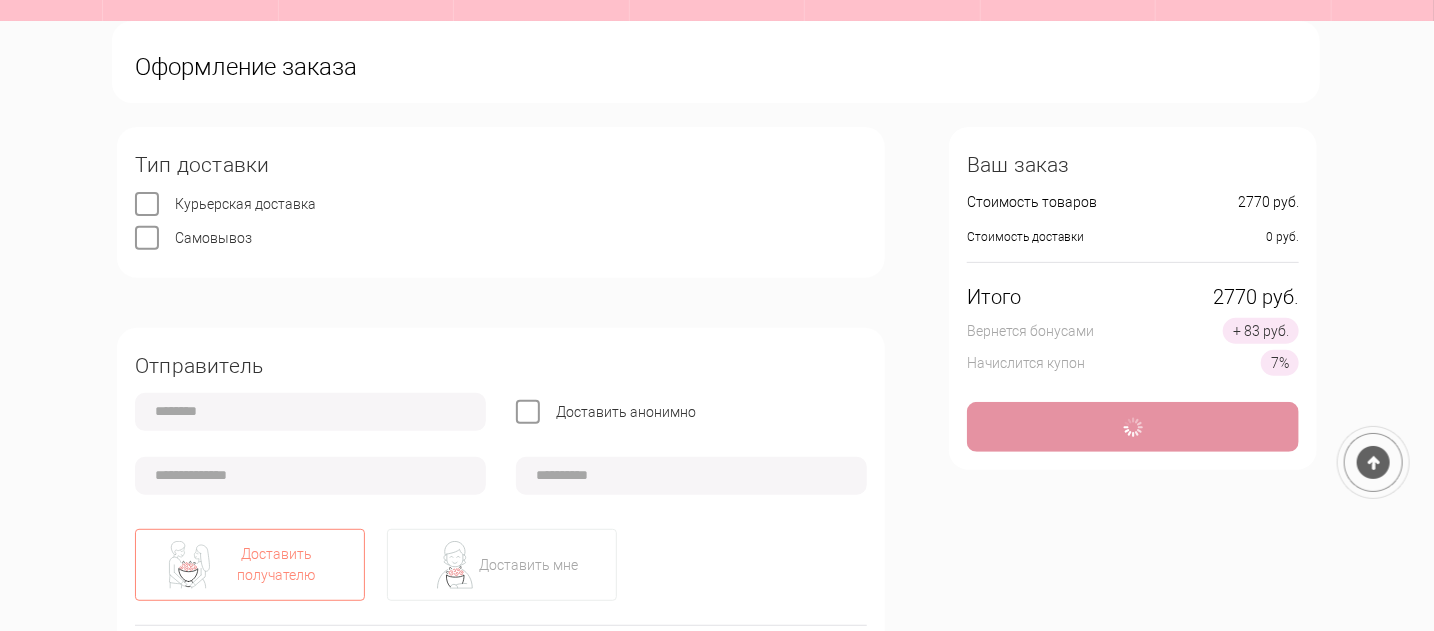 type on "**********" 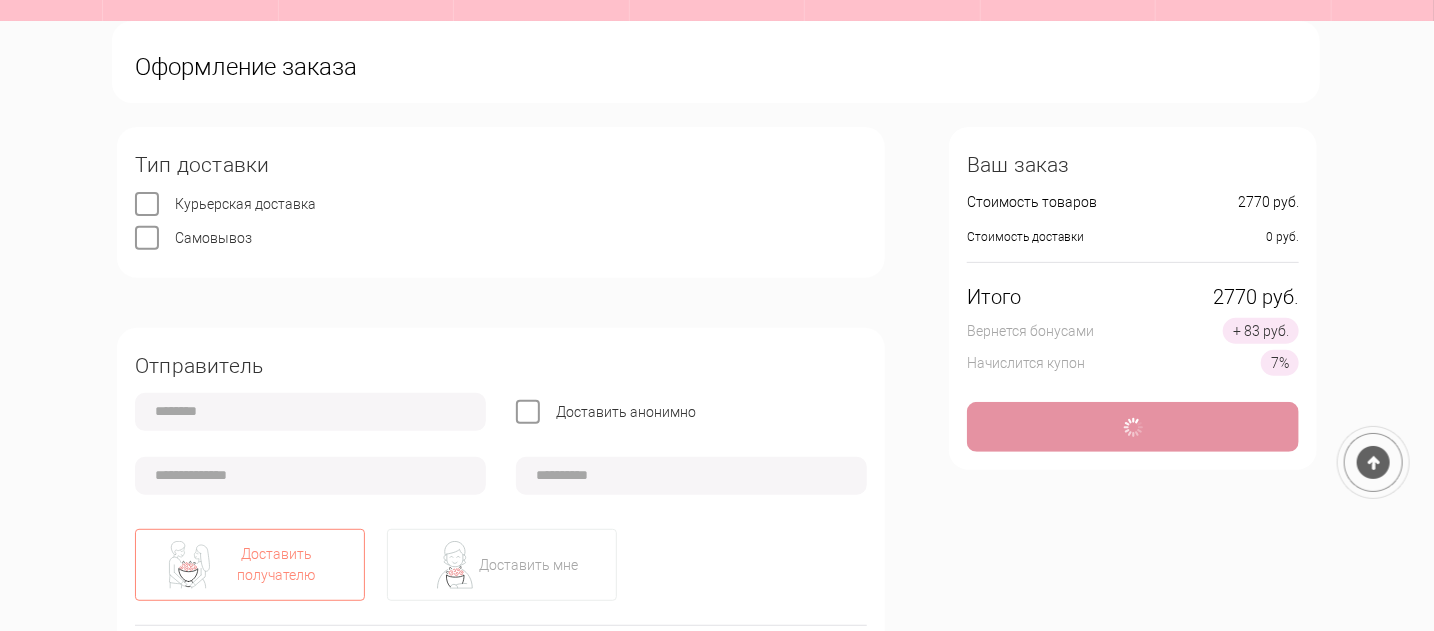 type on "**********" 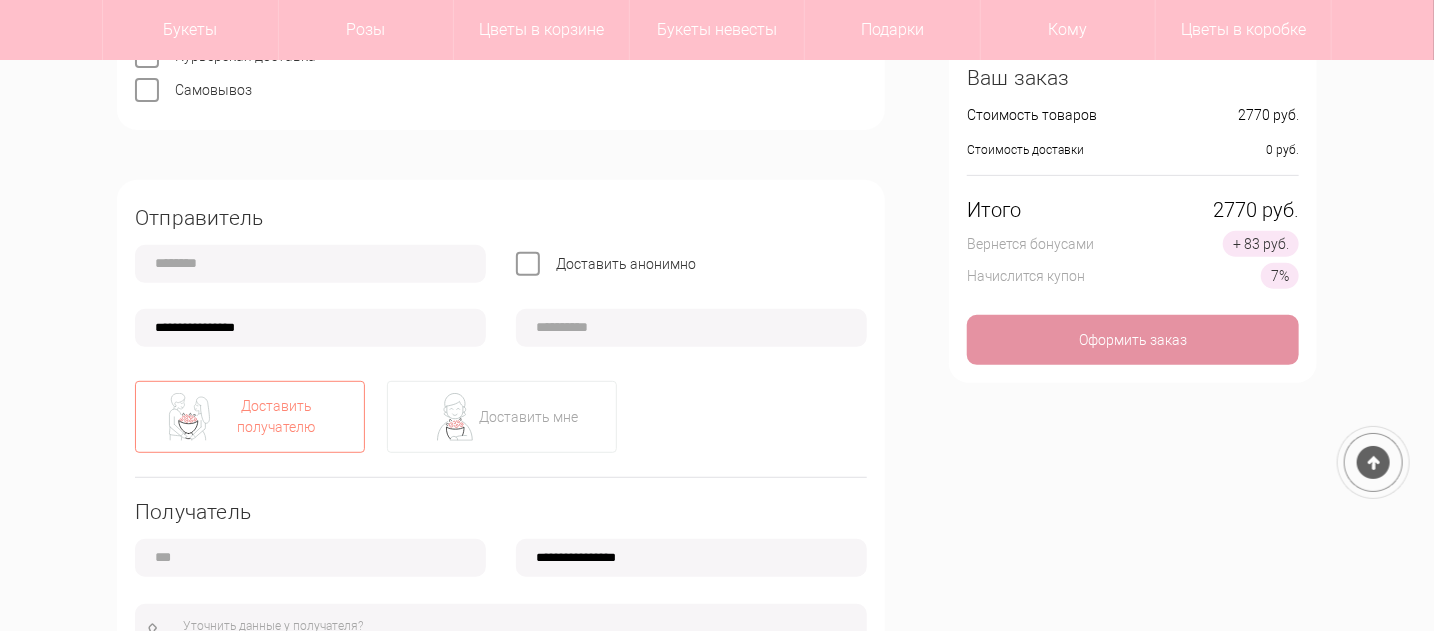 scroll, scrollTop: 228, scrollLeft: 0, axis: vertical 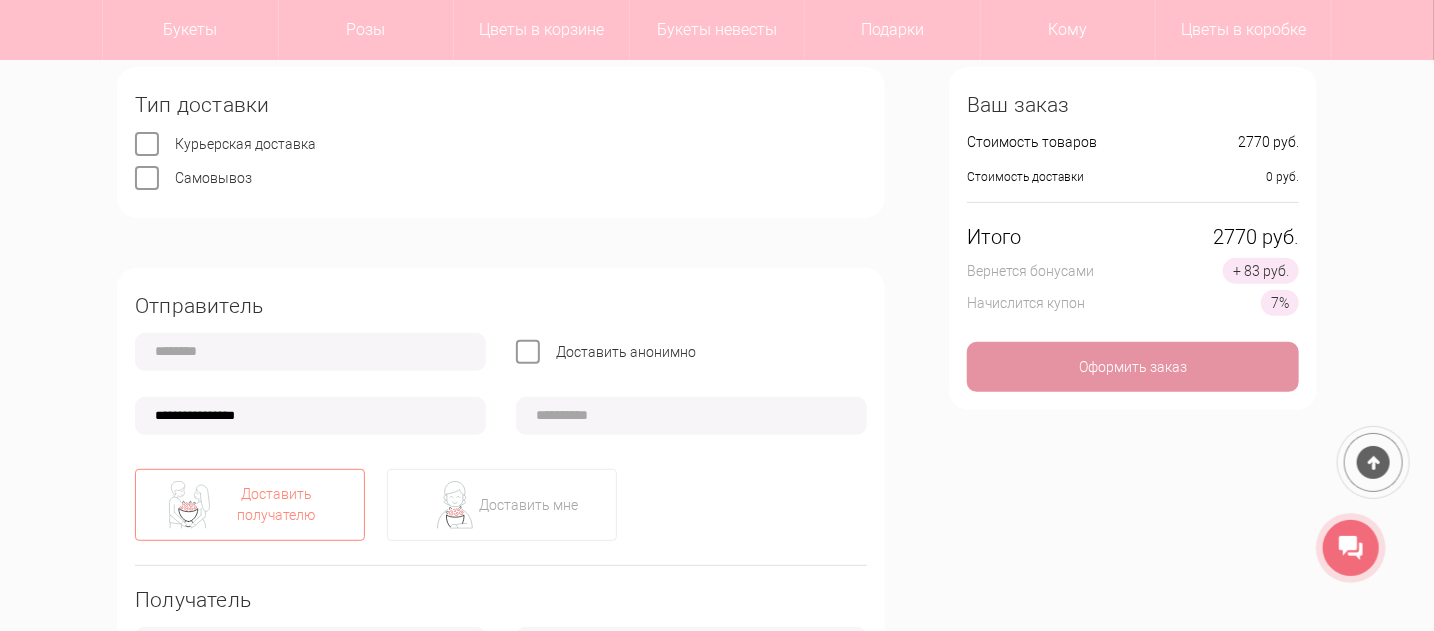 click on "Доставить получателю" at bounding box center (276, 505) 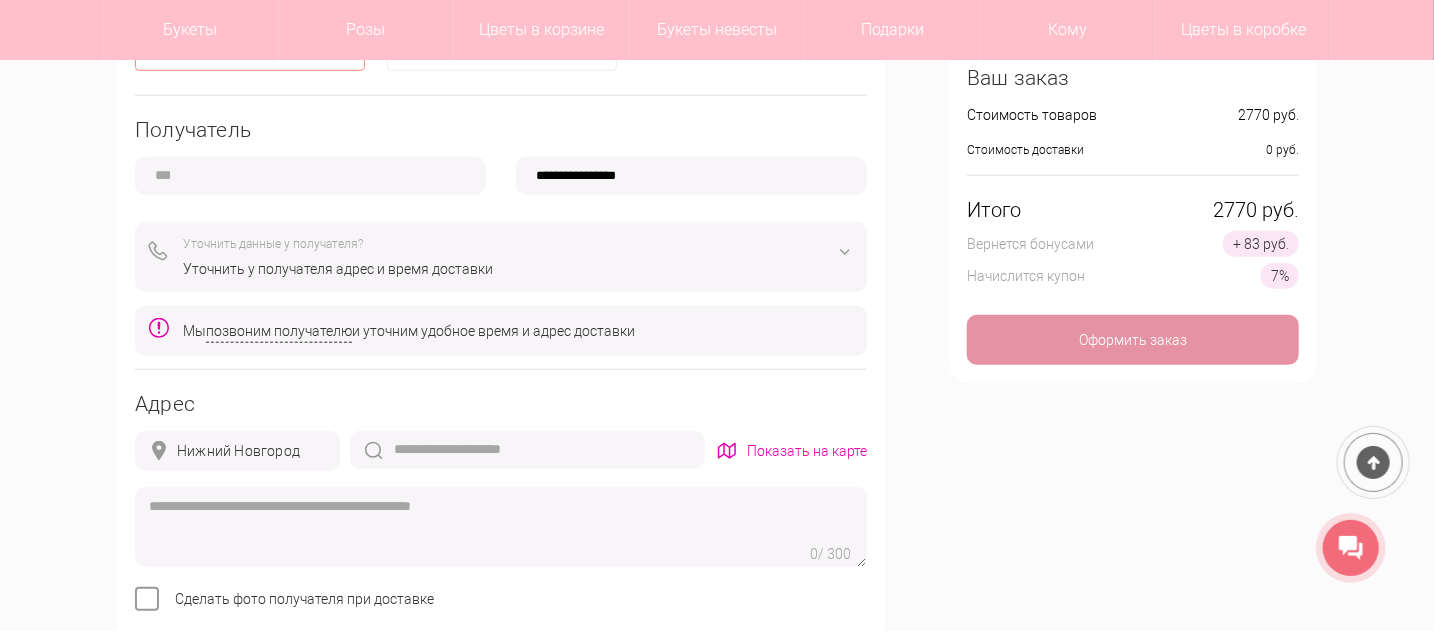 scroll, scrollTop: 828, scrollLeft: 0, axis: vertical 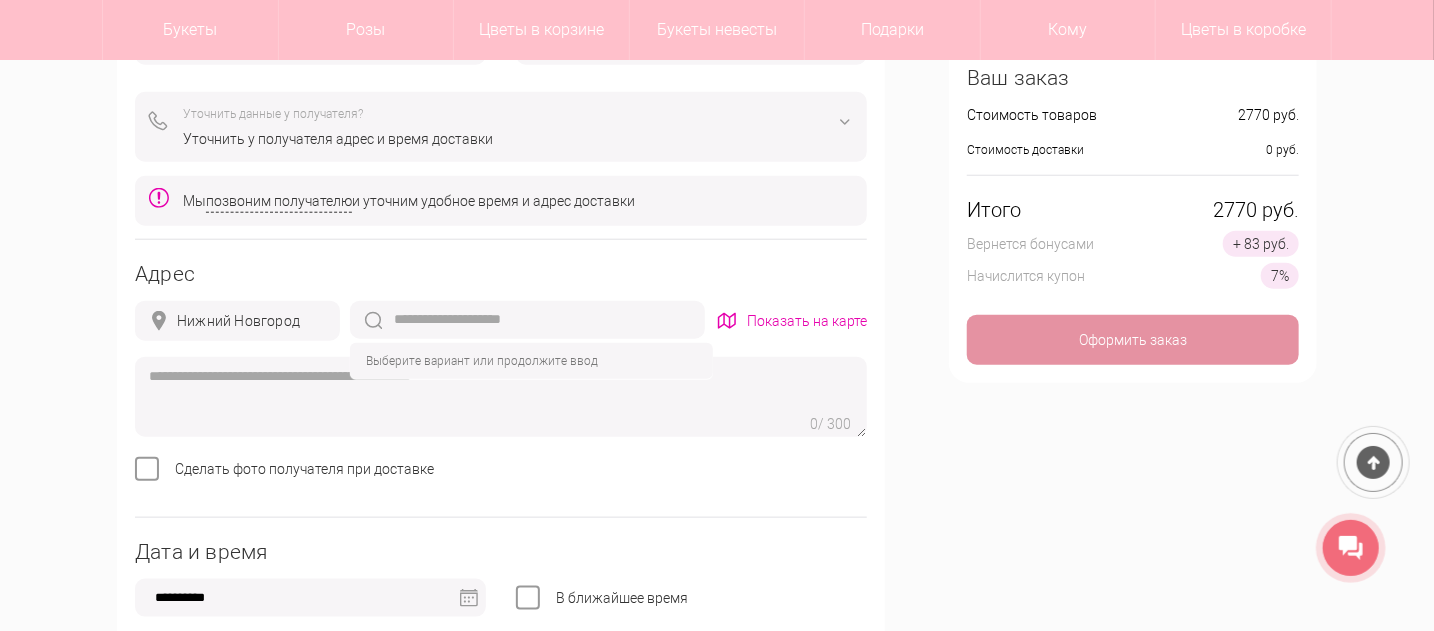 click at bounding box center (527, 320) 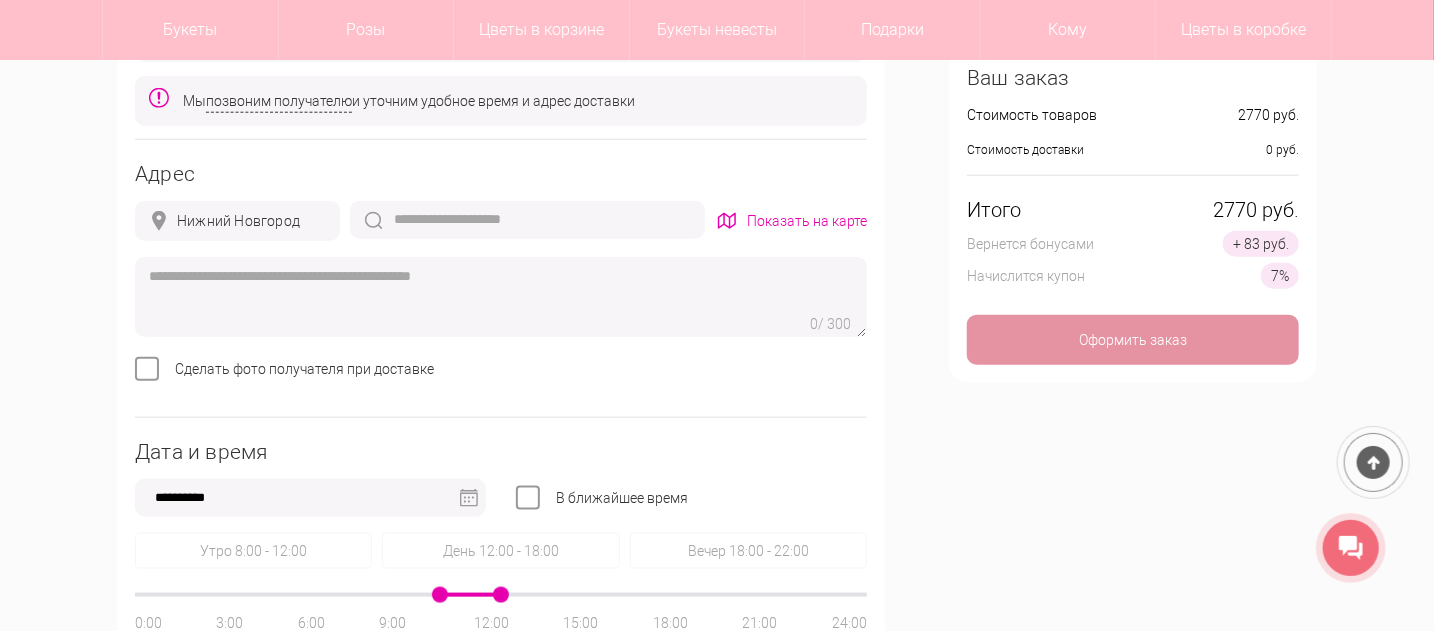 scroll, scrollTop: 1028, scrollLeft: 0, axis: vertical 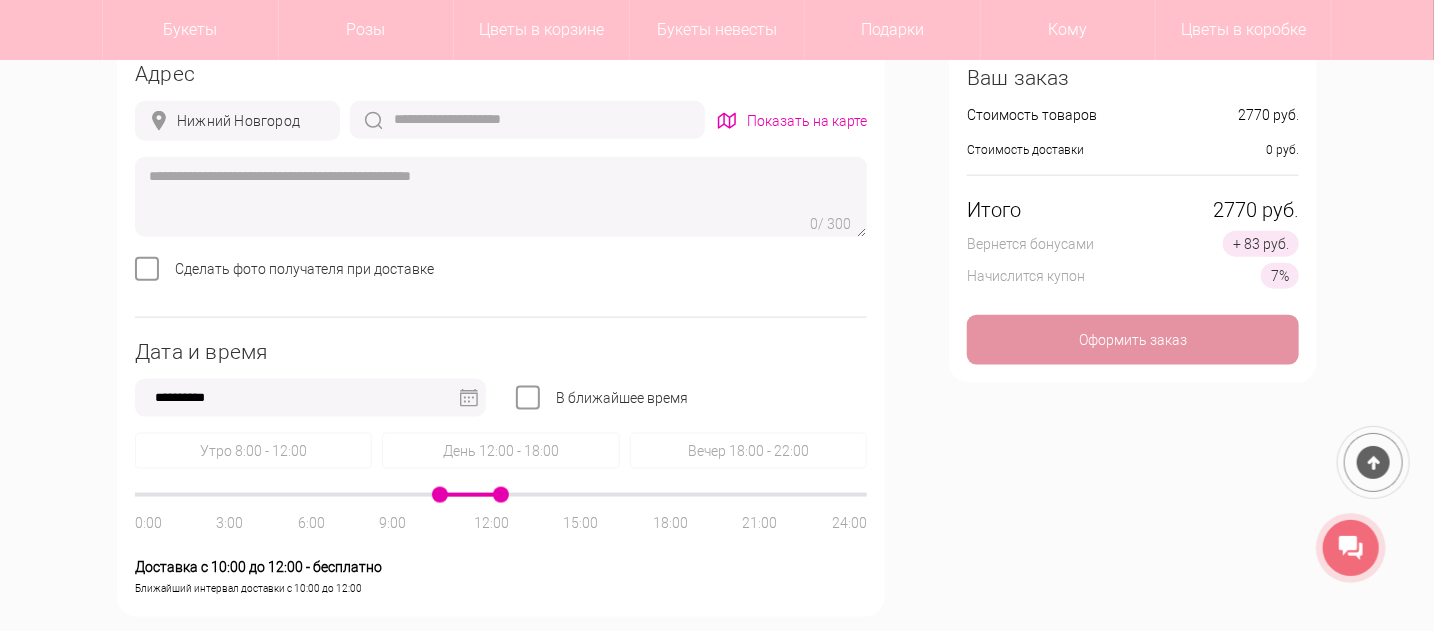 click at bounding box center [469, 398] 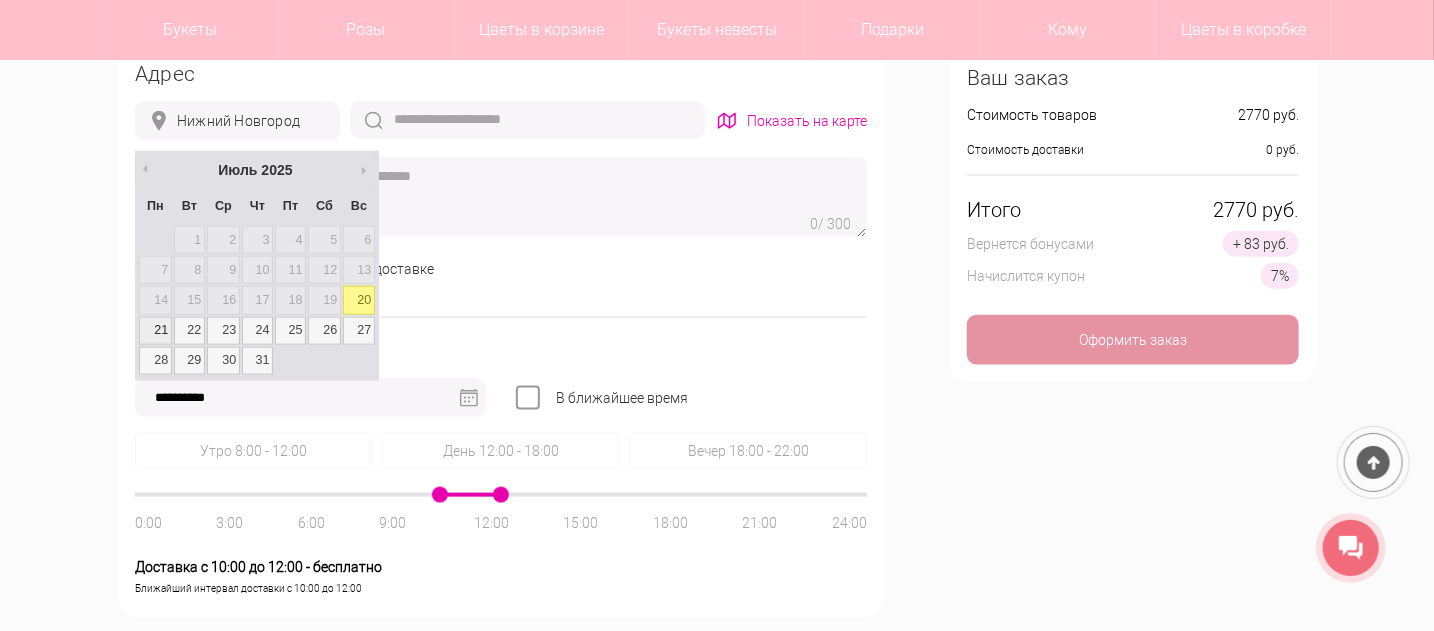 click on "21" at bounding box center (155, 331) 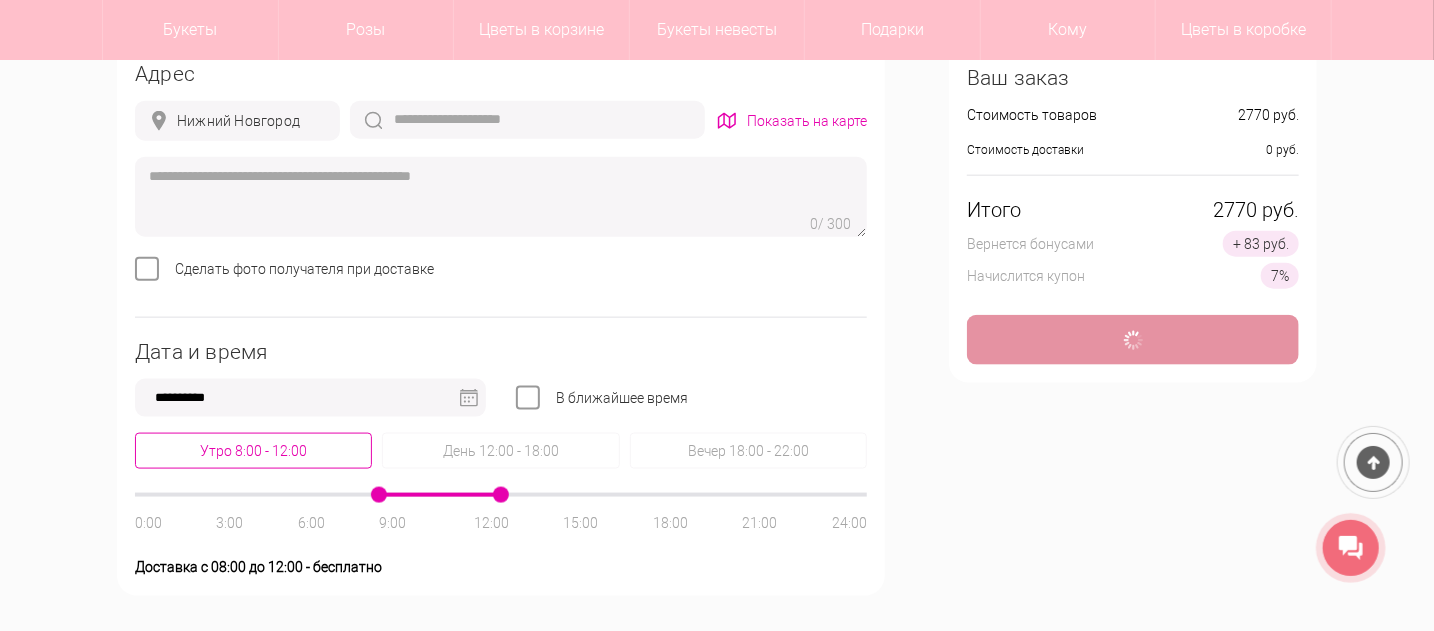 type on "*" 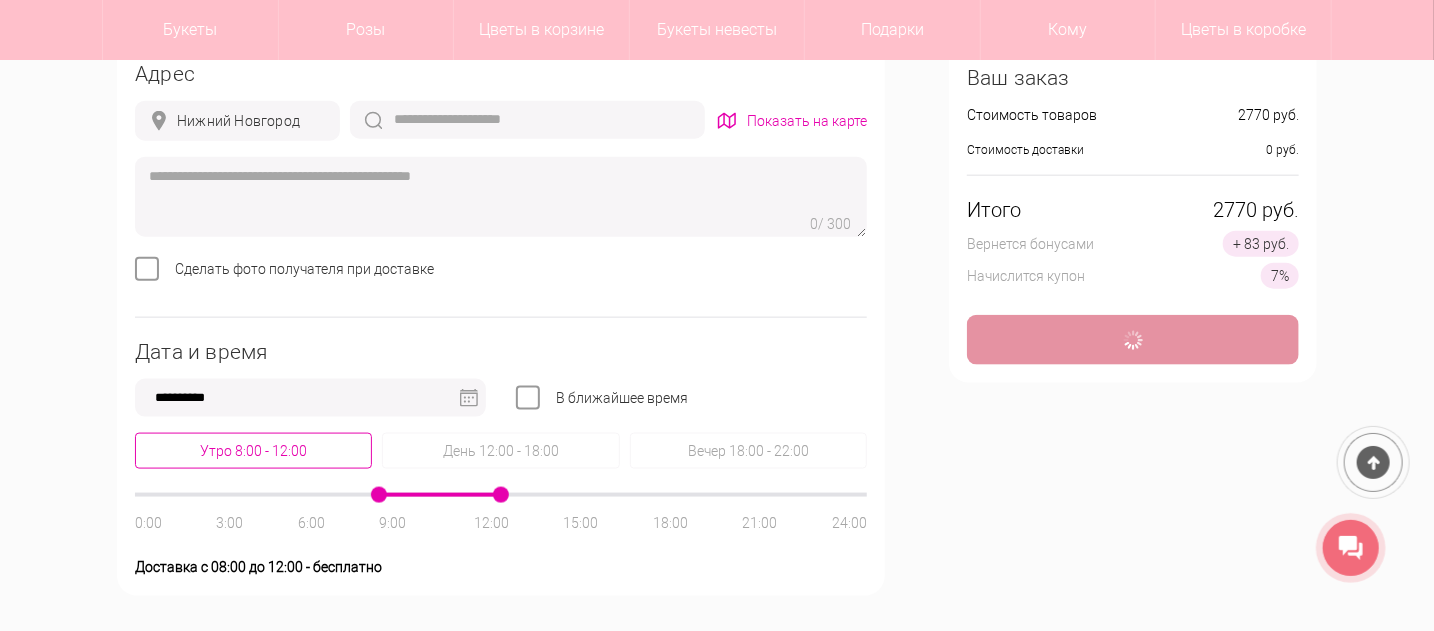 type 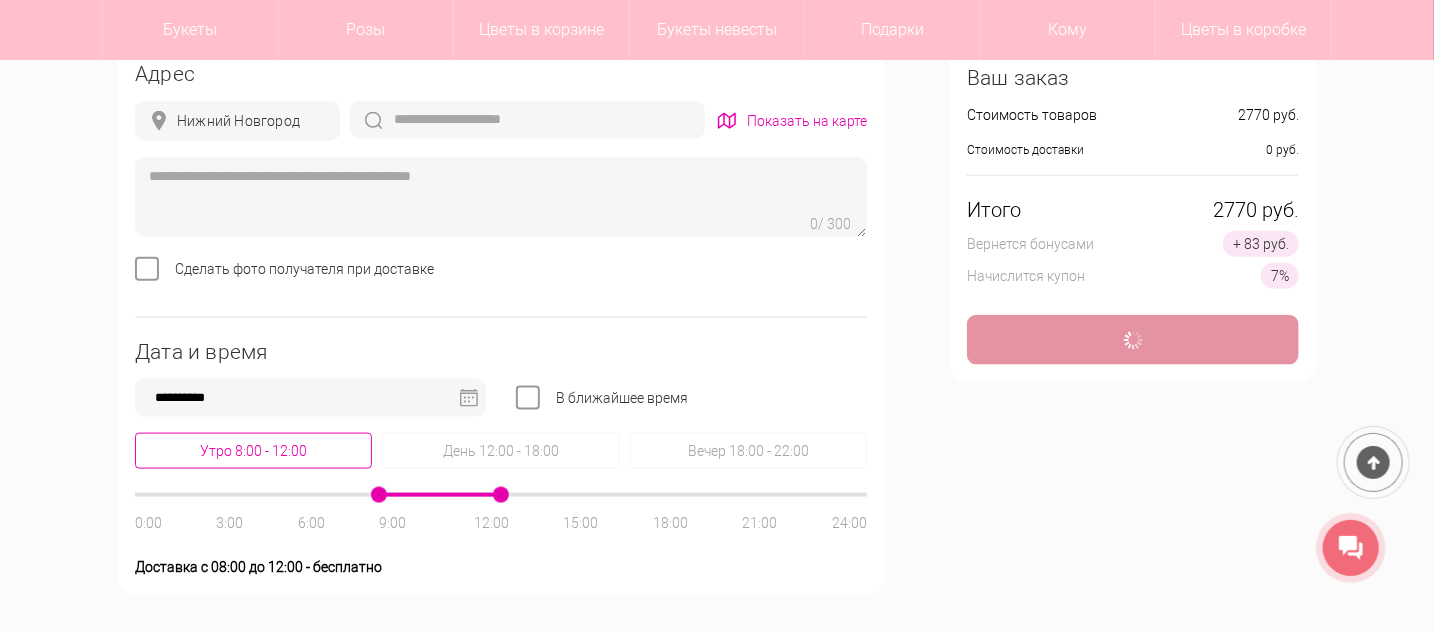 type 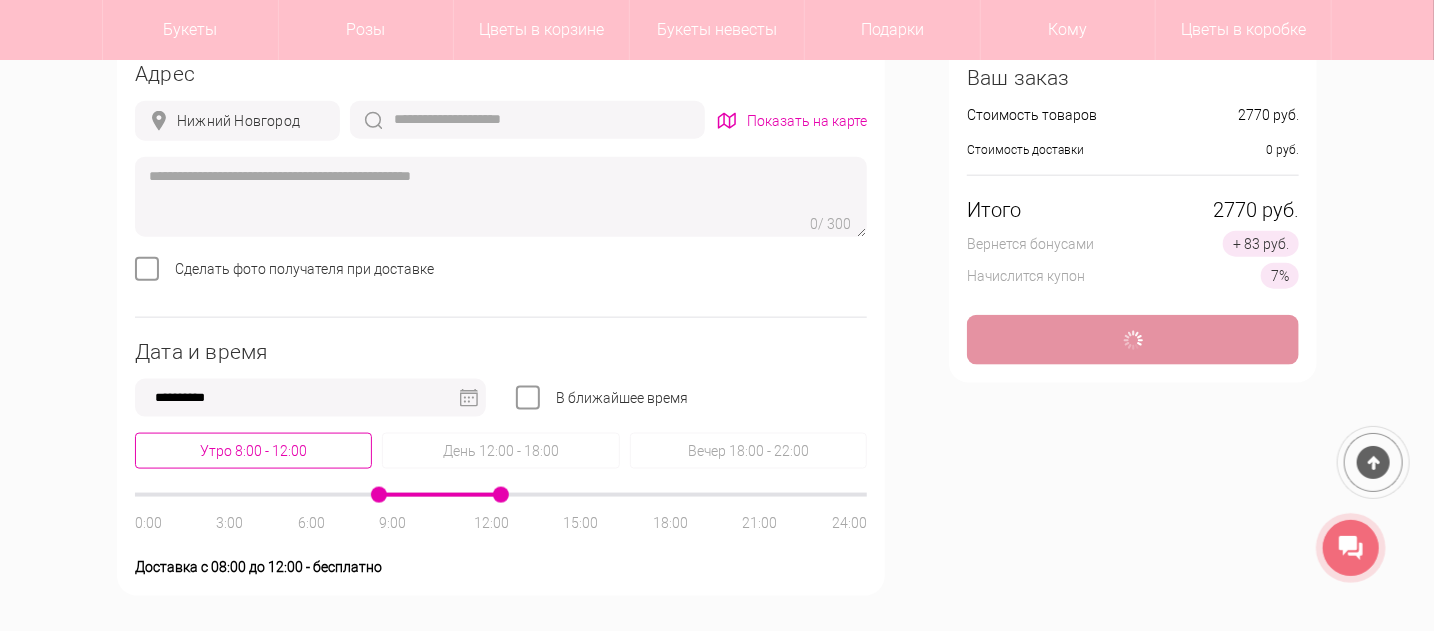 type on "**********" 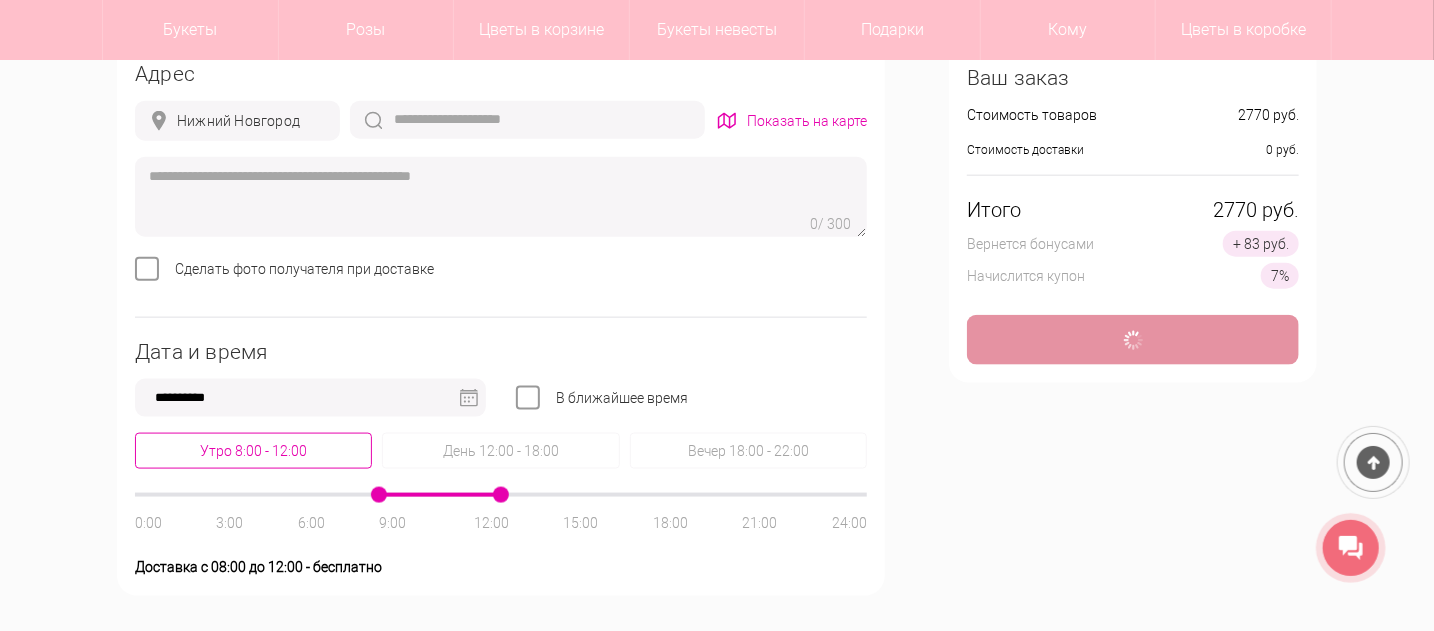 type on "**********" 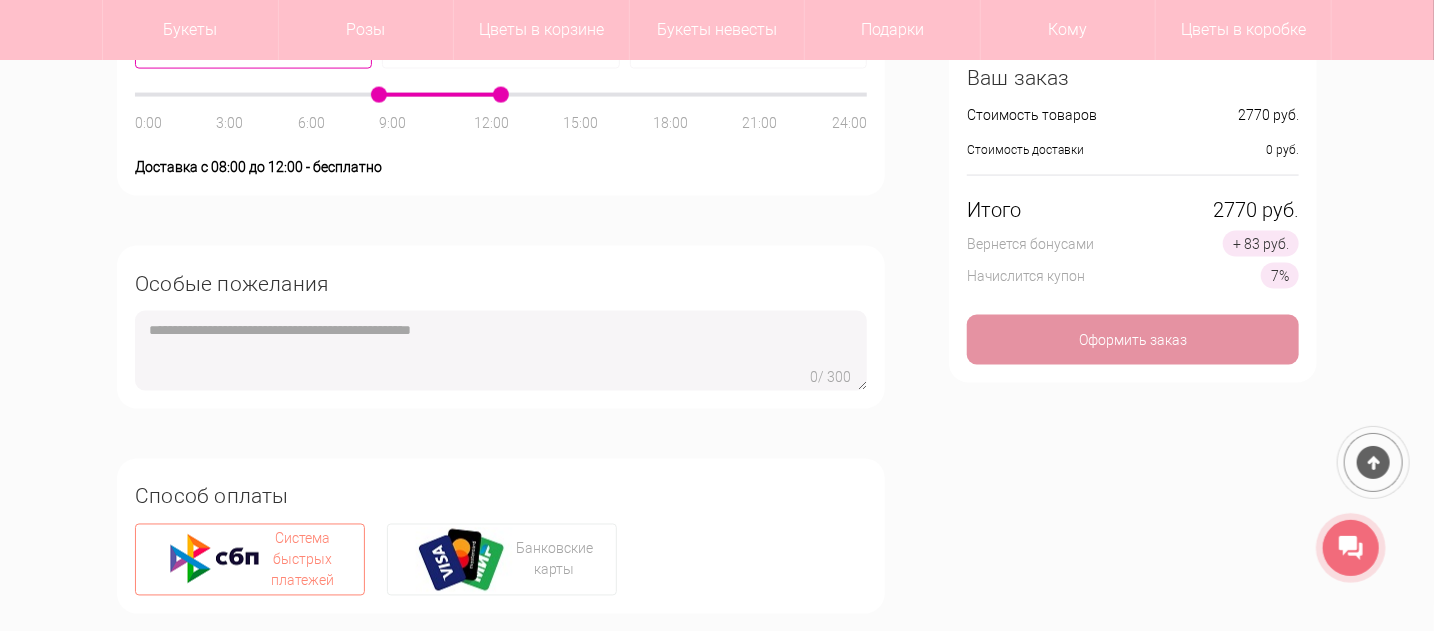 scroll, scrollTop: 1528, scrollLeft: 0, axis: vertical 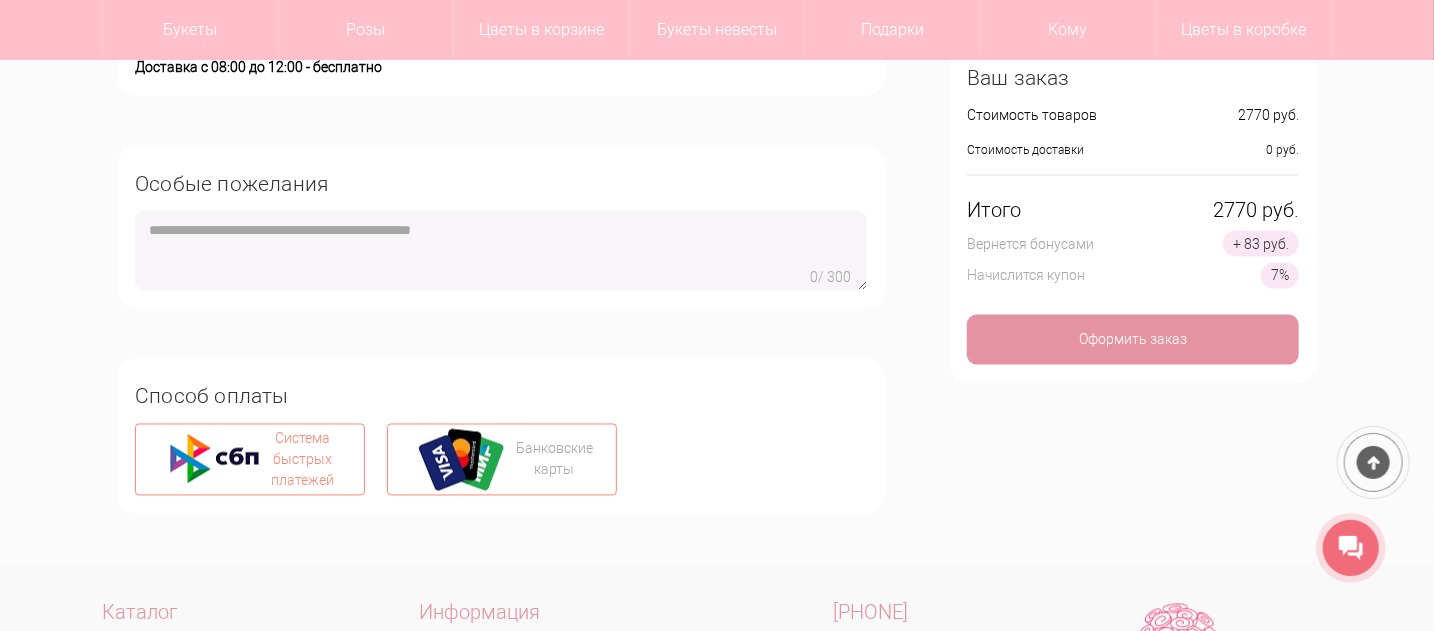 click on "Банковские карты" at bounding box center (554, 460) 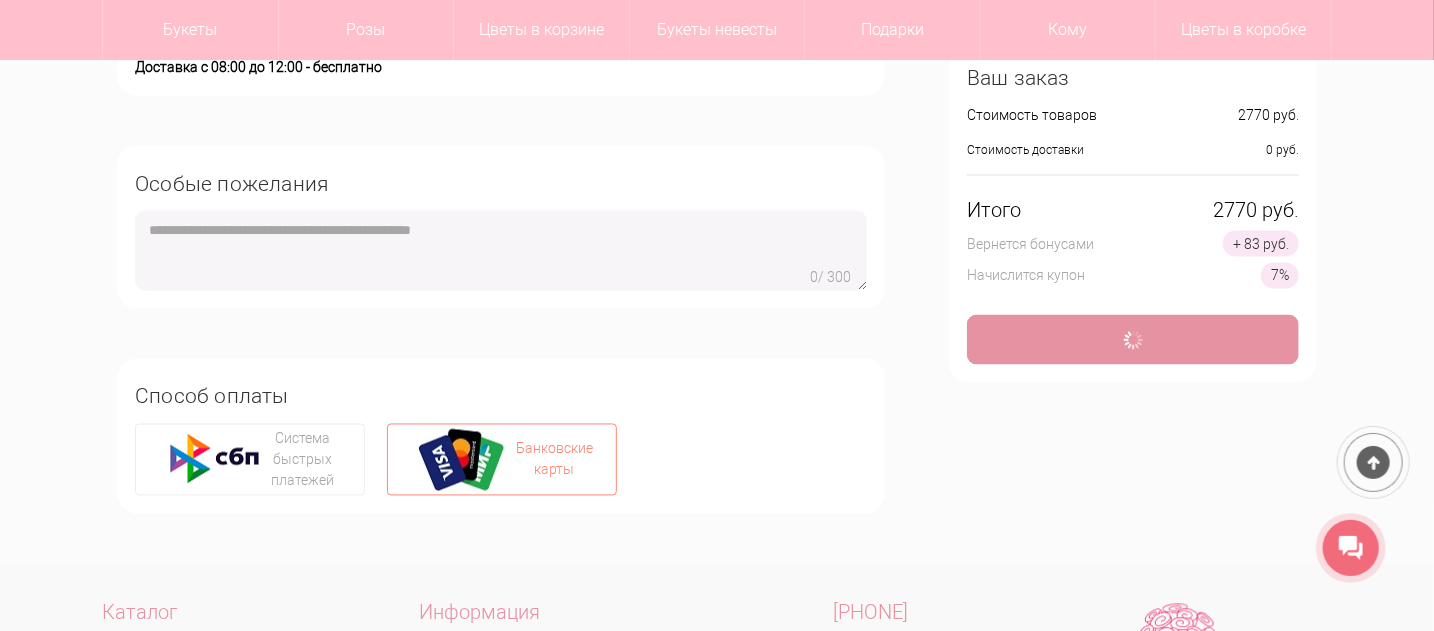 type on "*" 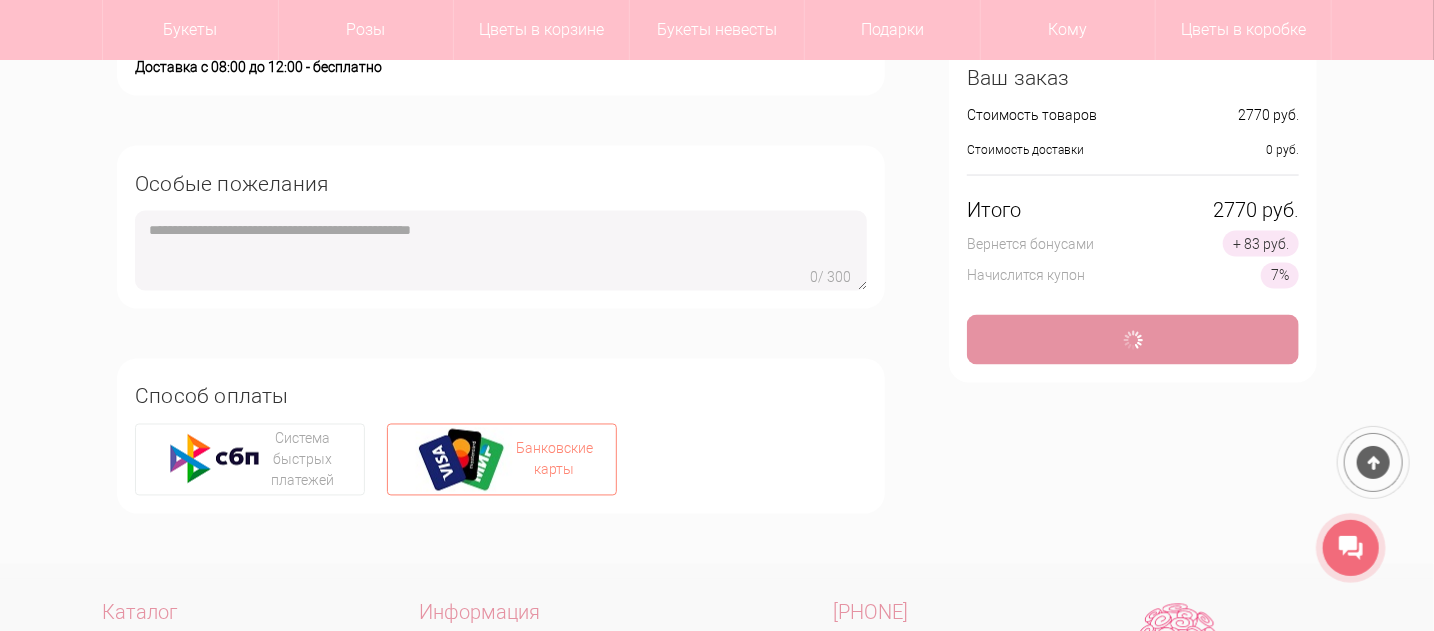 type 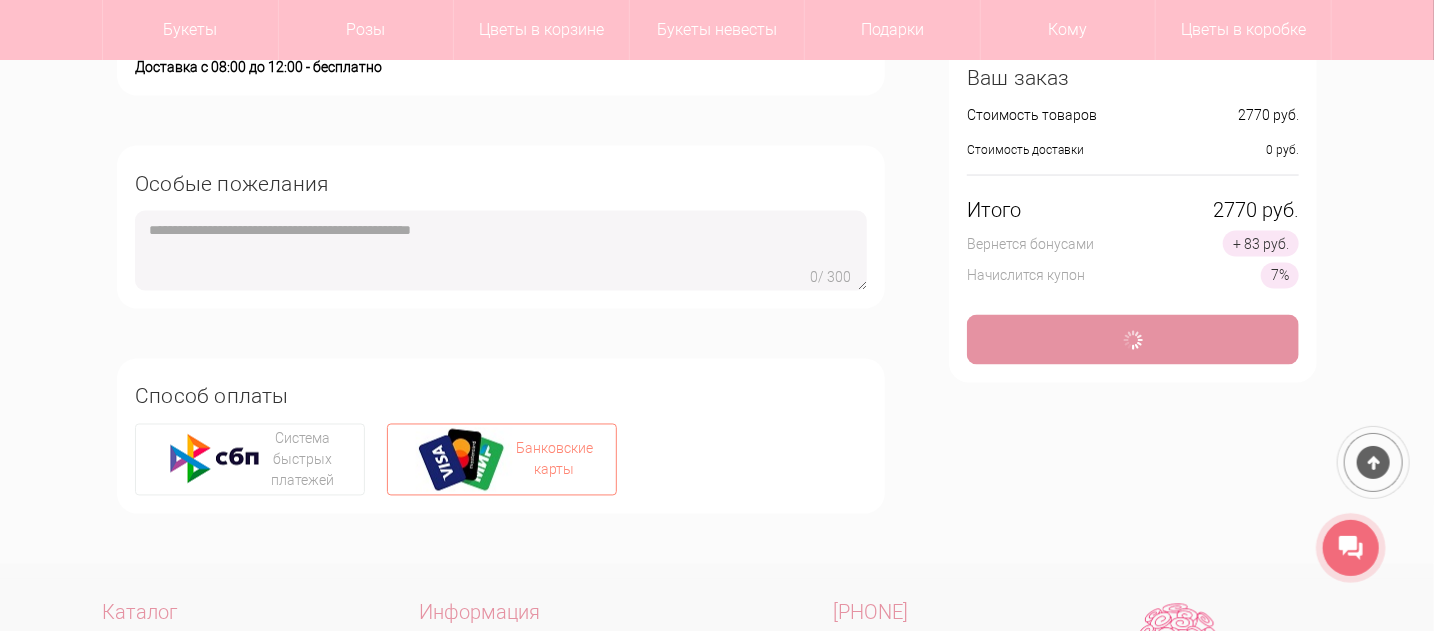 type 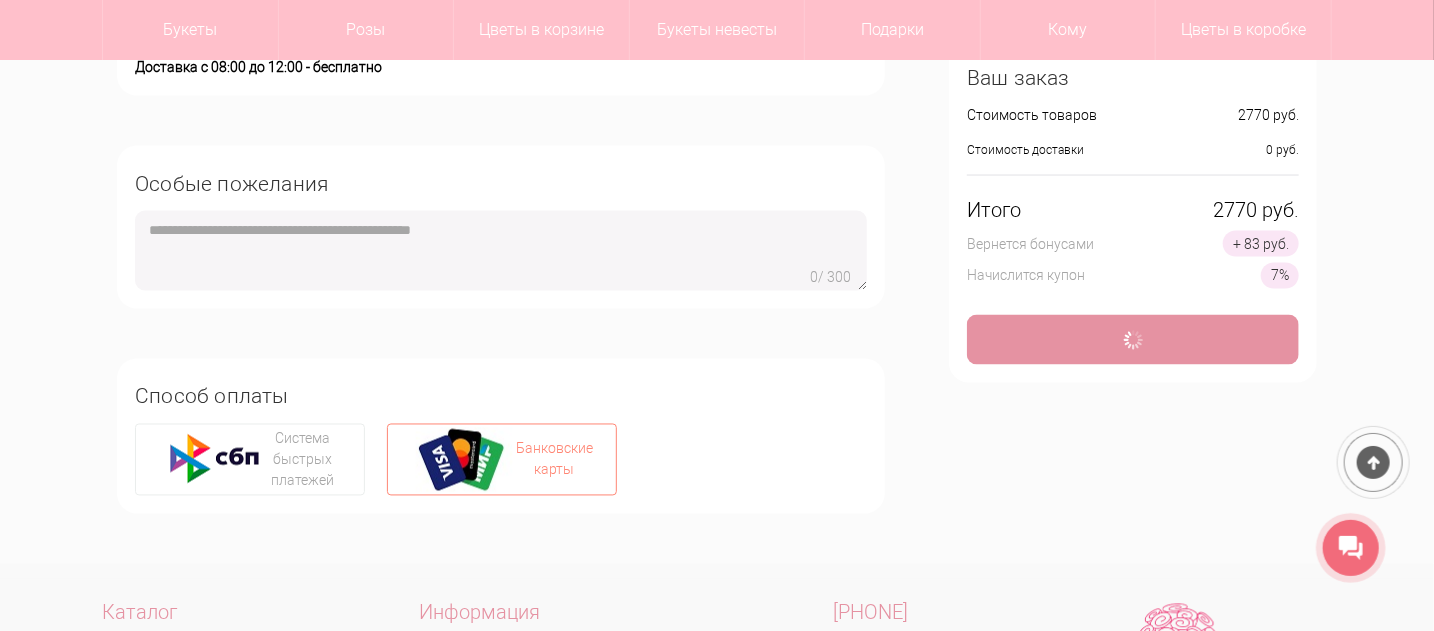 type on "**********" 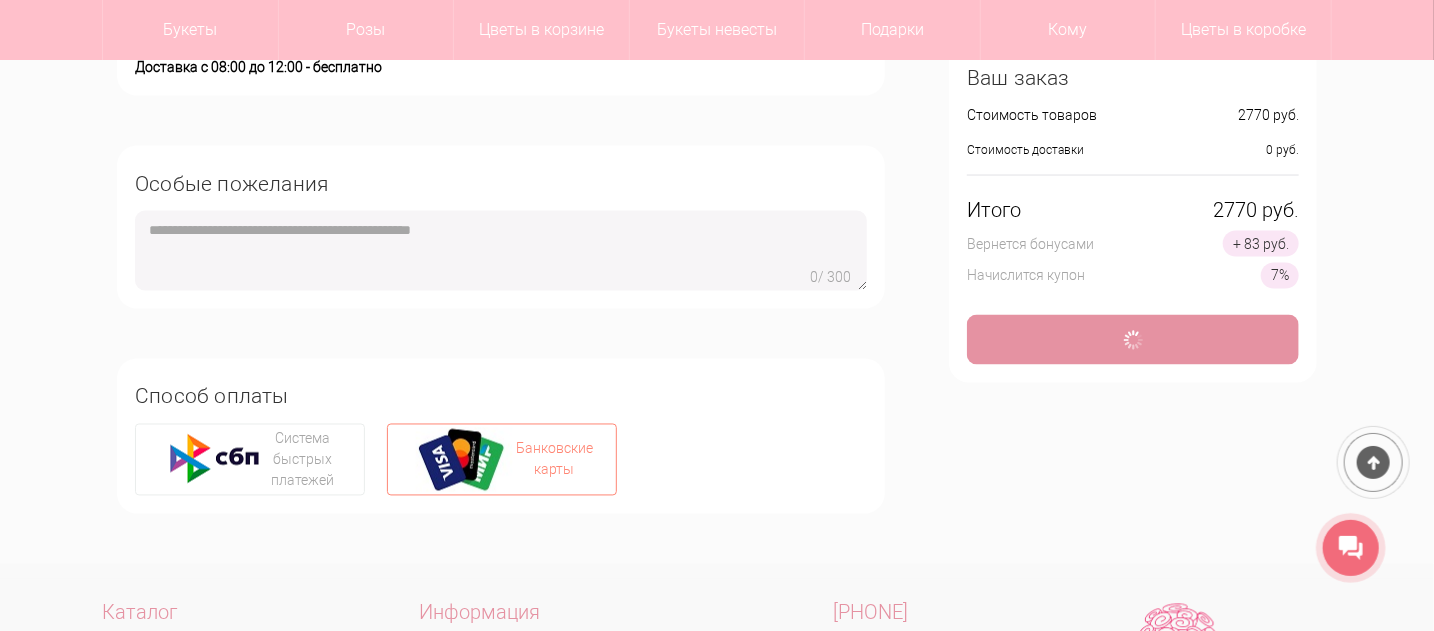 type on "**********" 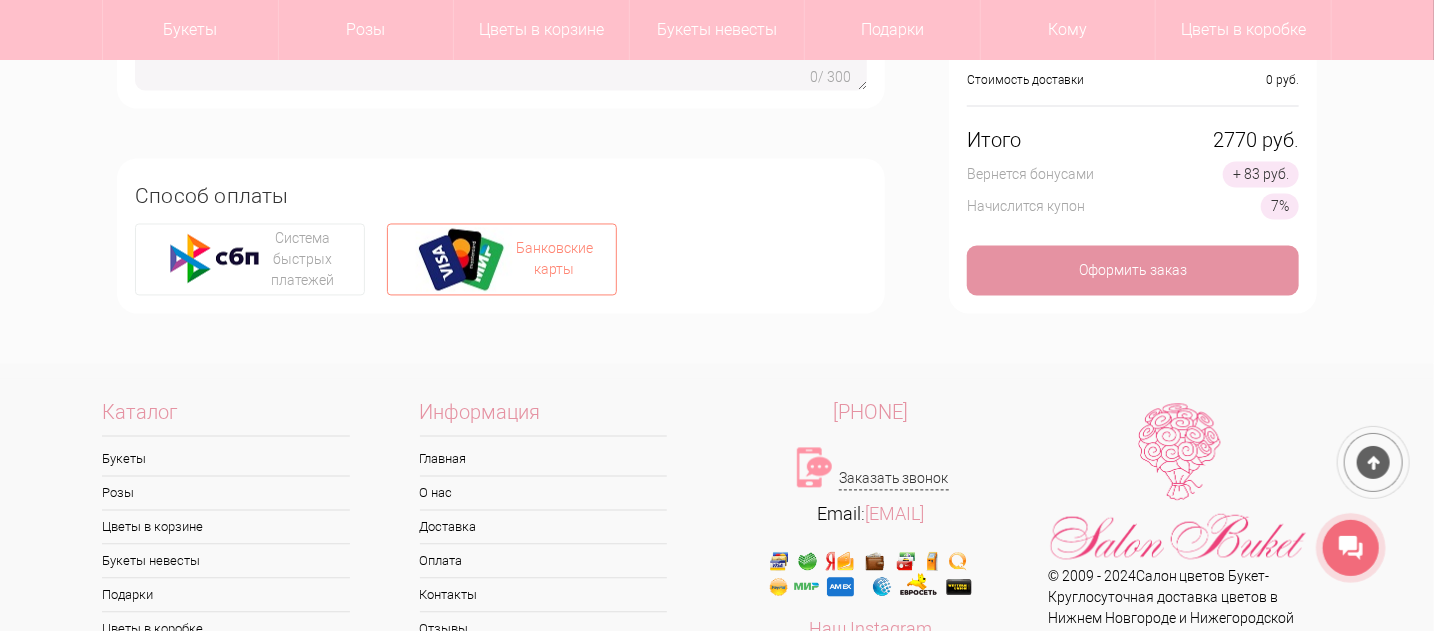 scroll, scrollTop: 1528, scrollLeft: 0, axis: vertical 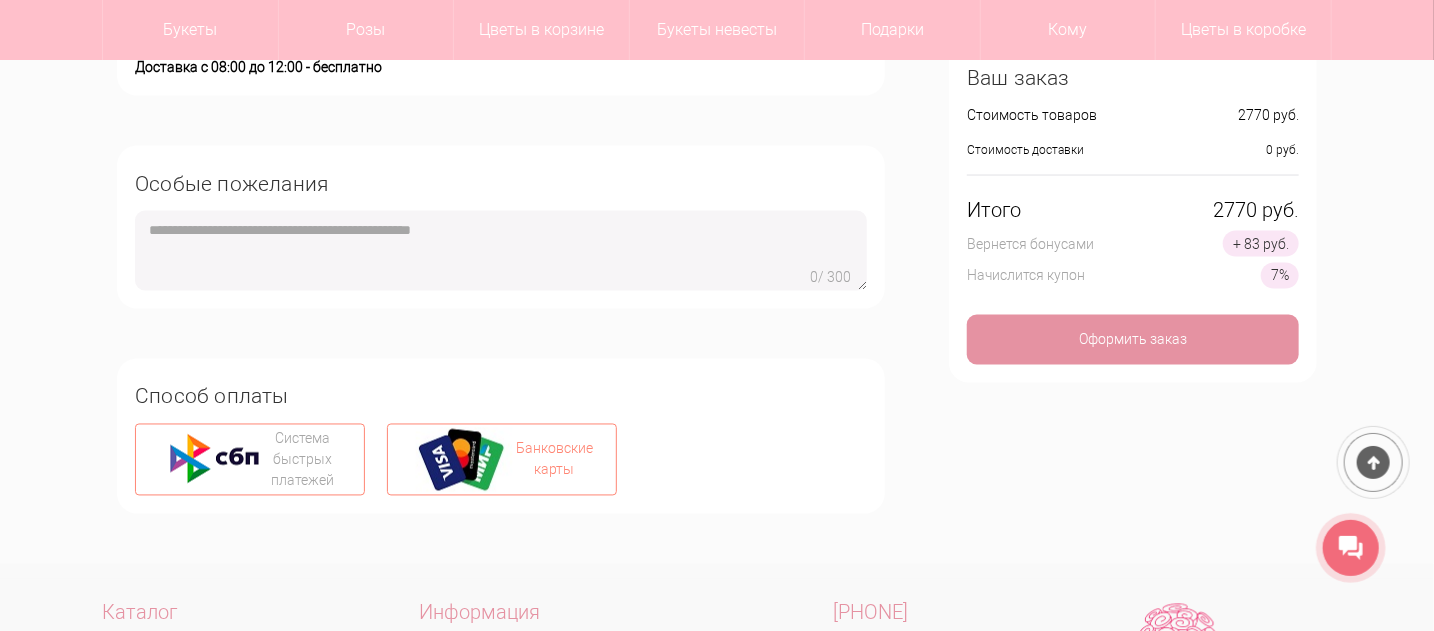 click at bounding box center (215, 460) 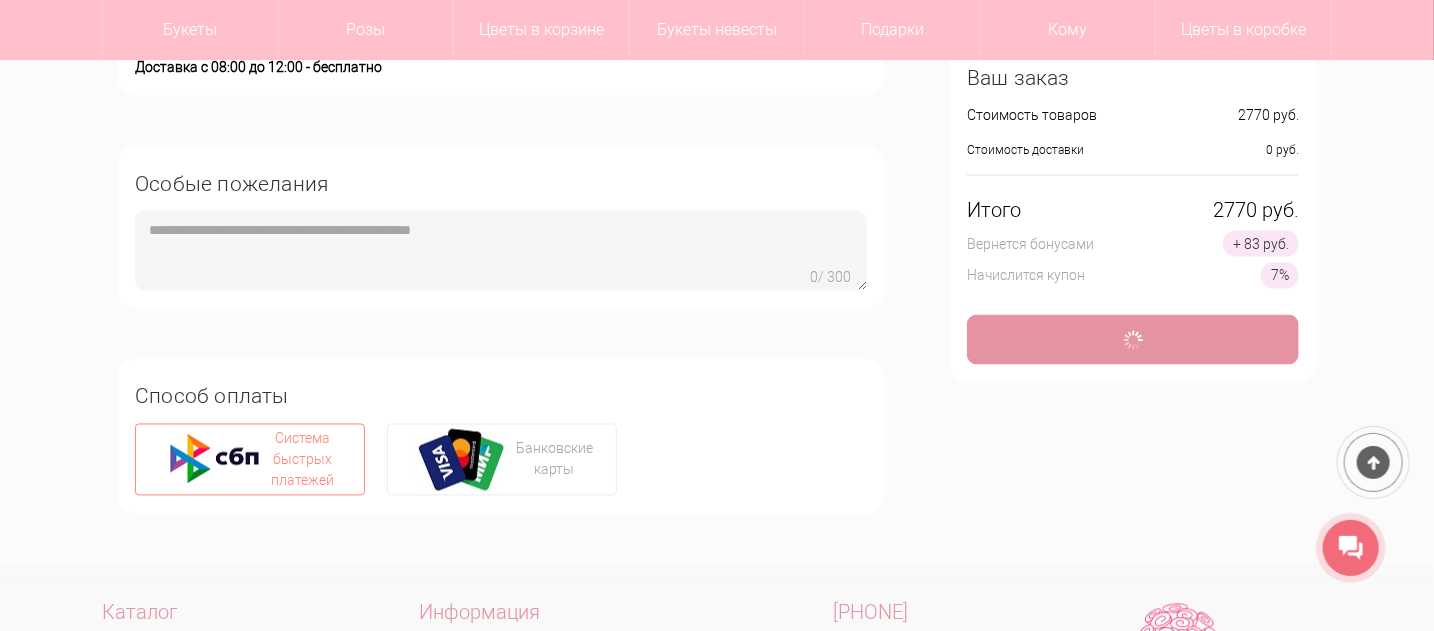 type on "*" 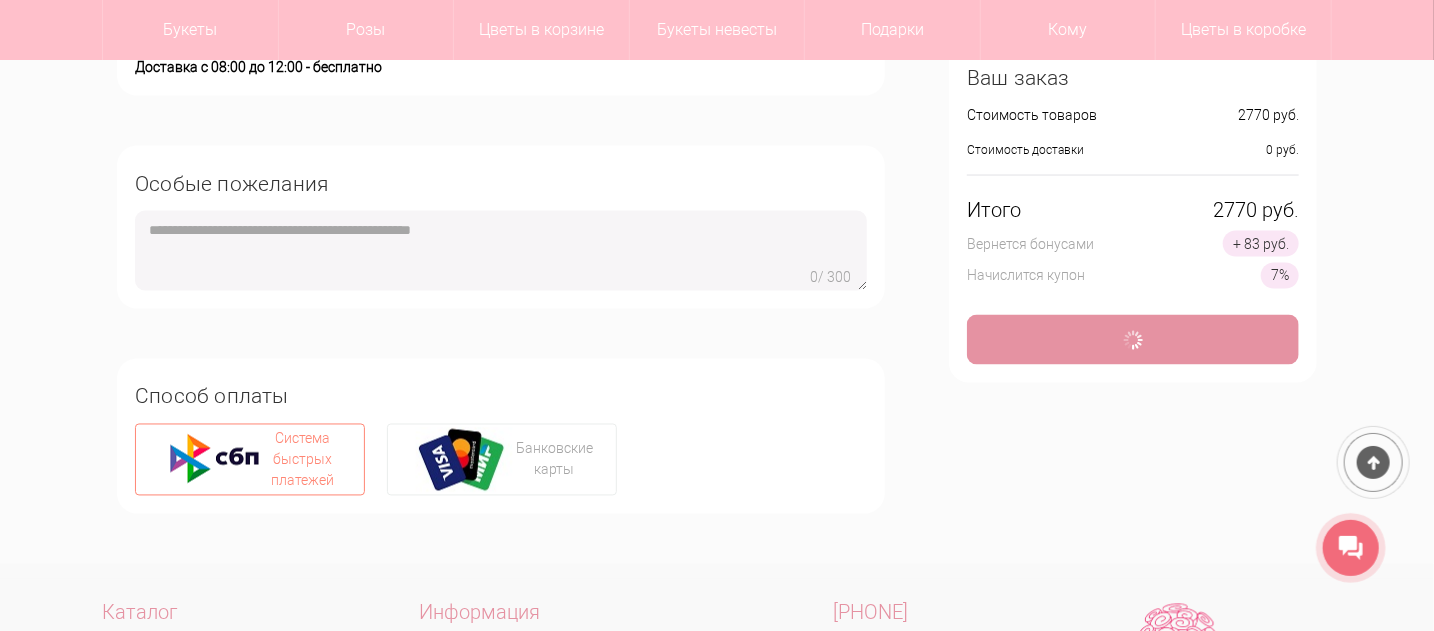 type 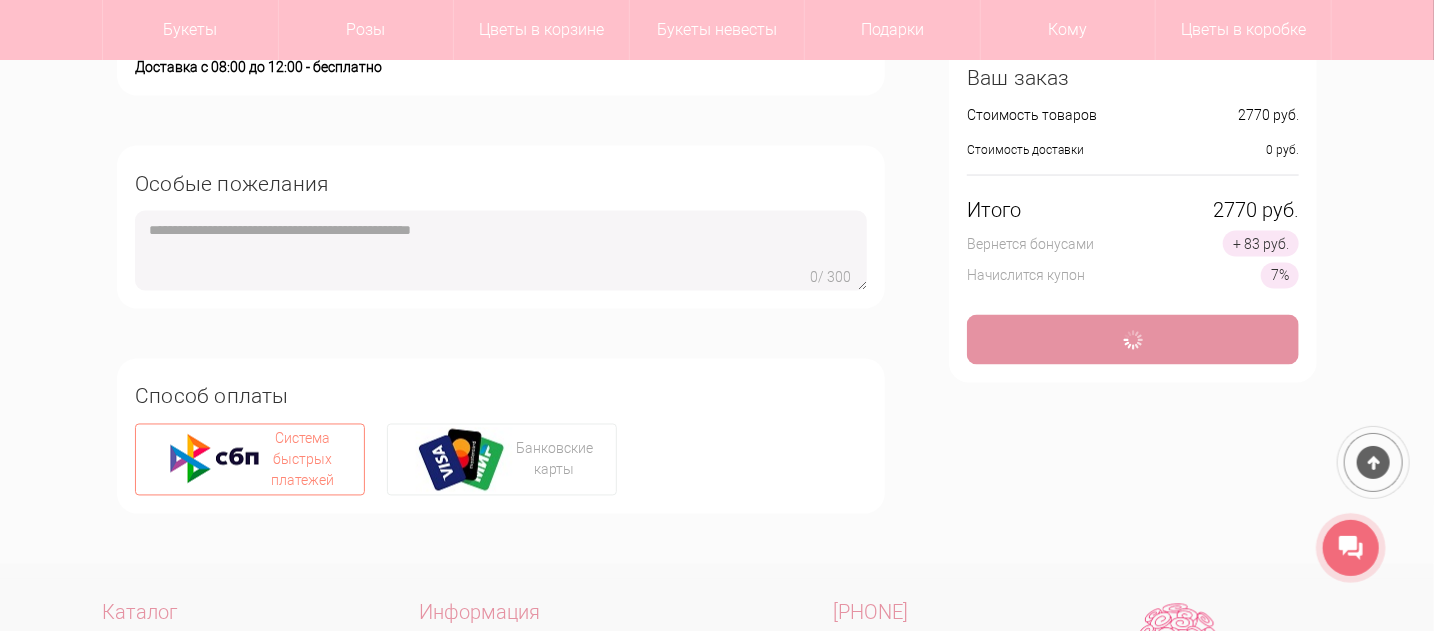 type on "**********" 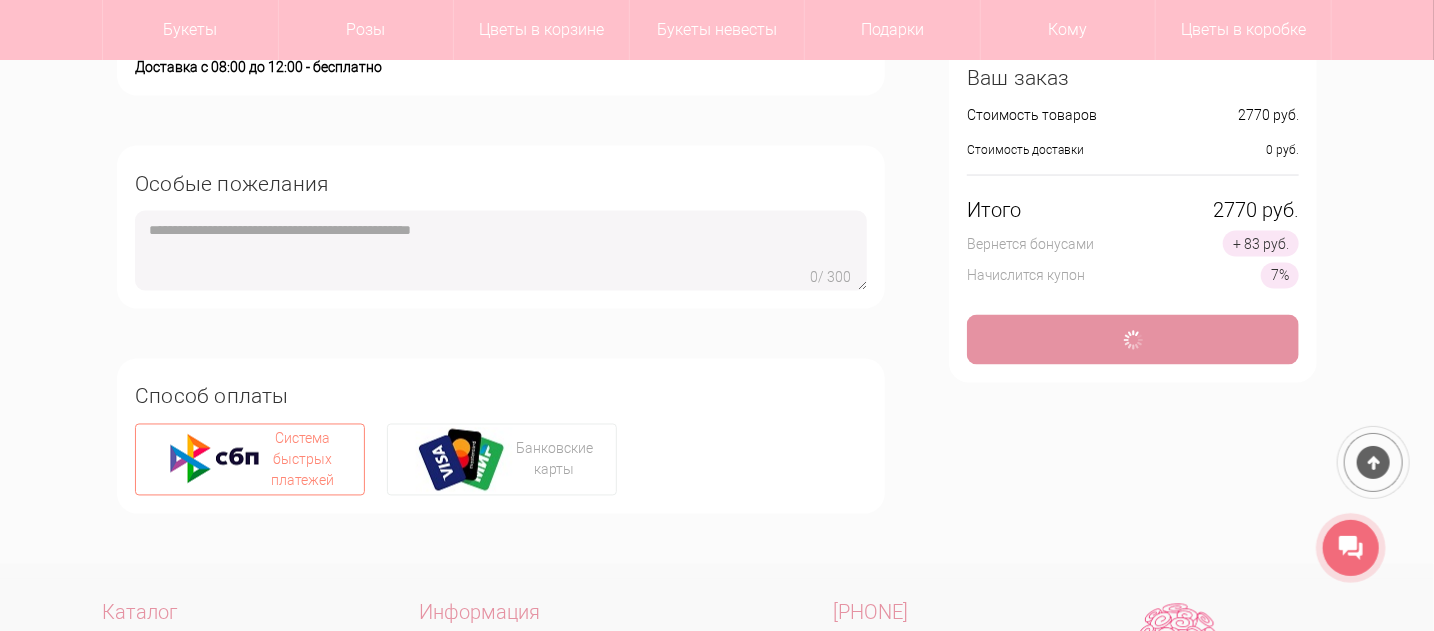 type on "**********" 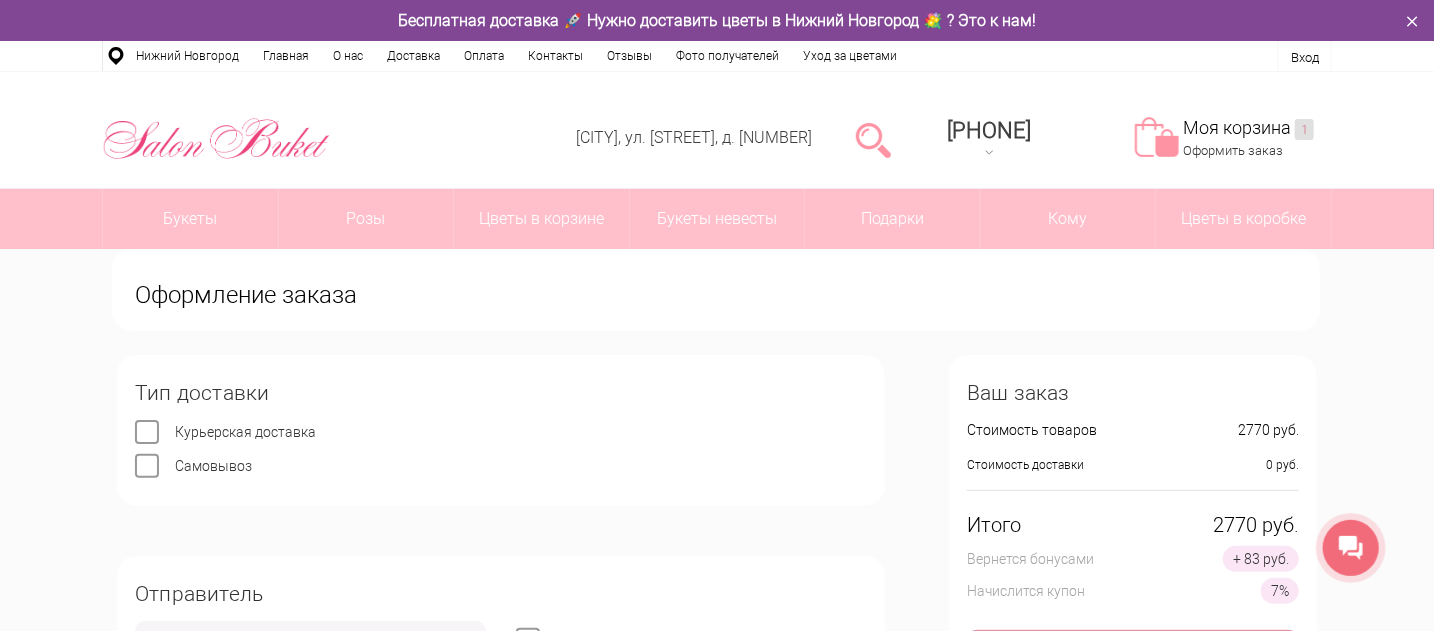 scroll, scrollTop: 300, scrollLeft: 0, axis: vertical 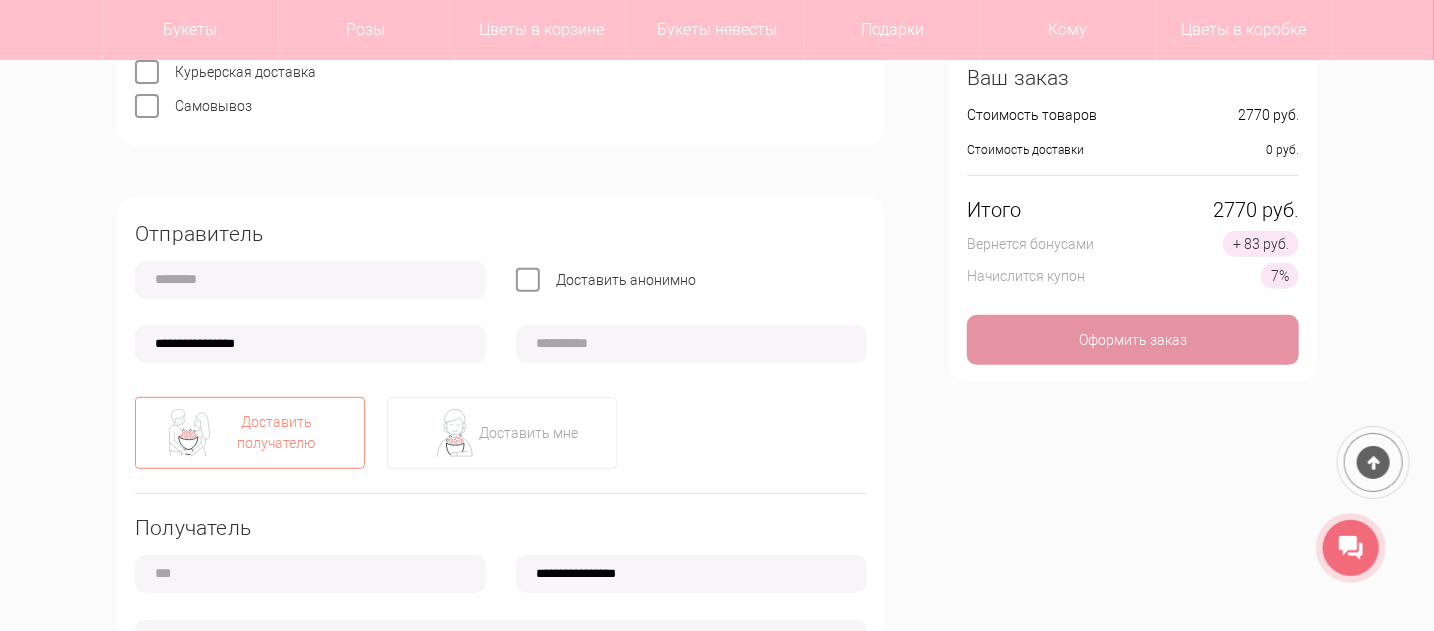 click on "**********" at bounding box center (310, 344) 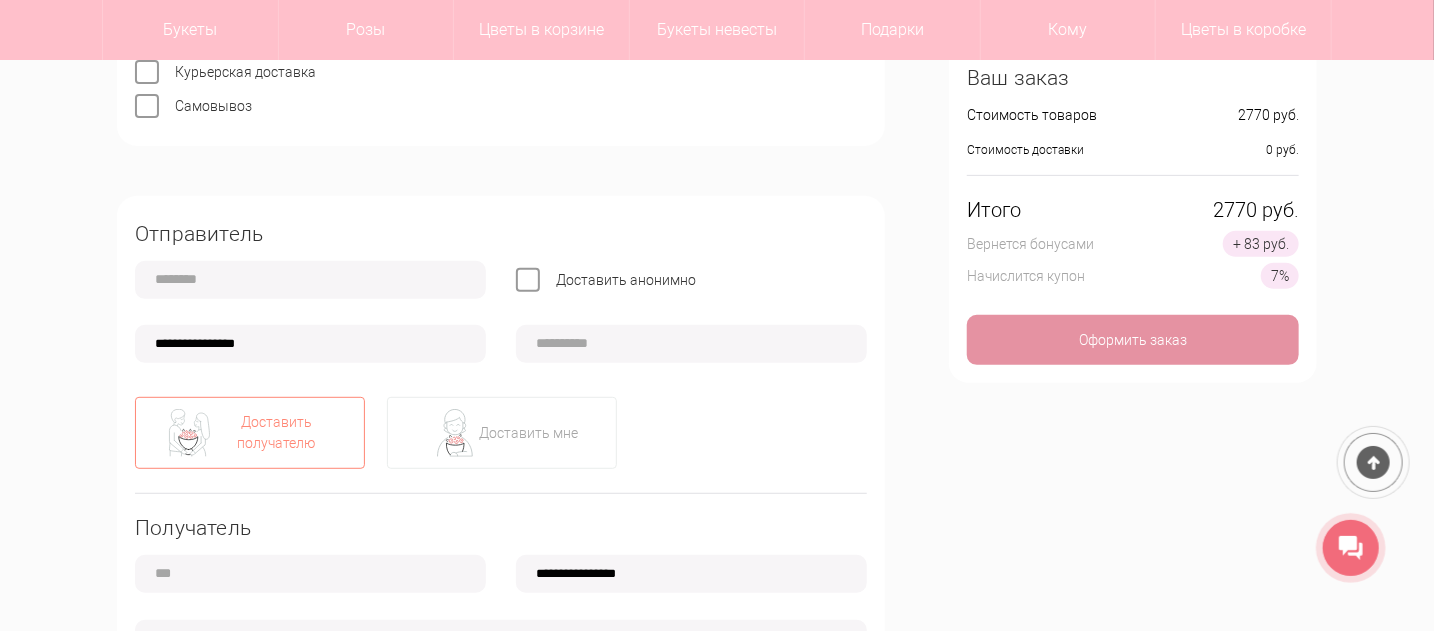 type on "**********" 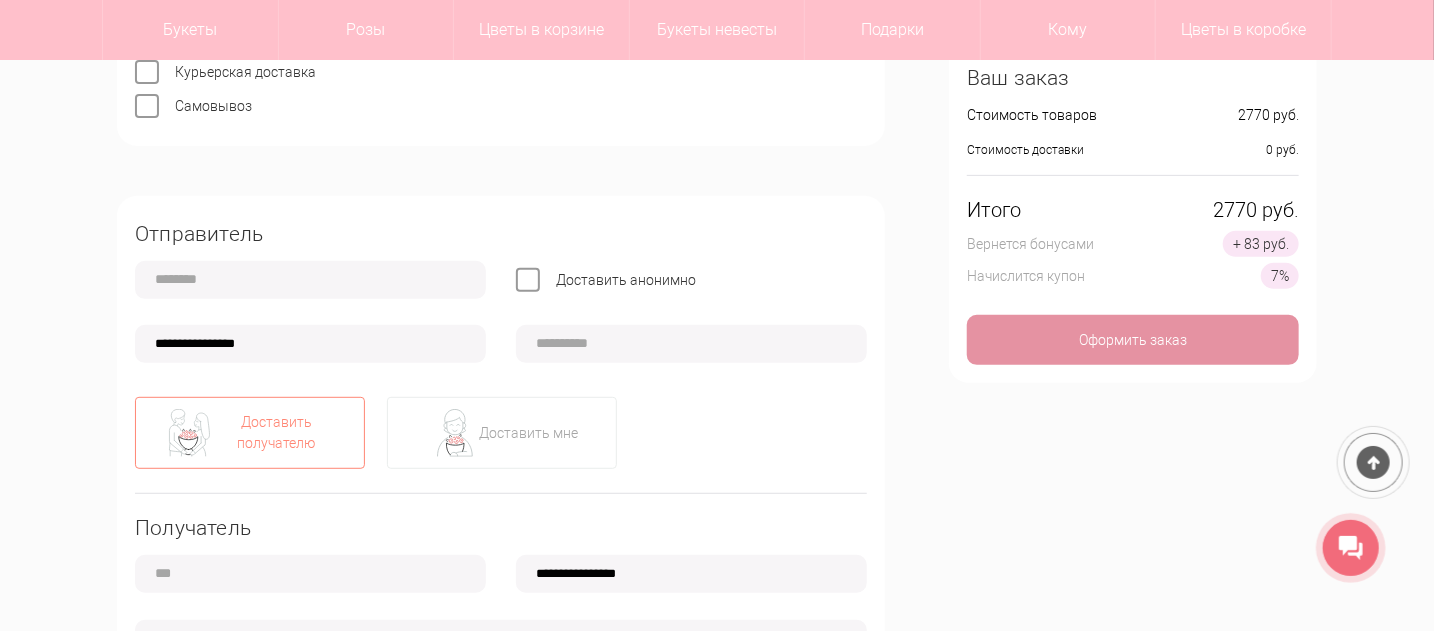 click at bounding box center (691, 344) 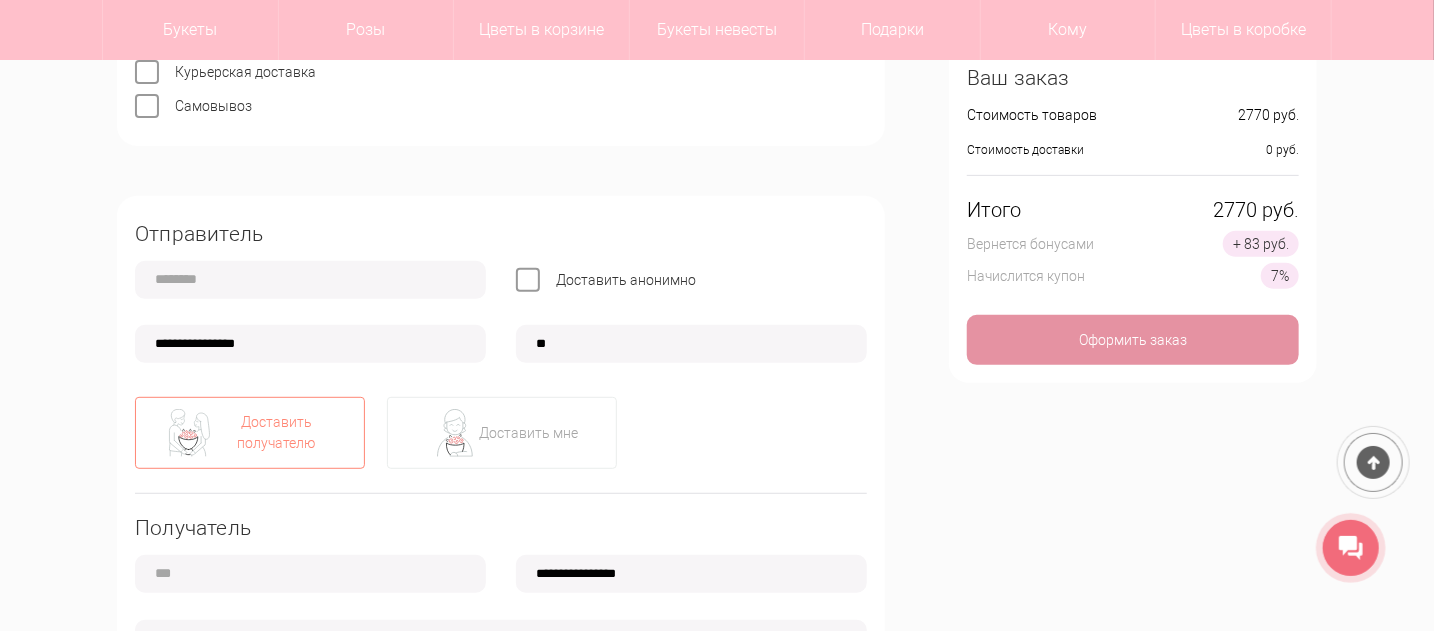 type on "*" 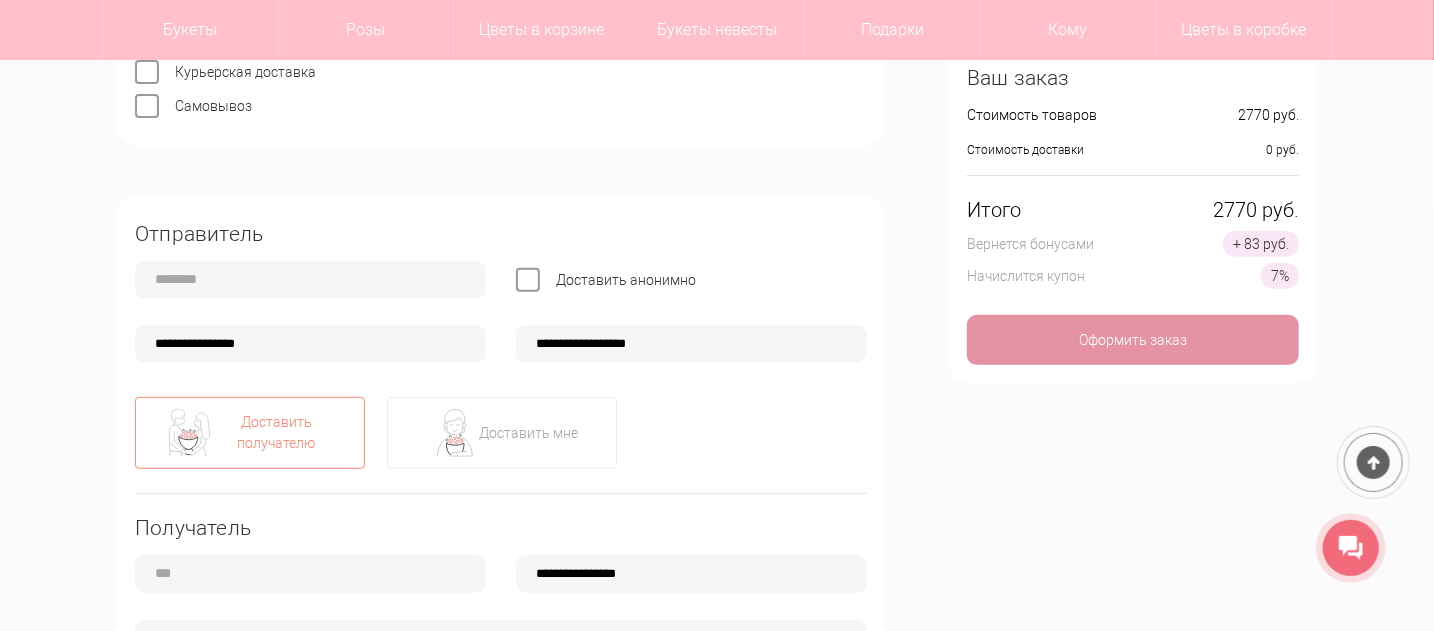 type on "*********" 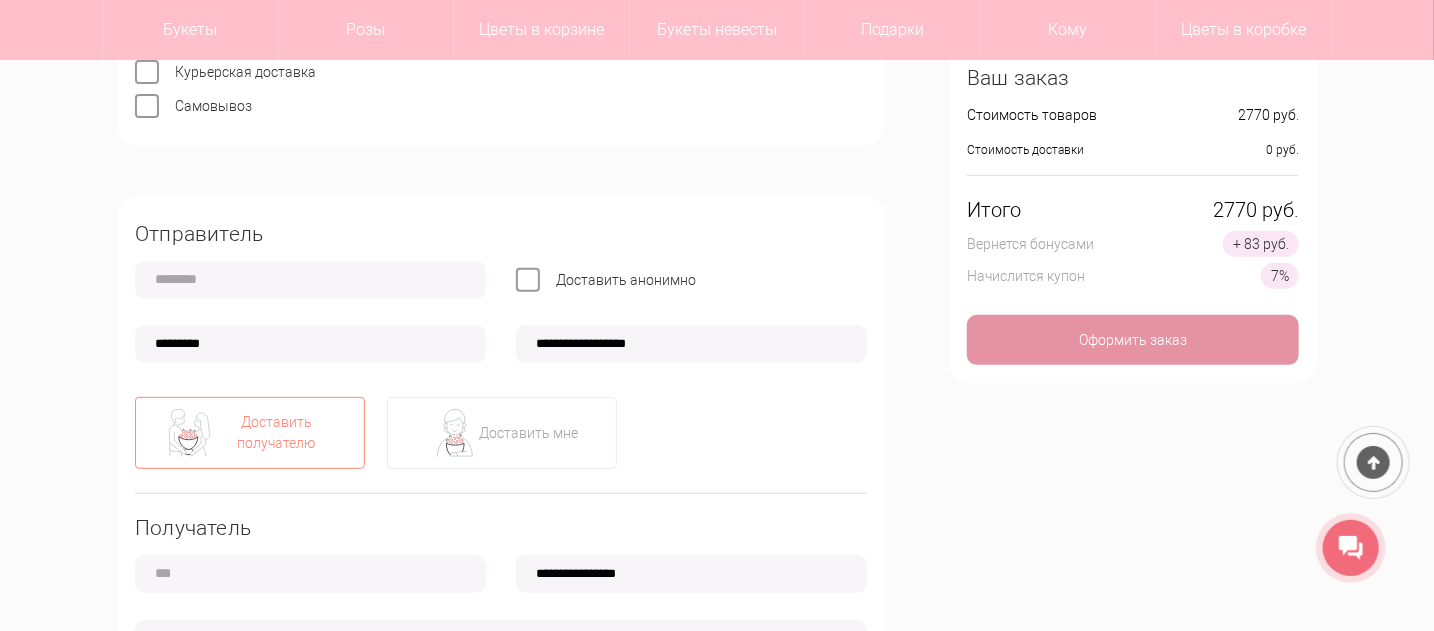 type on "**********" 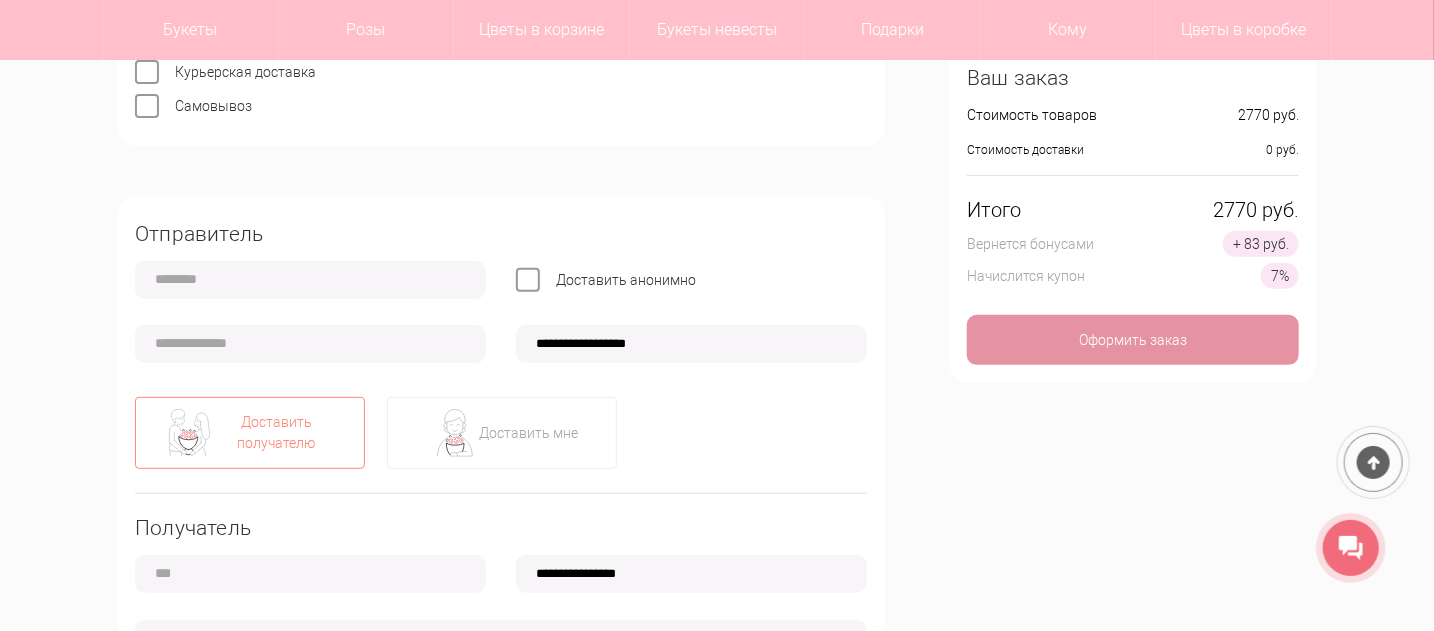 type on "**********" 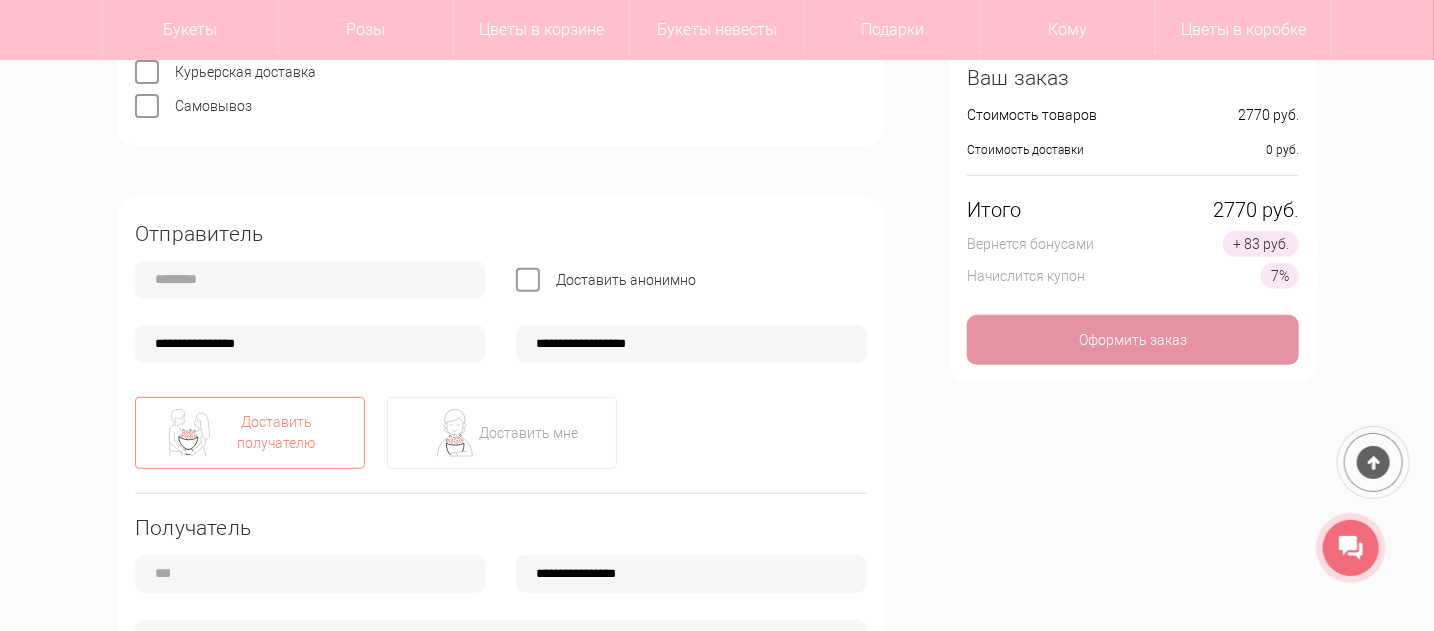 click on "**********" at bounding box center [310, 344] 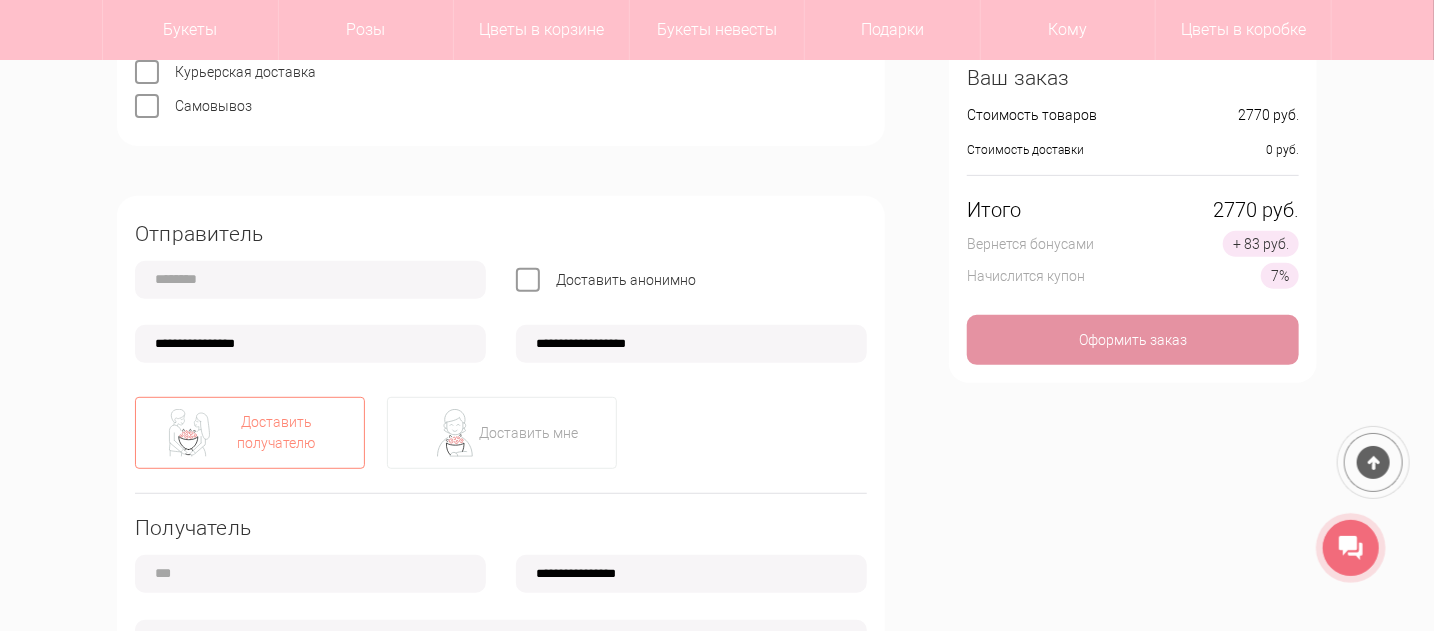 type on "**********" 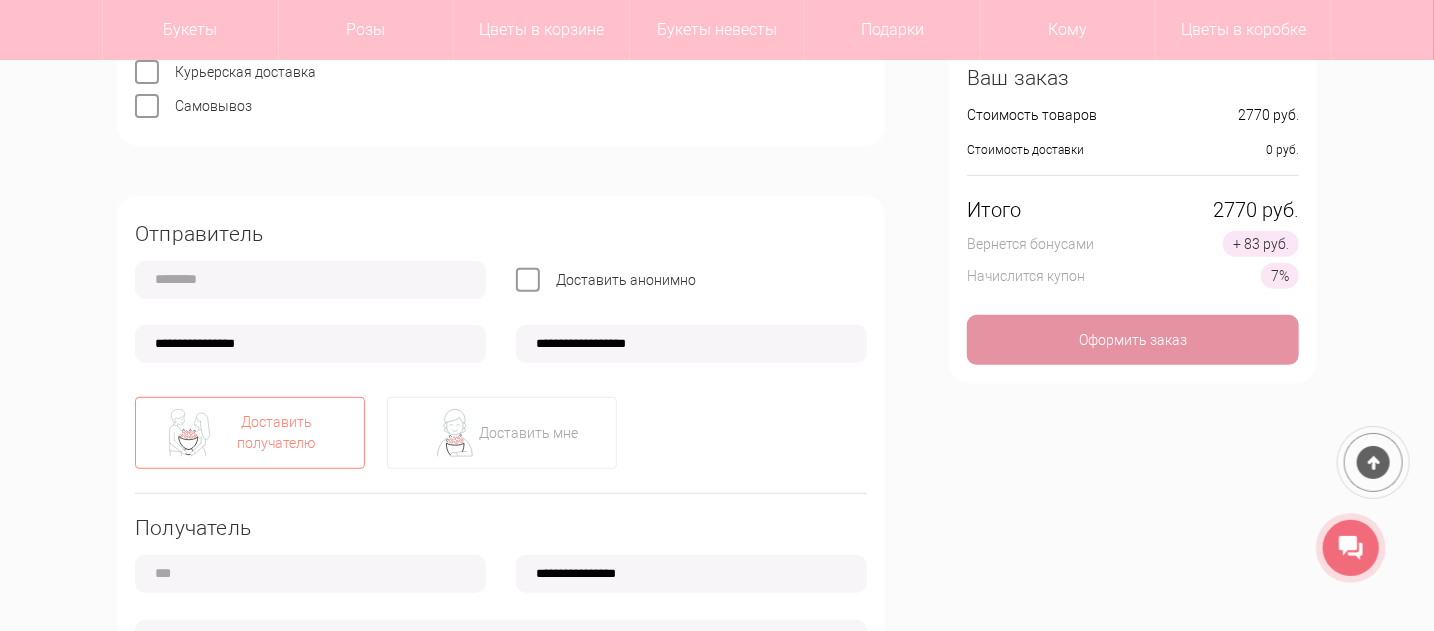 click at bounding box center [310, 280] 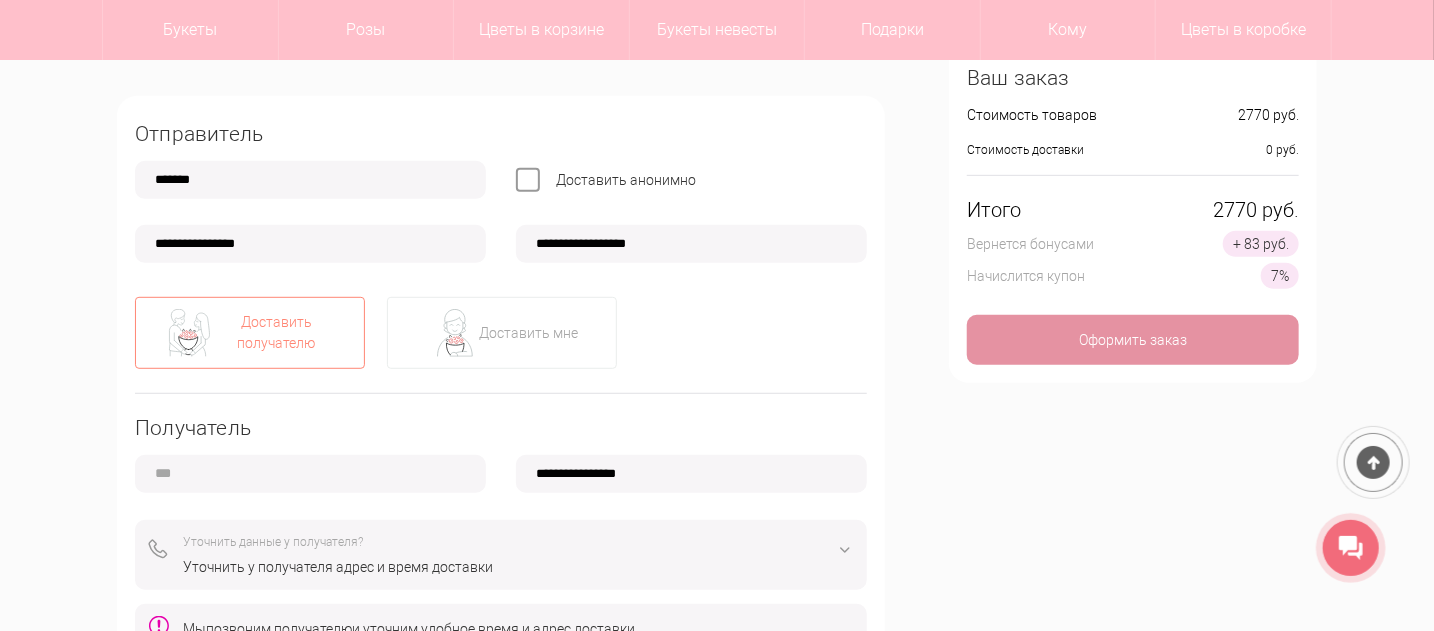 scroll, scrollTop: 500, scrollLeft: 0, axis: vertical 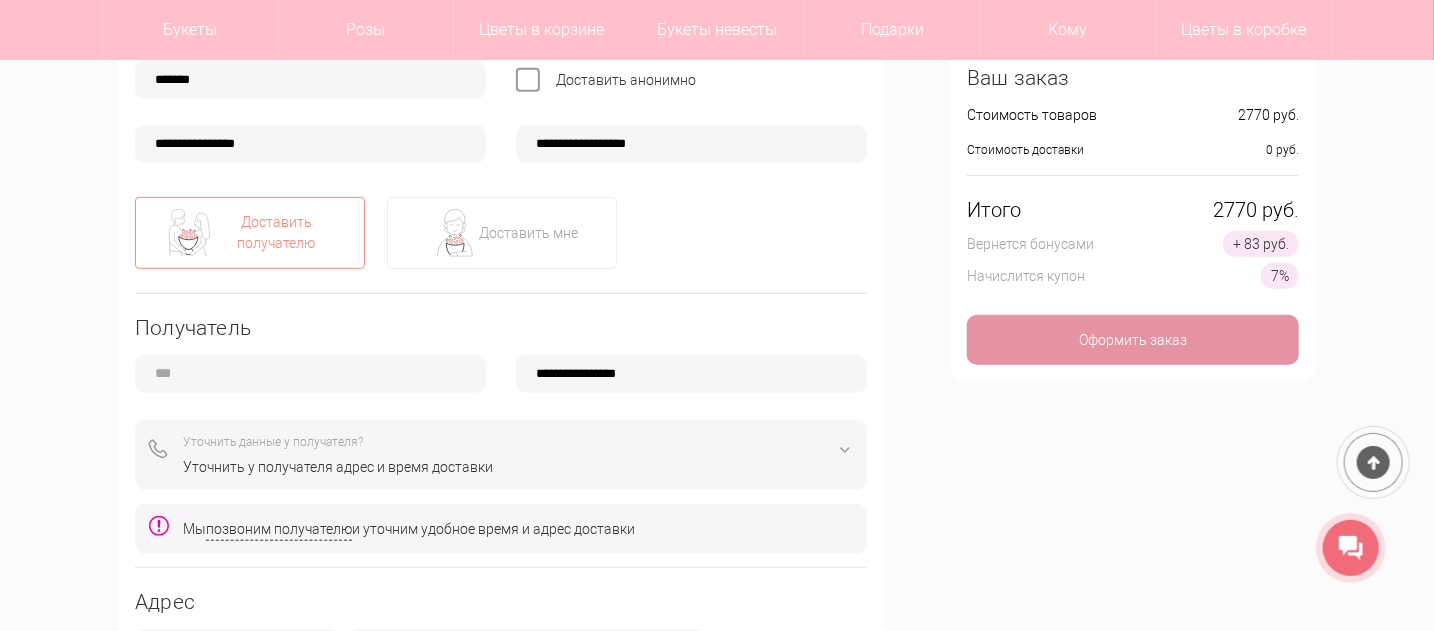 type on "*******" 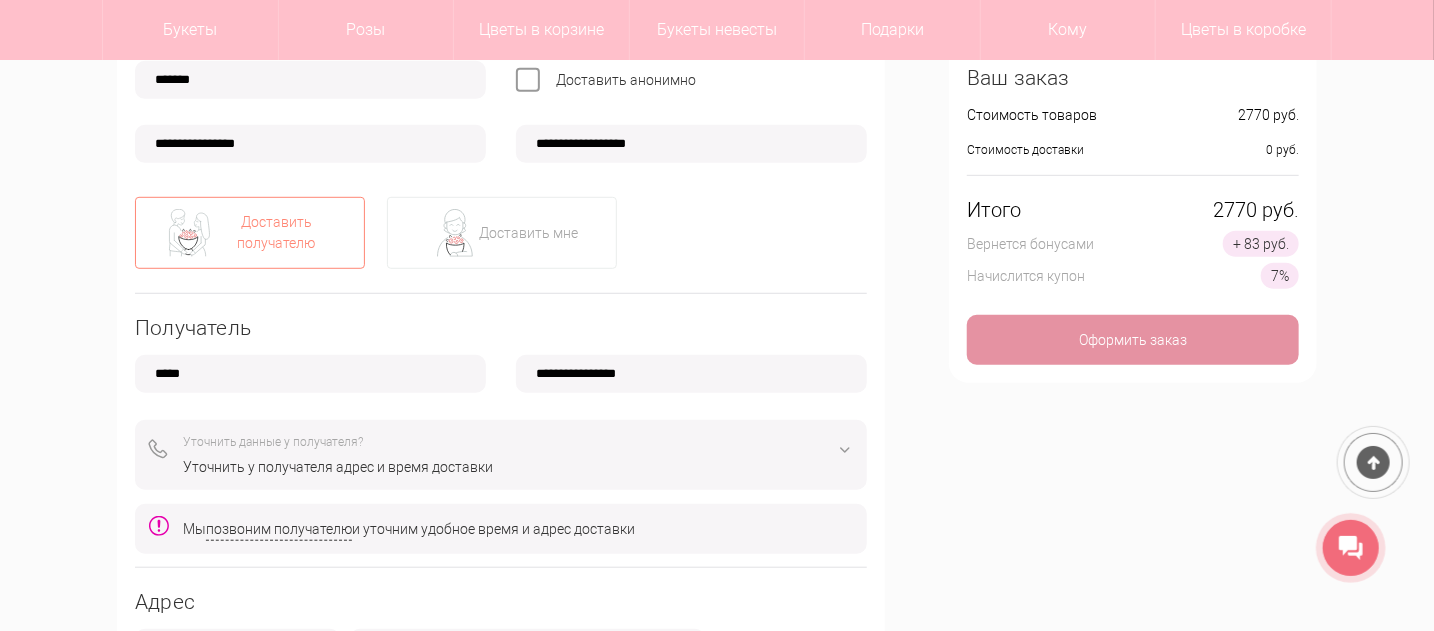 type on "*****" 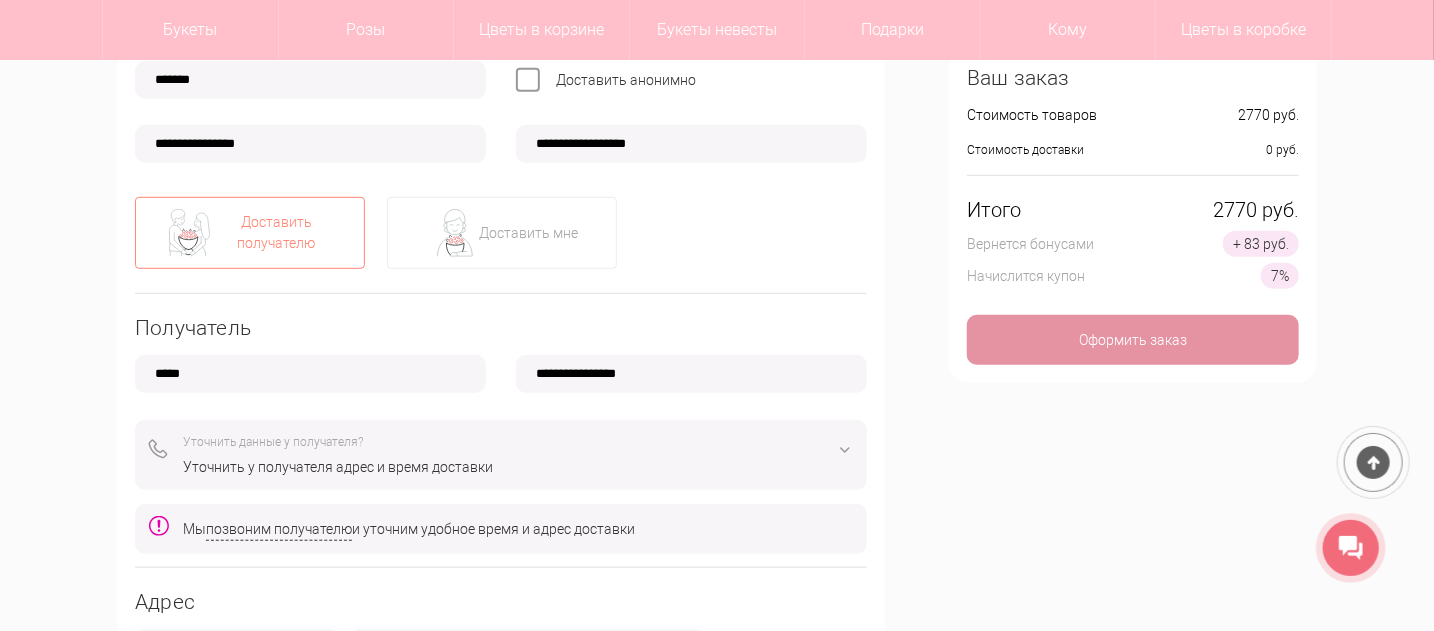 type on "**********" 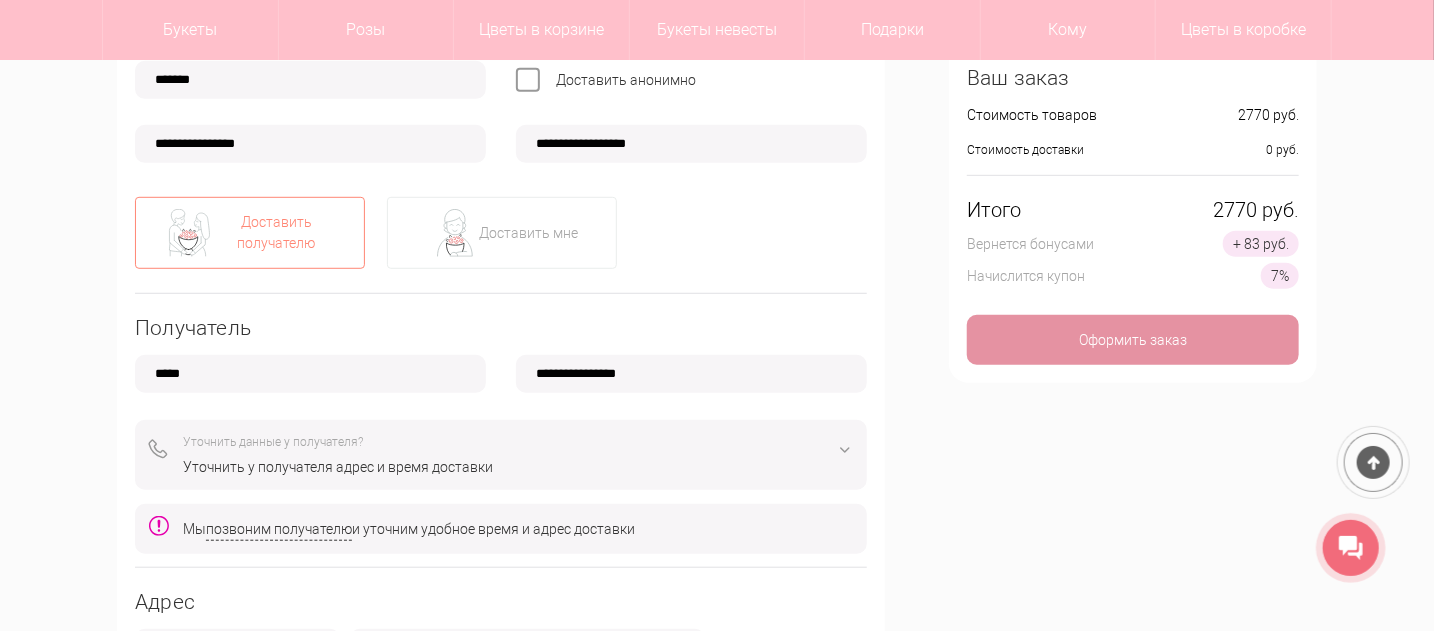 click on "**********" at bounding box center (717, 640) 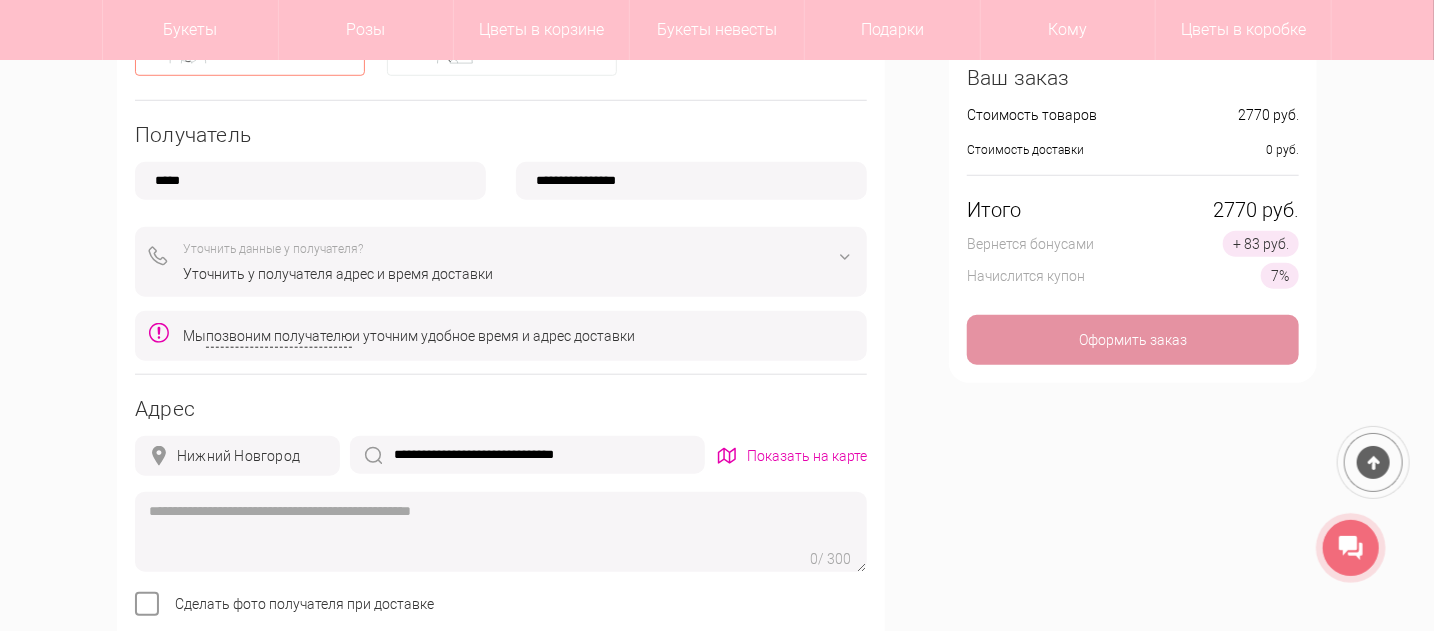 scroll, scrollTop: 800, scrollLeft: 0, axis: vertical 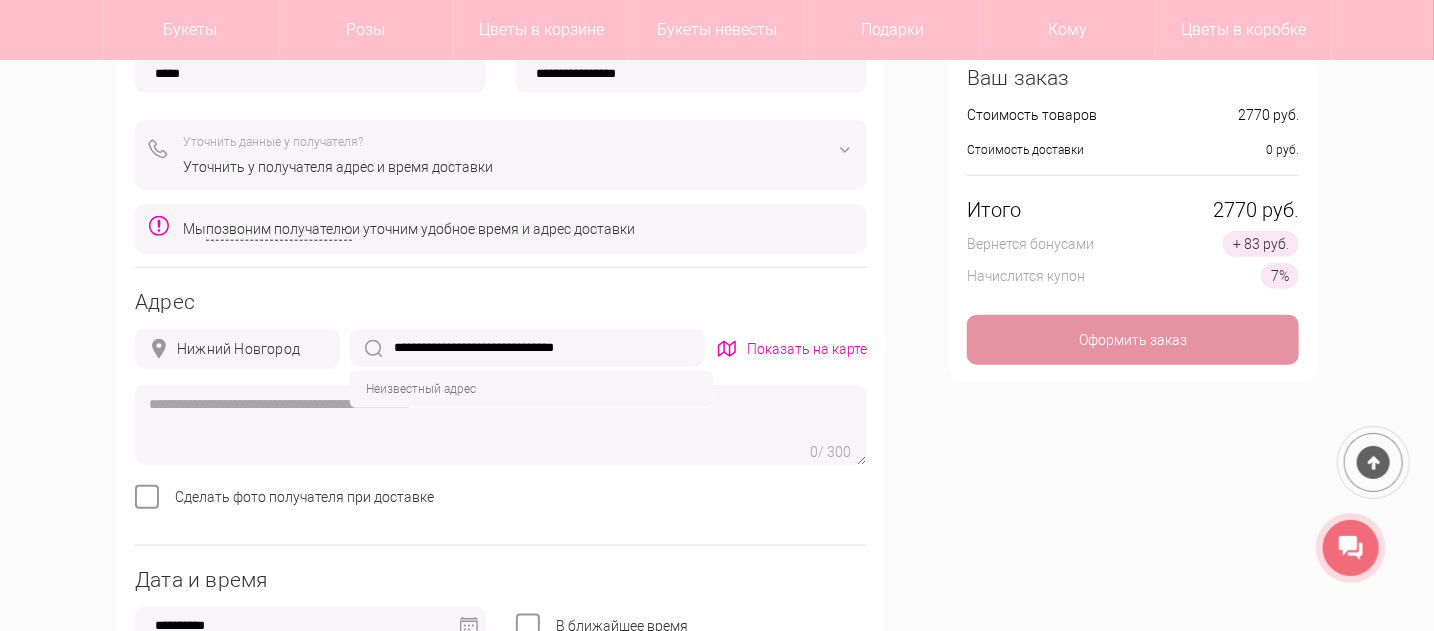 drag, startPoint x: 622, startPoint y: 355, endPoint x: 356, endPoint y: 347, distance: 266.12027 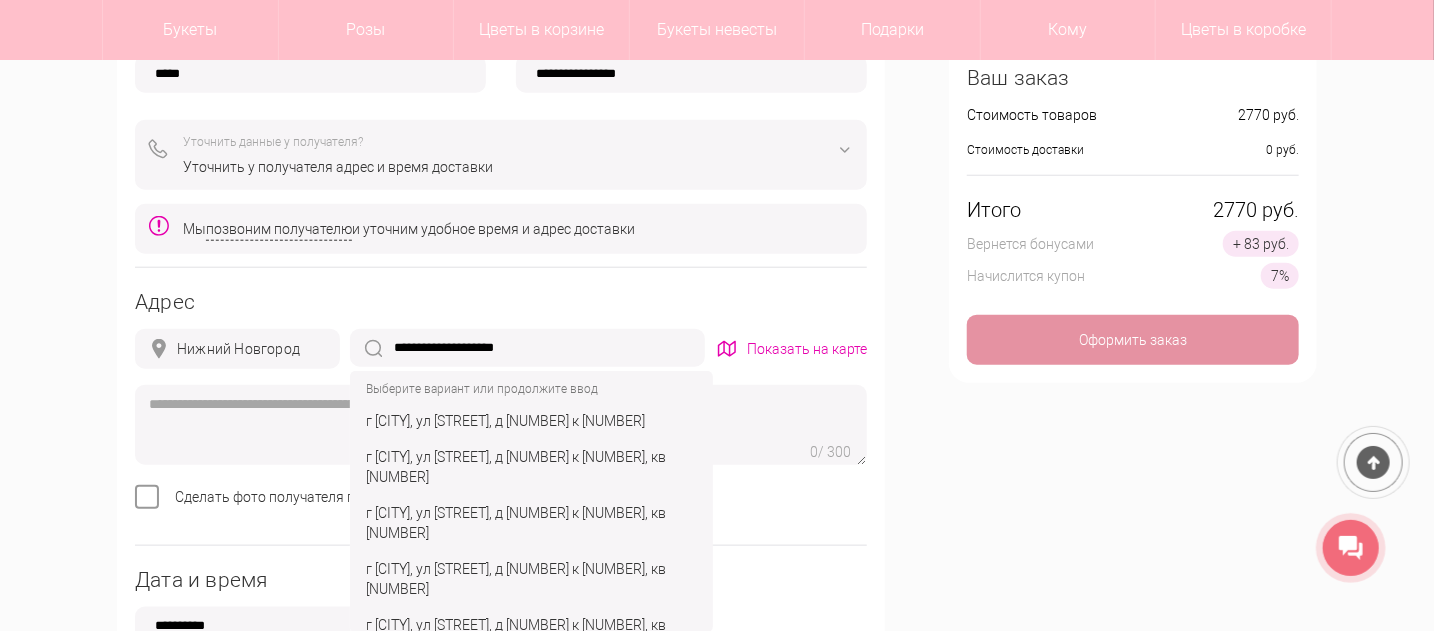 scroll, scrollTop: 53, scrollLeft: 0, axis: vertical 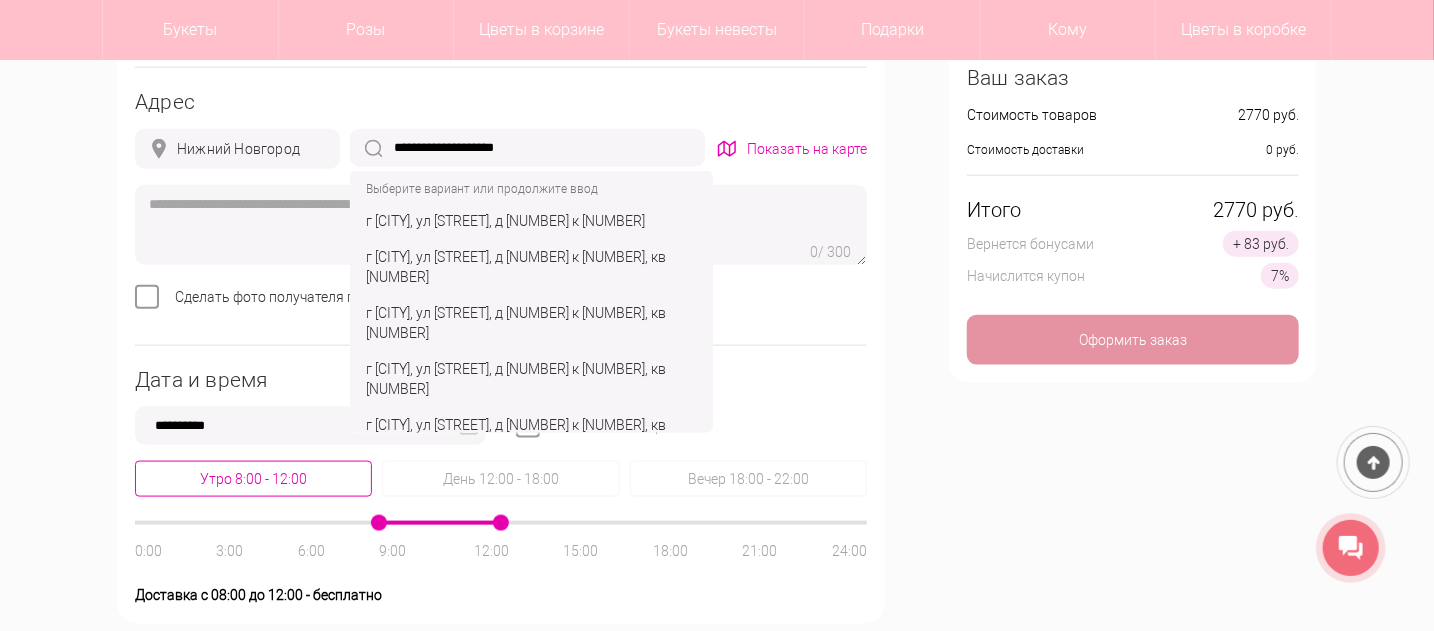 click on "г Нижний Новгород, ул Республиканская, д 43 к 5" 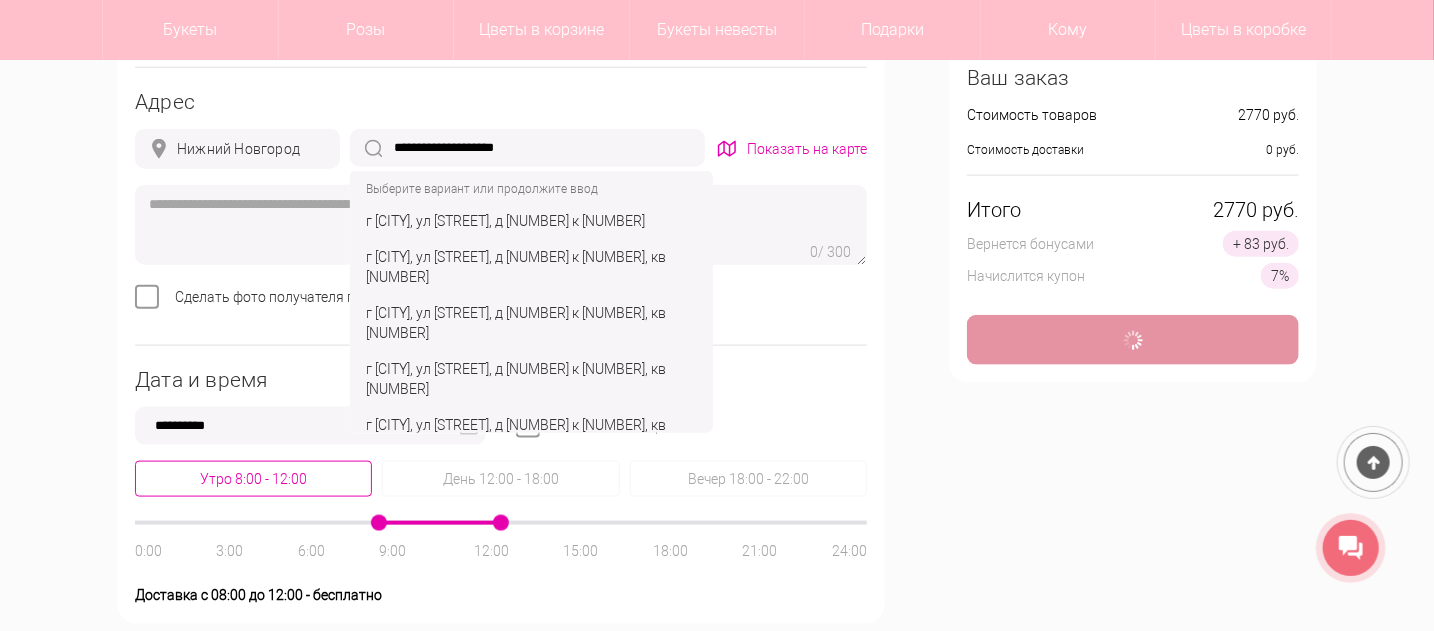 type on "**********" 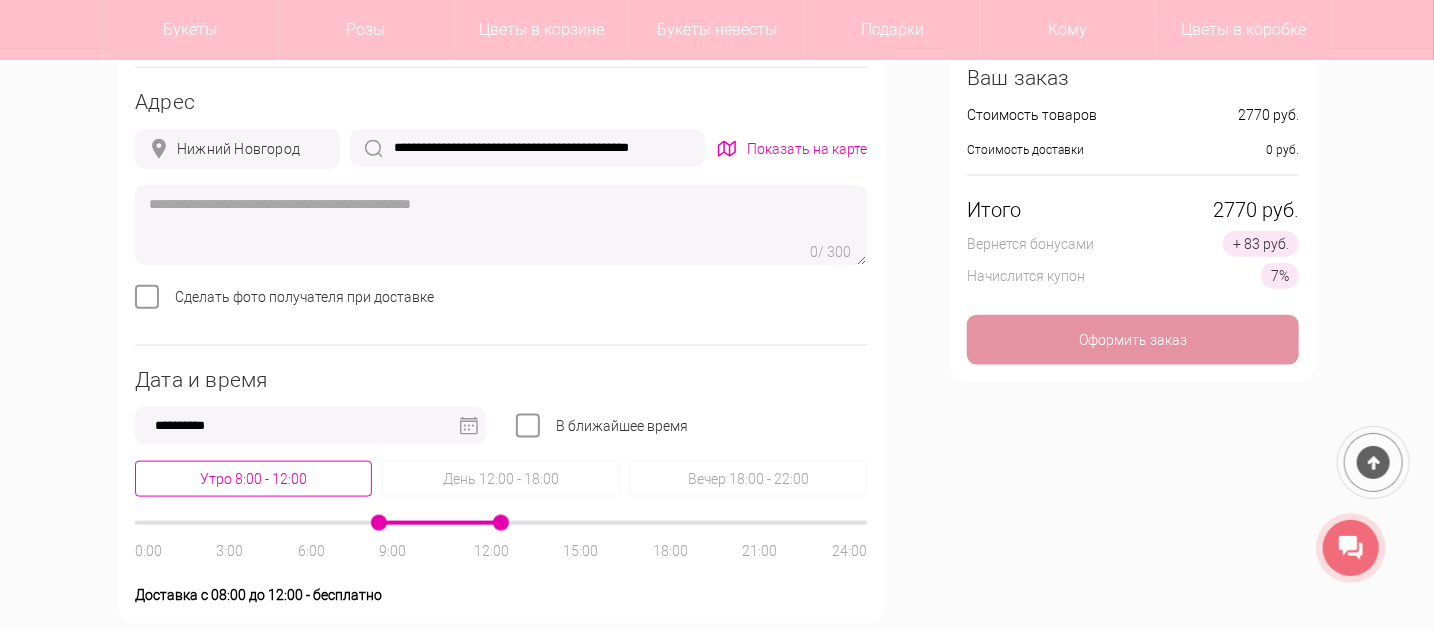 type on "**********" 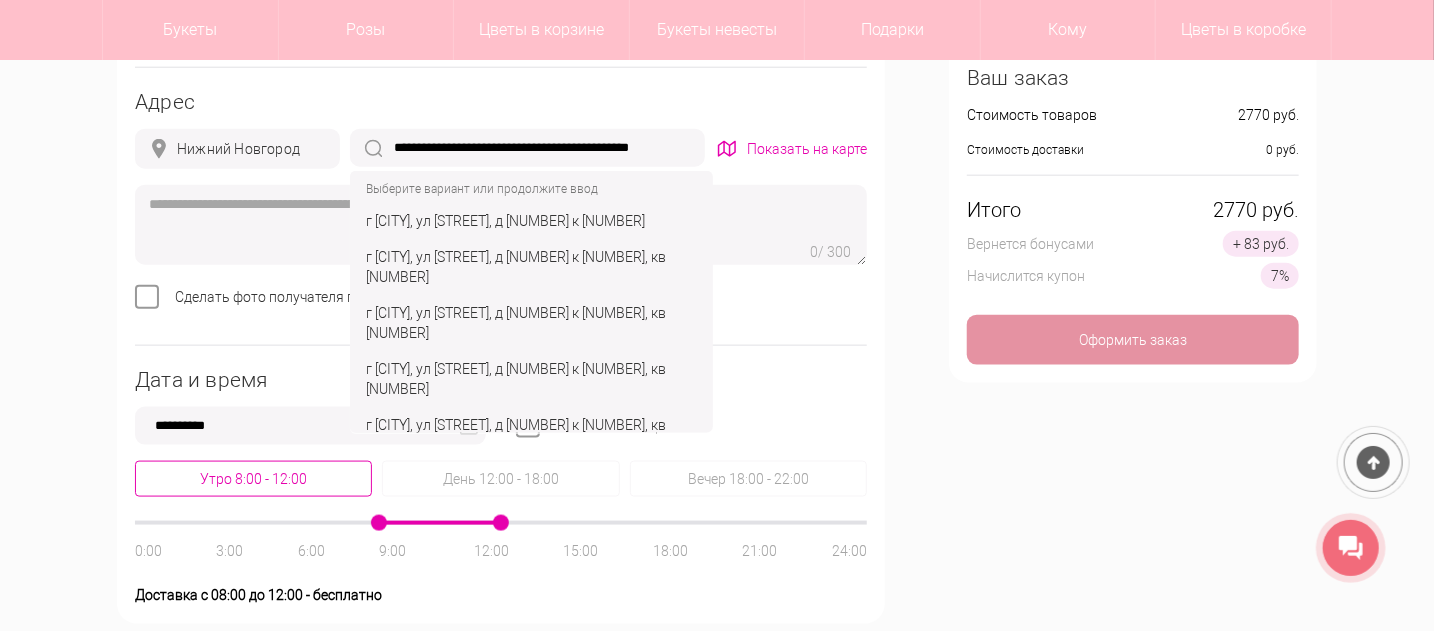 click on "**********" at bounding box center (527, 148) 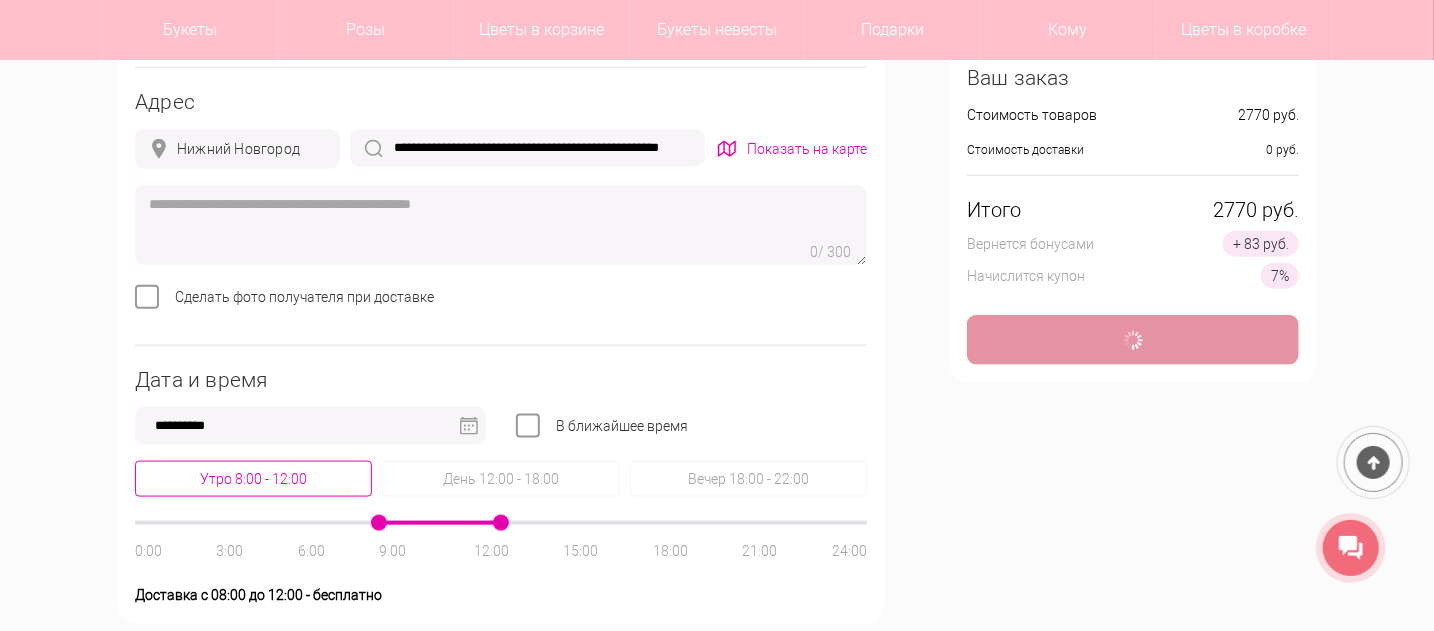 type on "**********" 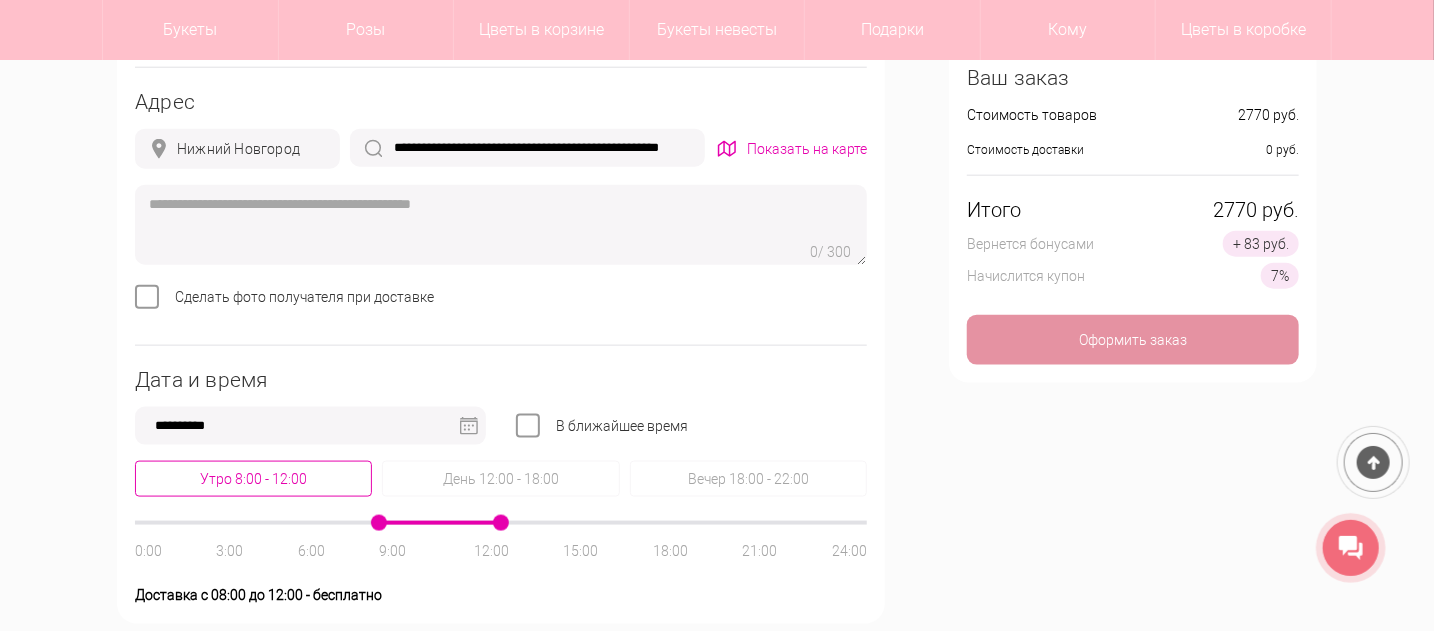 click on "**********" at bounding box center (527, 148) 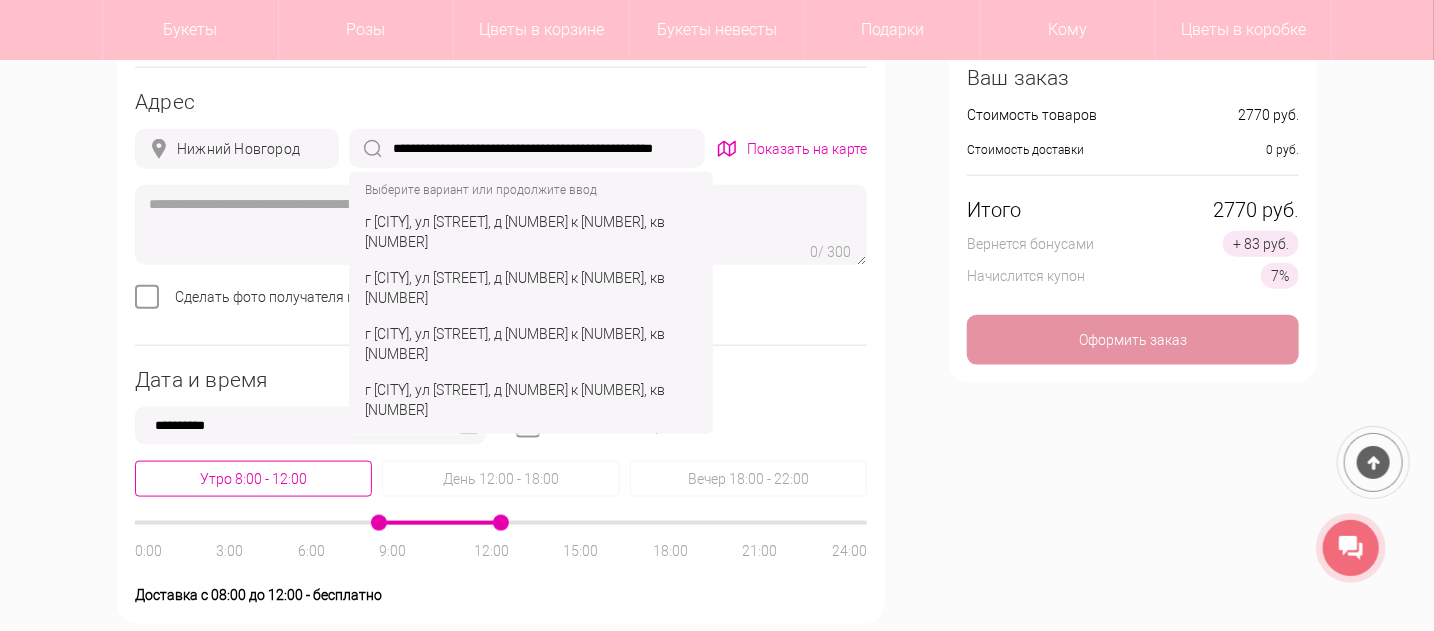 scroll, scrollTop: 0, scrollLeft: 24, axis: horizontal 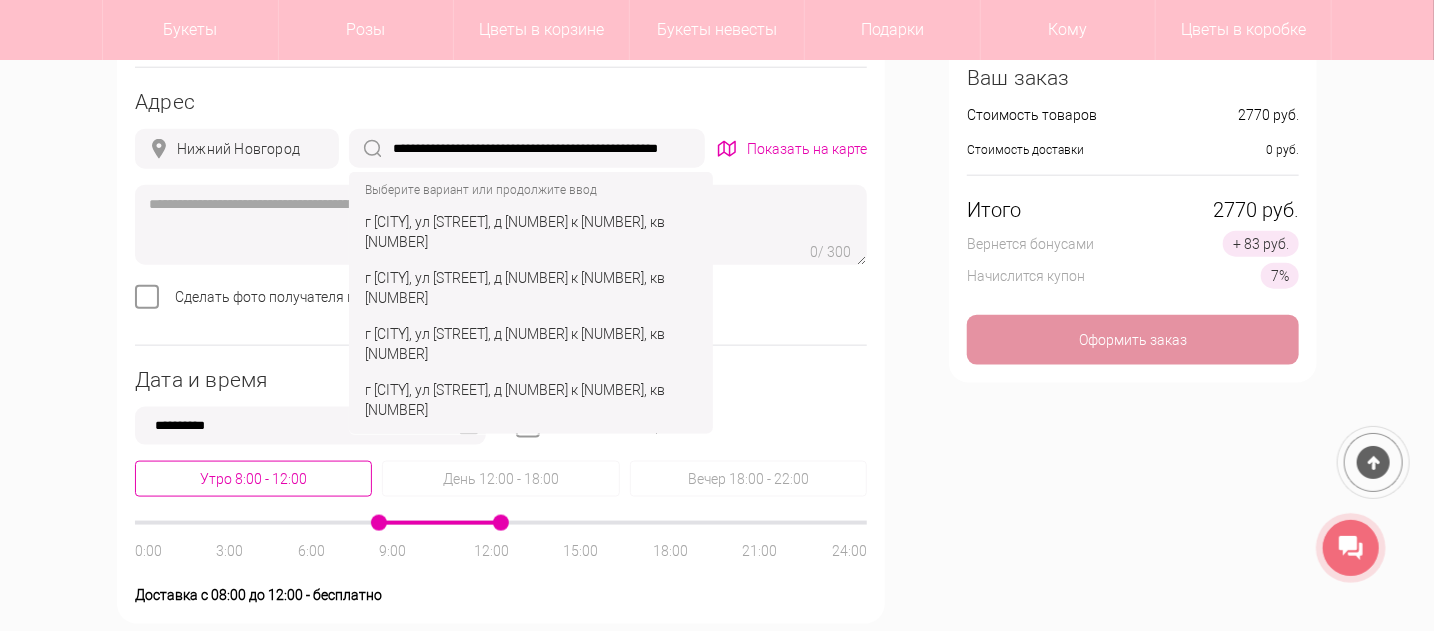 type on "**********" 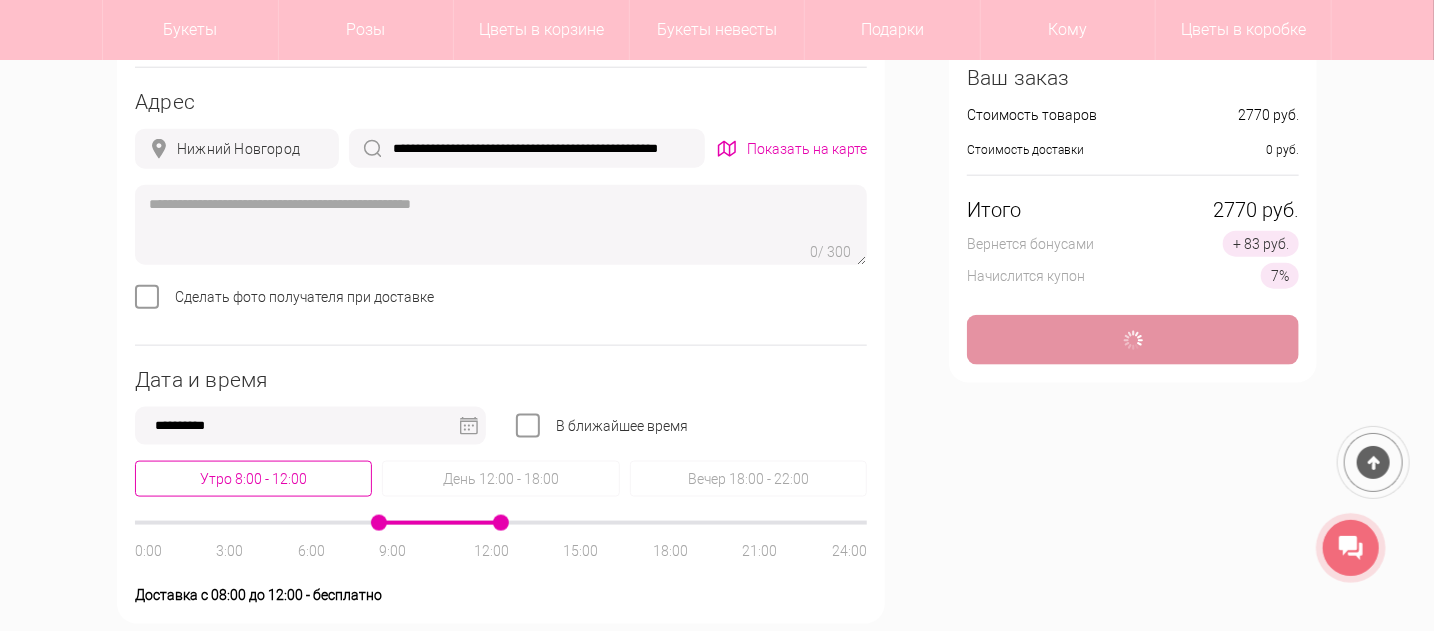 type on "**********" 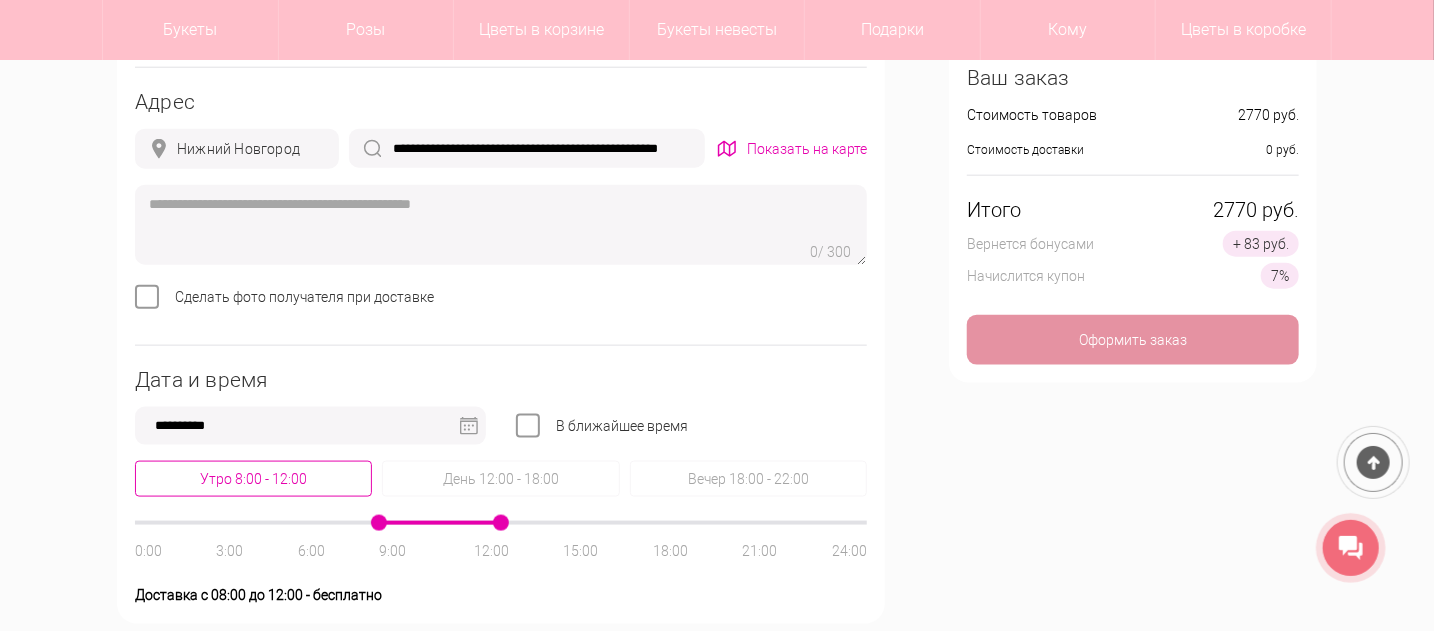 click at bounding box center [501, 225] 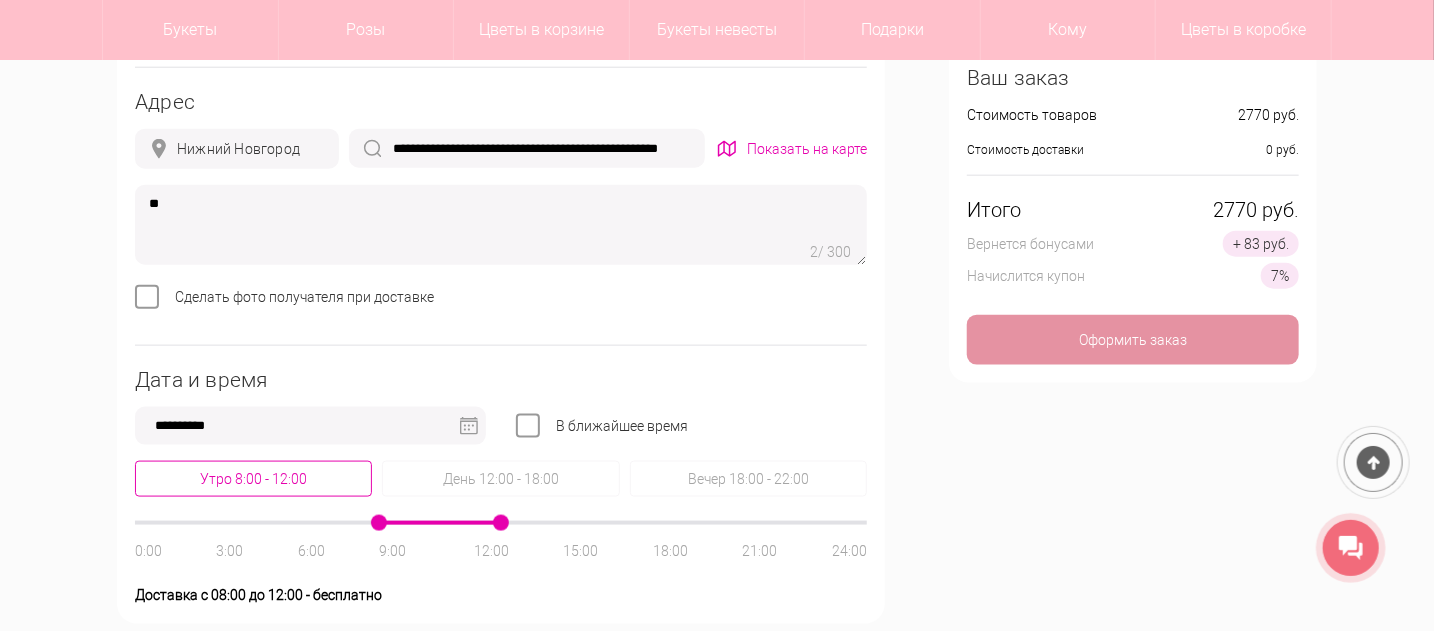 type on "*" 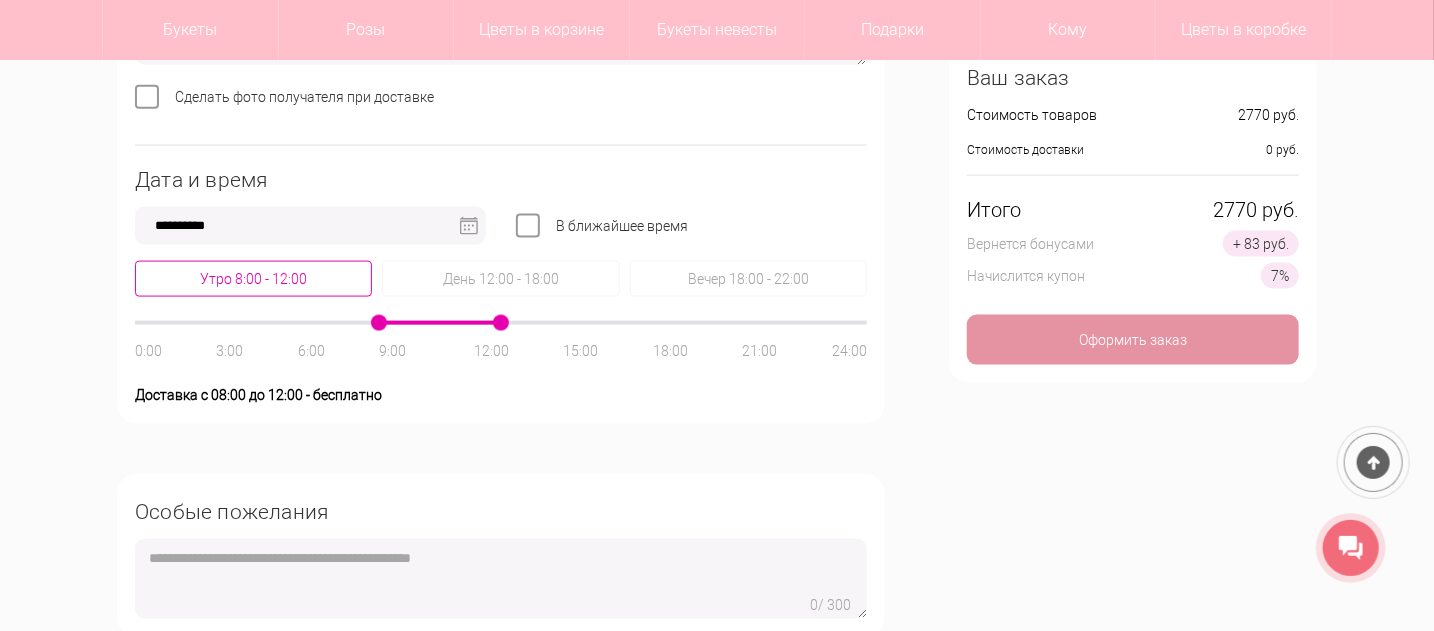 scroll, scrollTop: 1300, scrollLeft: 0, axis: vertical 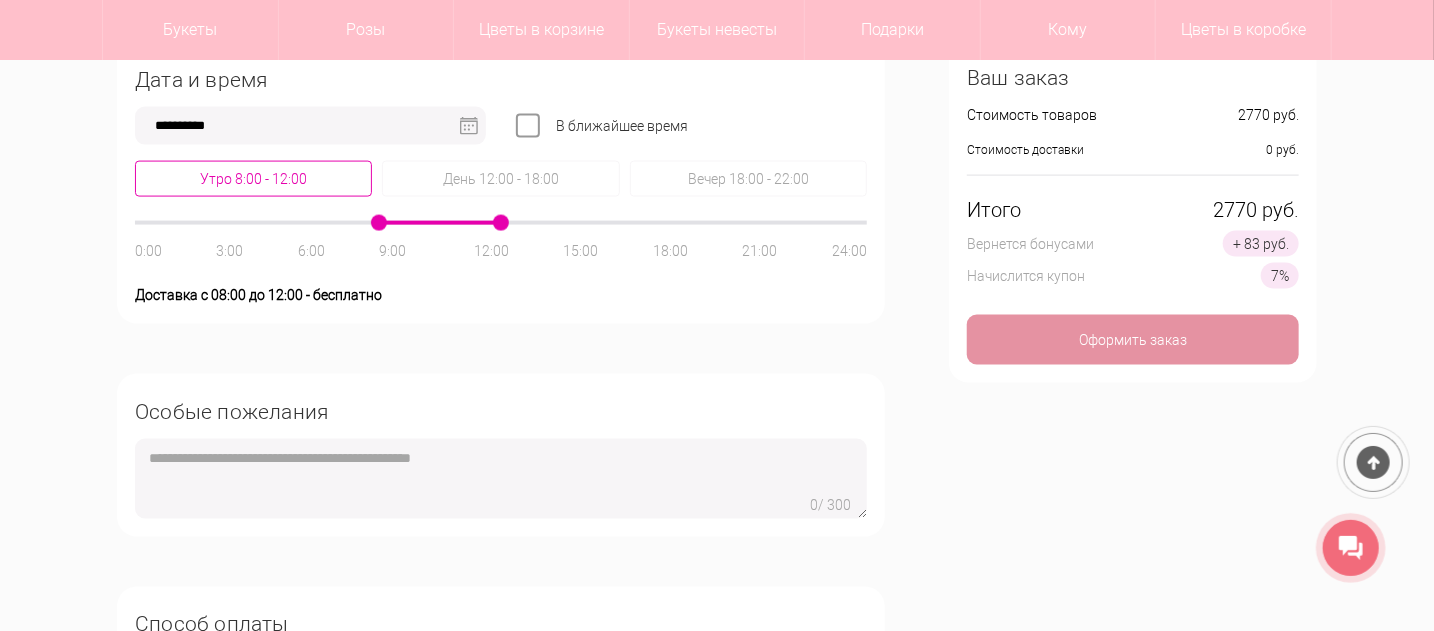 type on "**********" 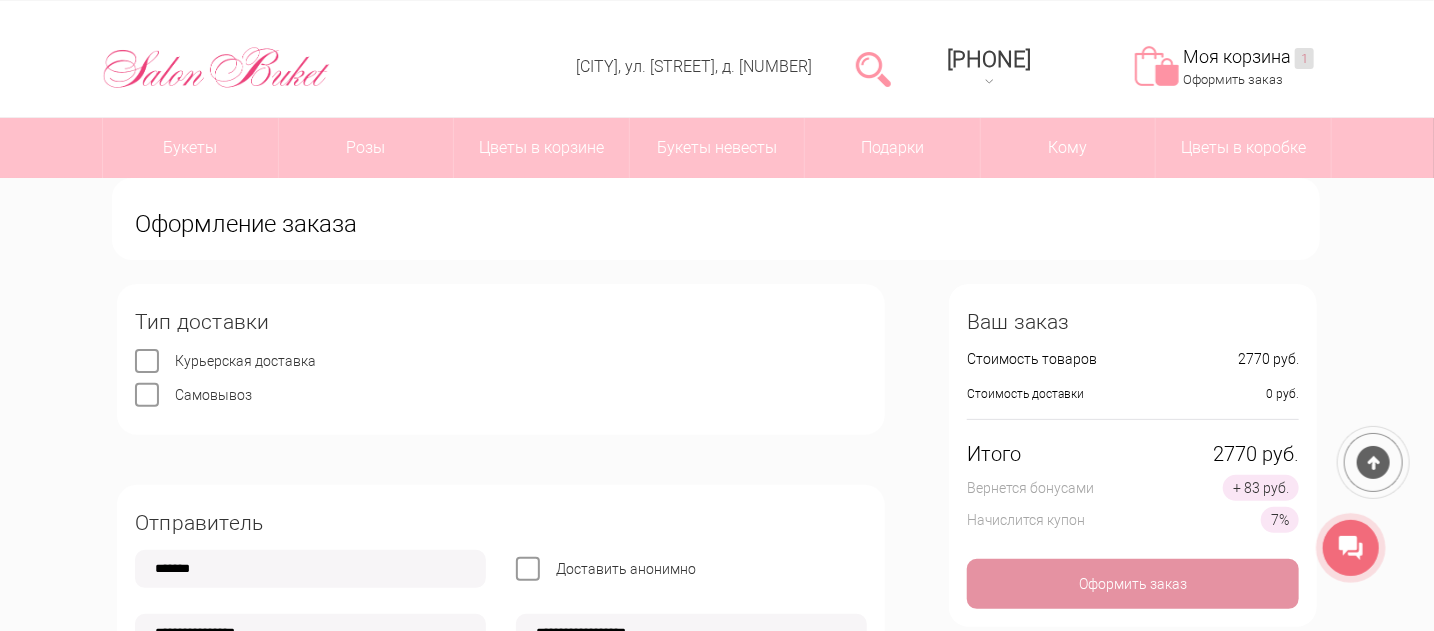 scroll, scrollTop: 200, scrollLeft: 0, axis: vertical 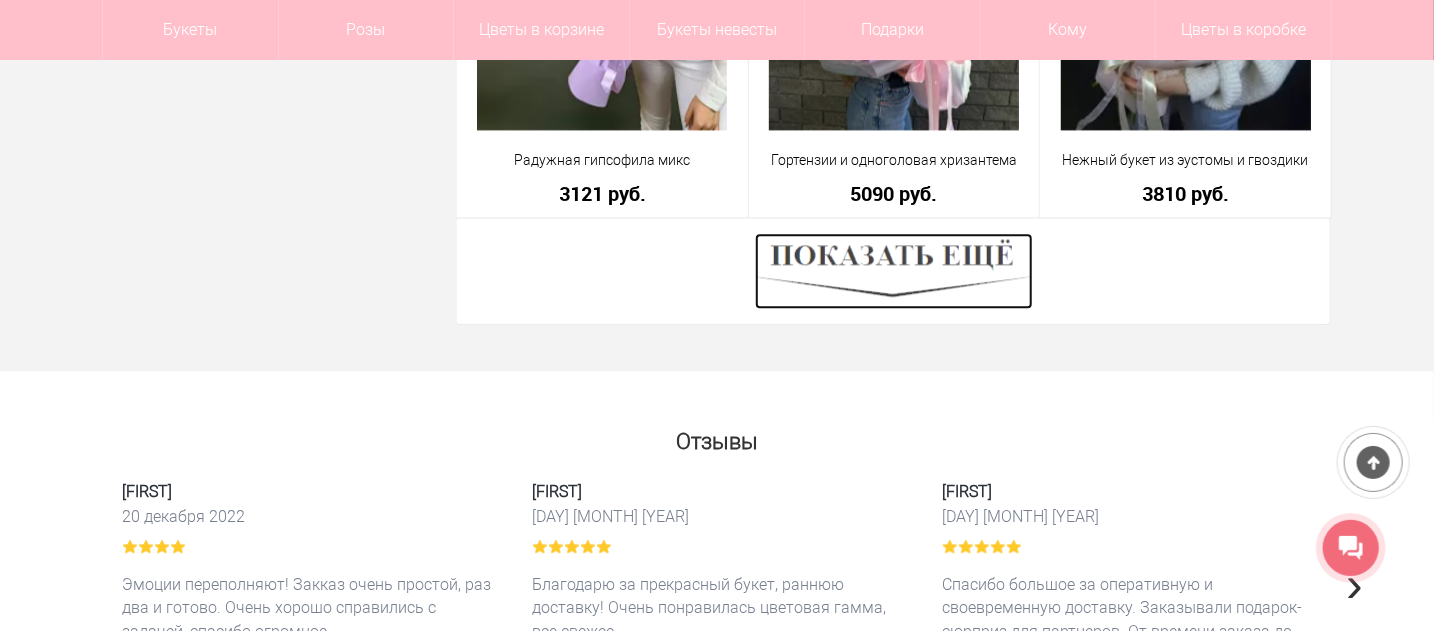 click at bounding box center [894, 271] 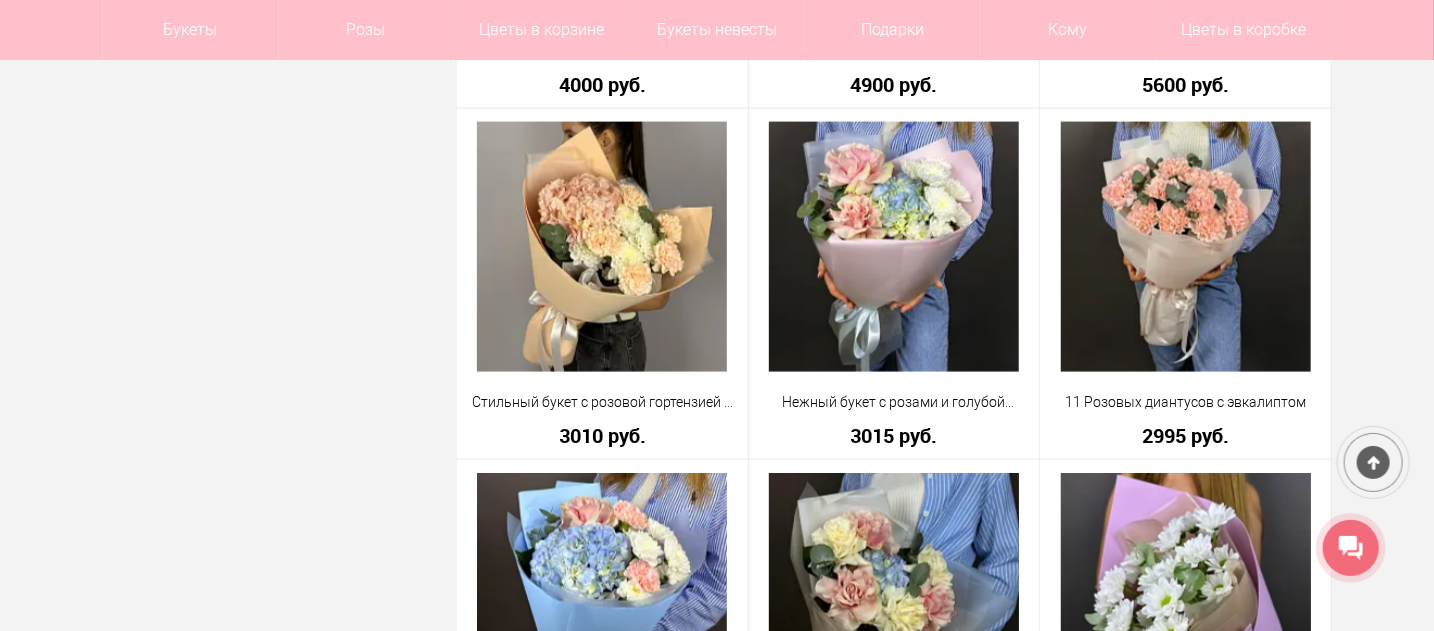 scroll, scrollTop: 1260, scrollLeft: 0, axis: vertical 